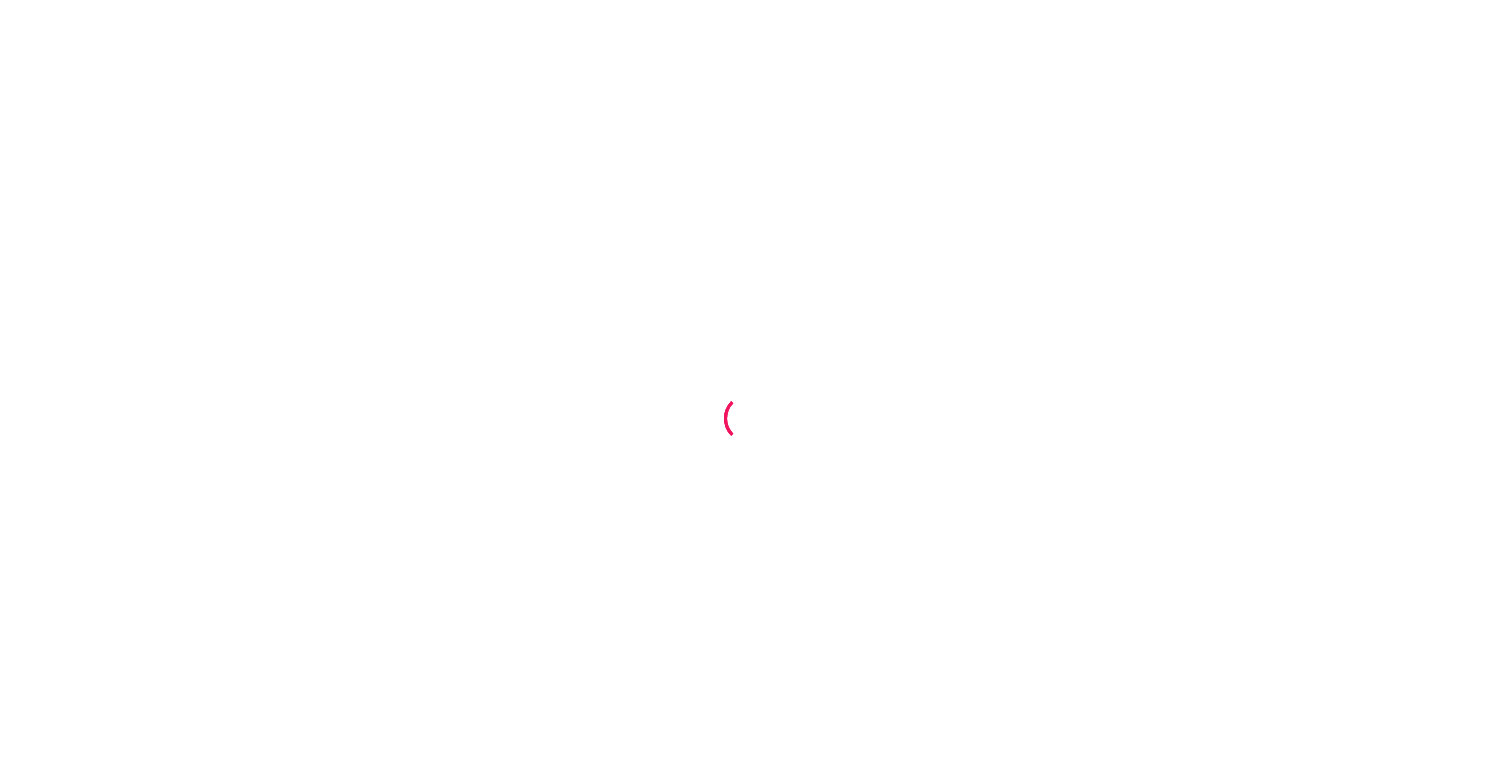 scroll, scrollTop: 0, scrollLeft: 0, axis: both 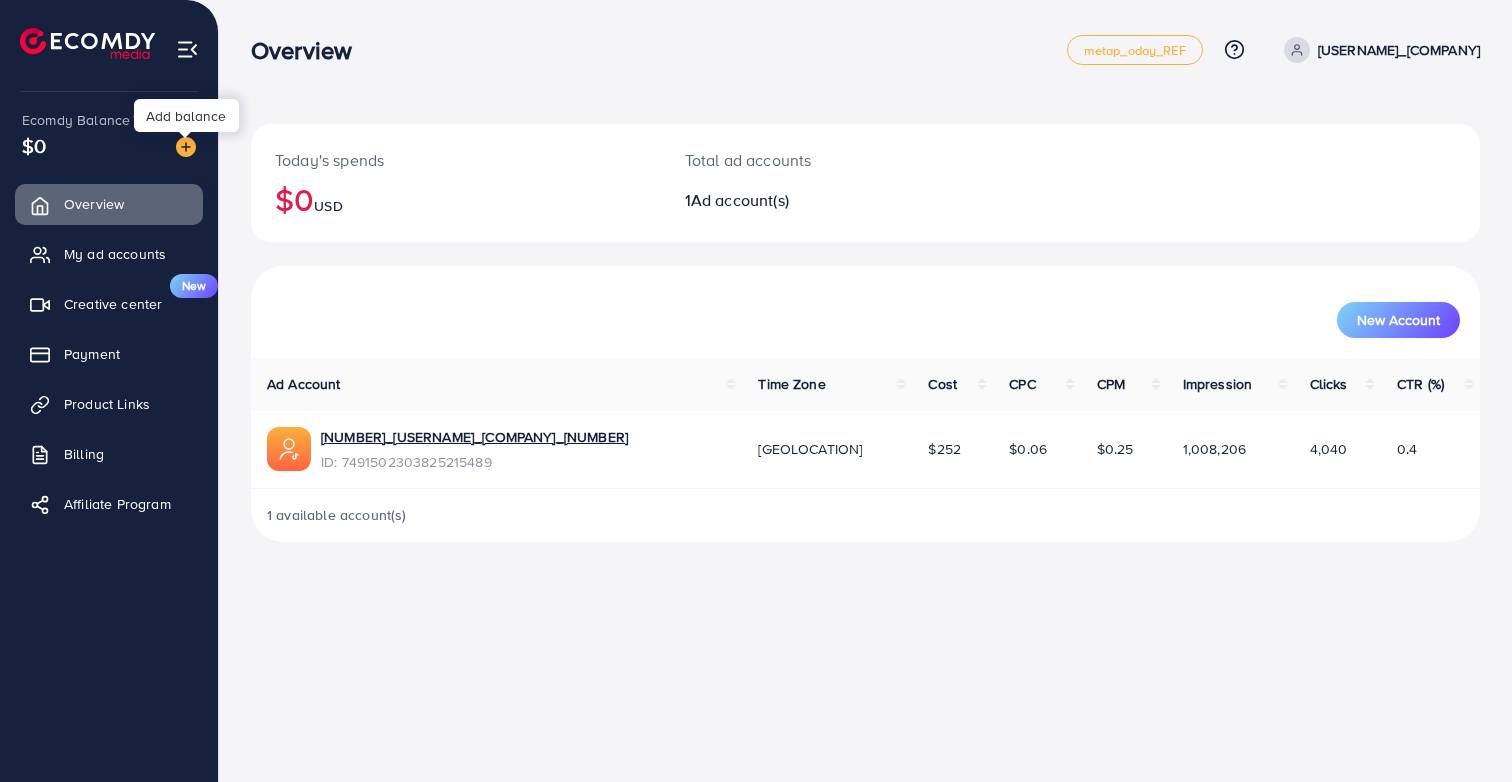 click at bounding box center (186, 147) 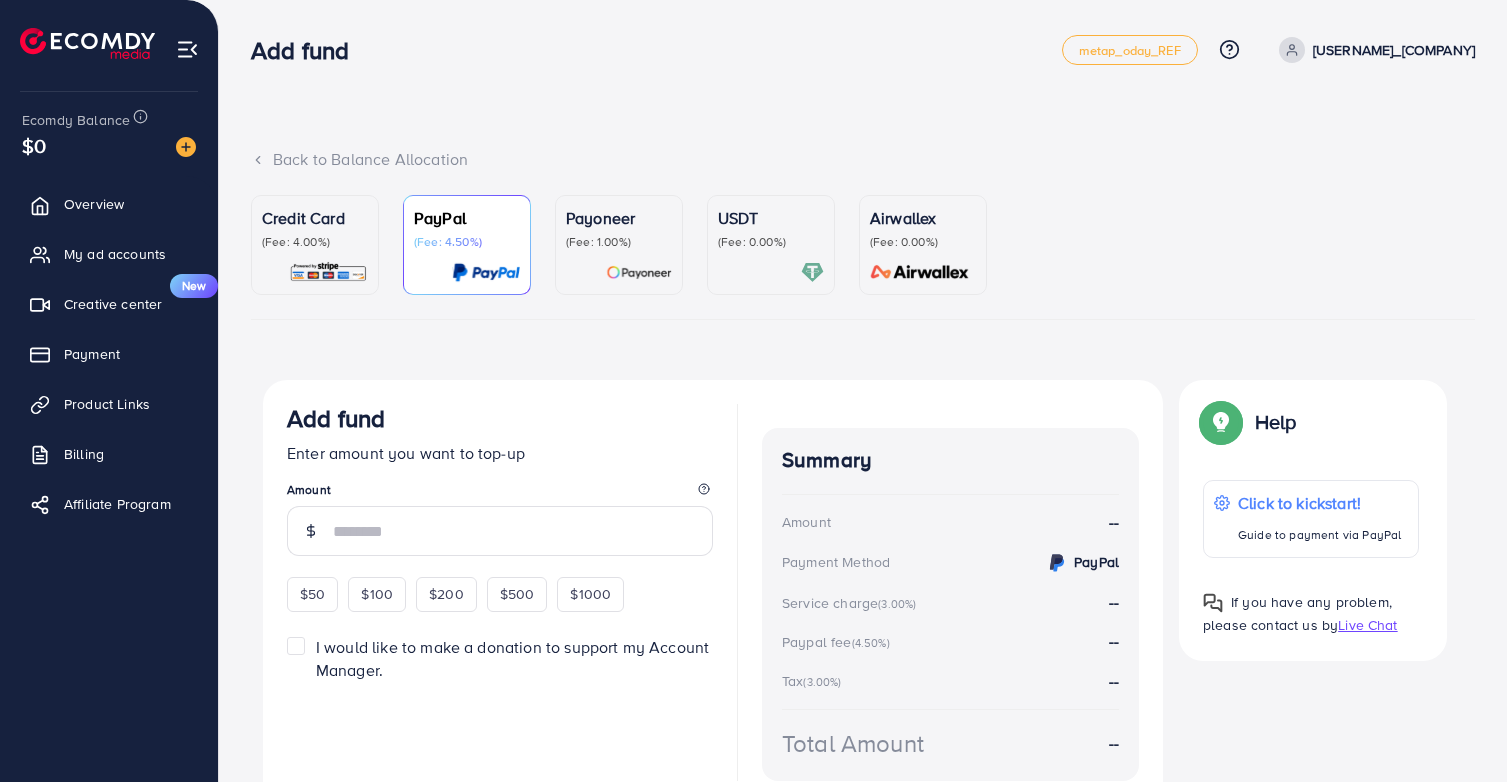 scroll, scrollTop: 29, scrollLeft: 0, axis: vertical 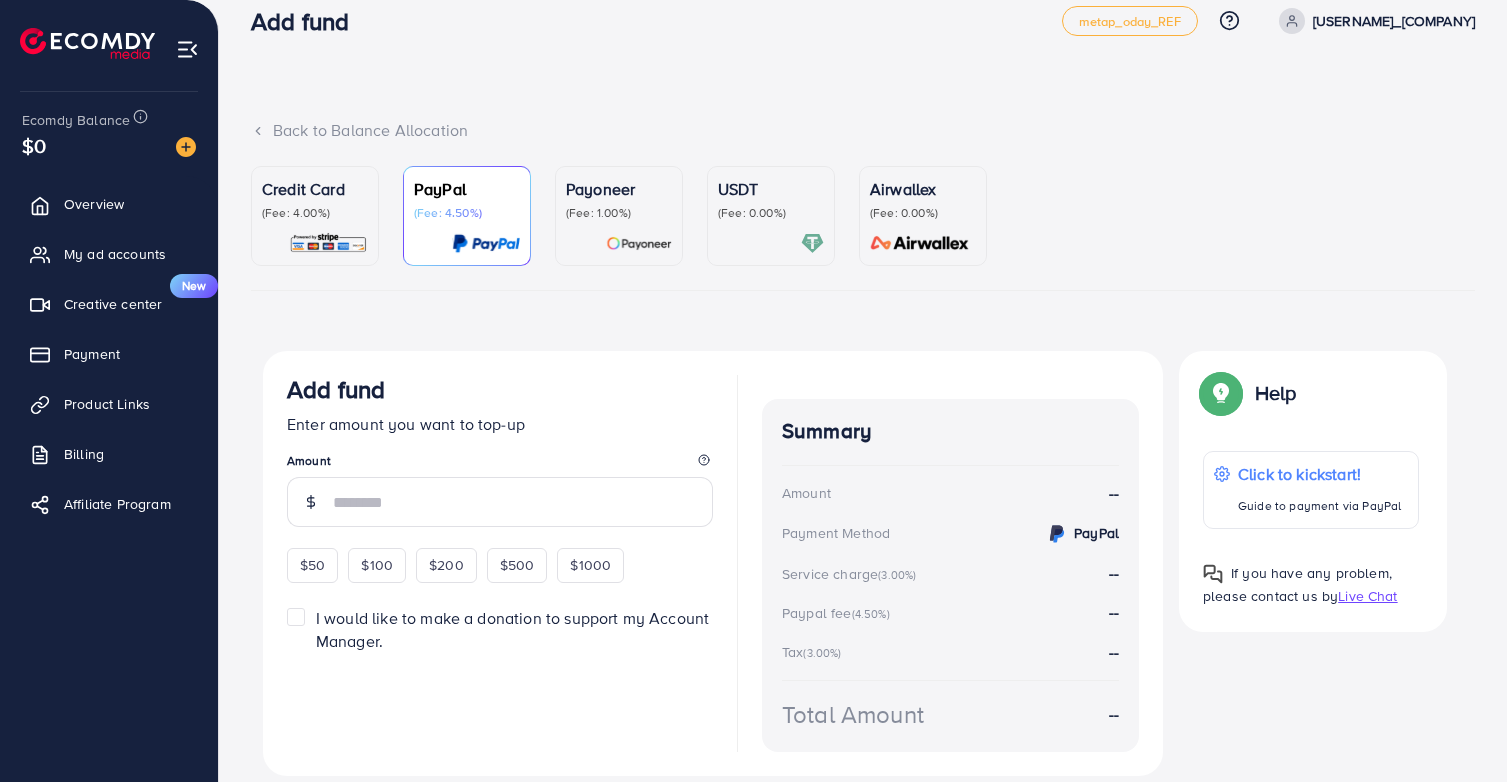 click at bounding box center [315, 243] 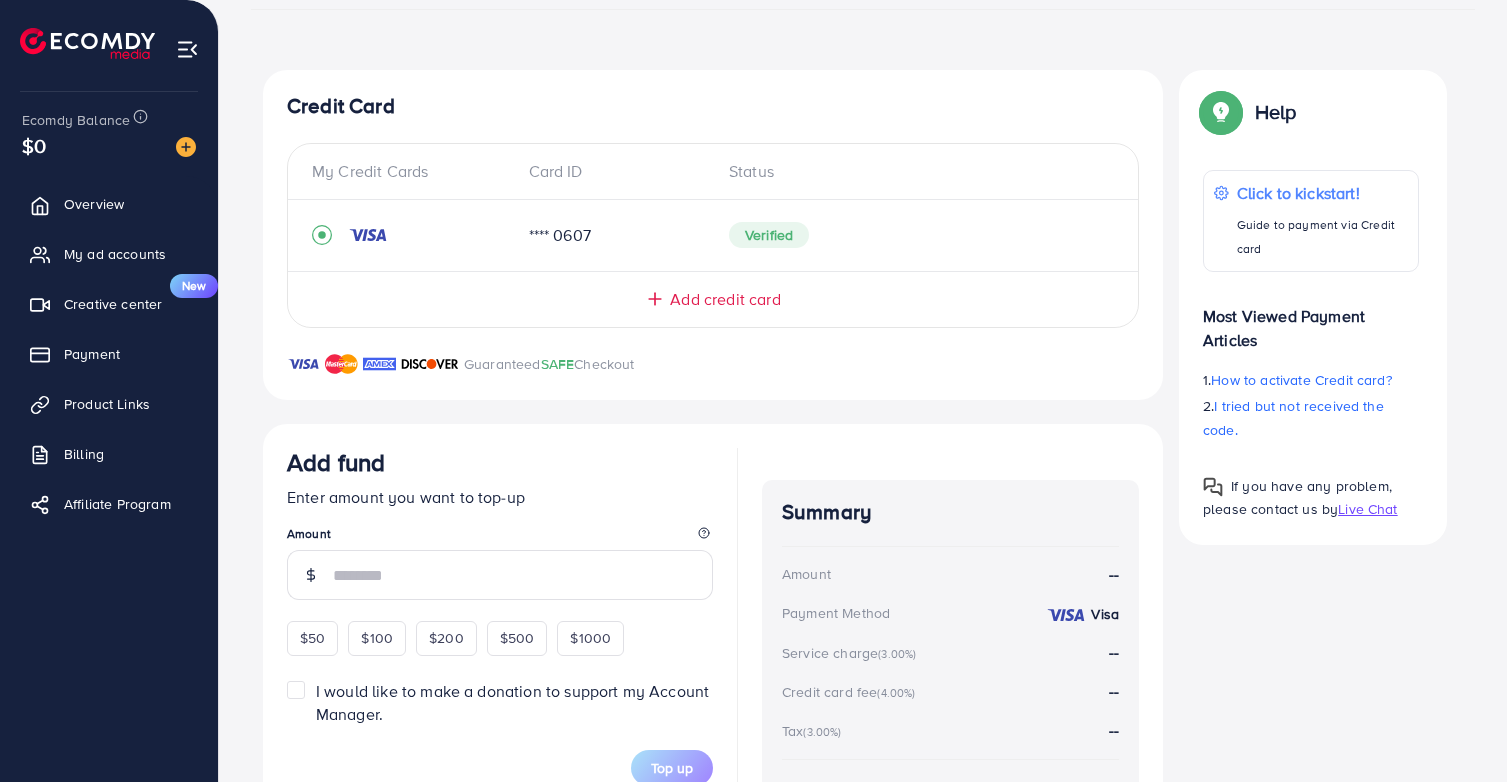 scroll, scrollTop: 341, scrollLeft: 0, axis: vertical 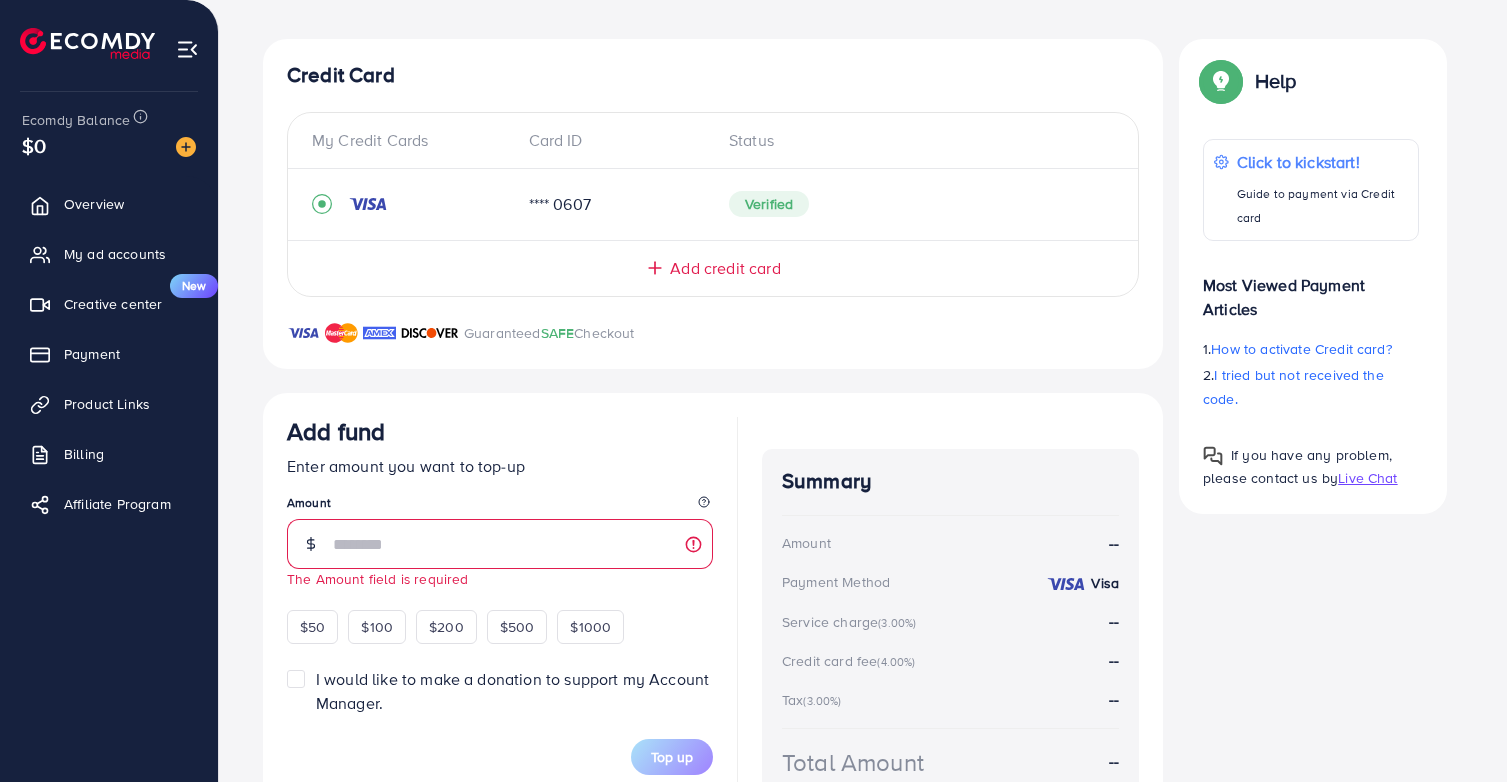 click on "Add fund  Enter amount you want to top-up Amount  The Amount field is required  $50 $100 $200 $500 $1000" at bounding box center [500, 530] 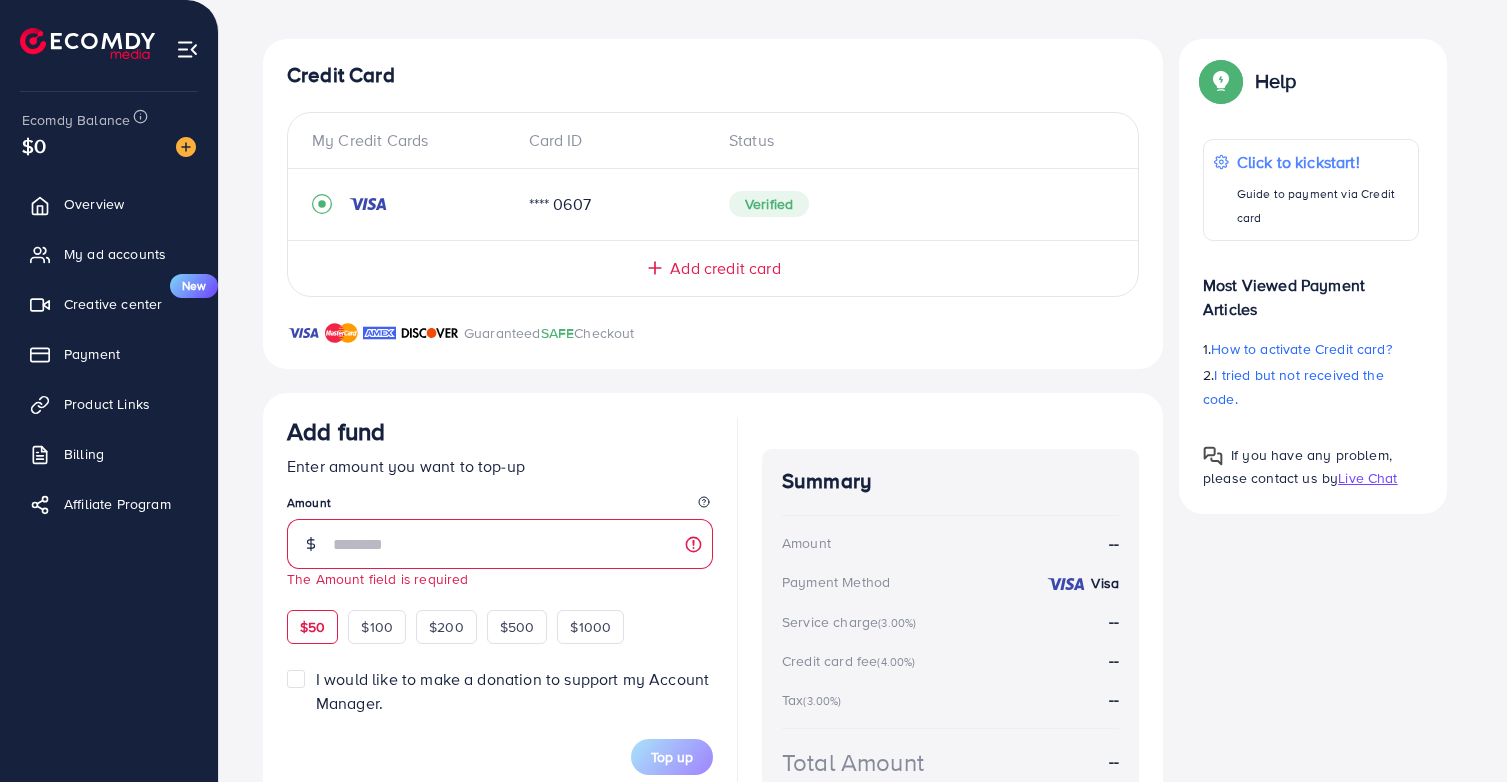 click on "$50" at bounding box center [312, 627] 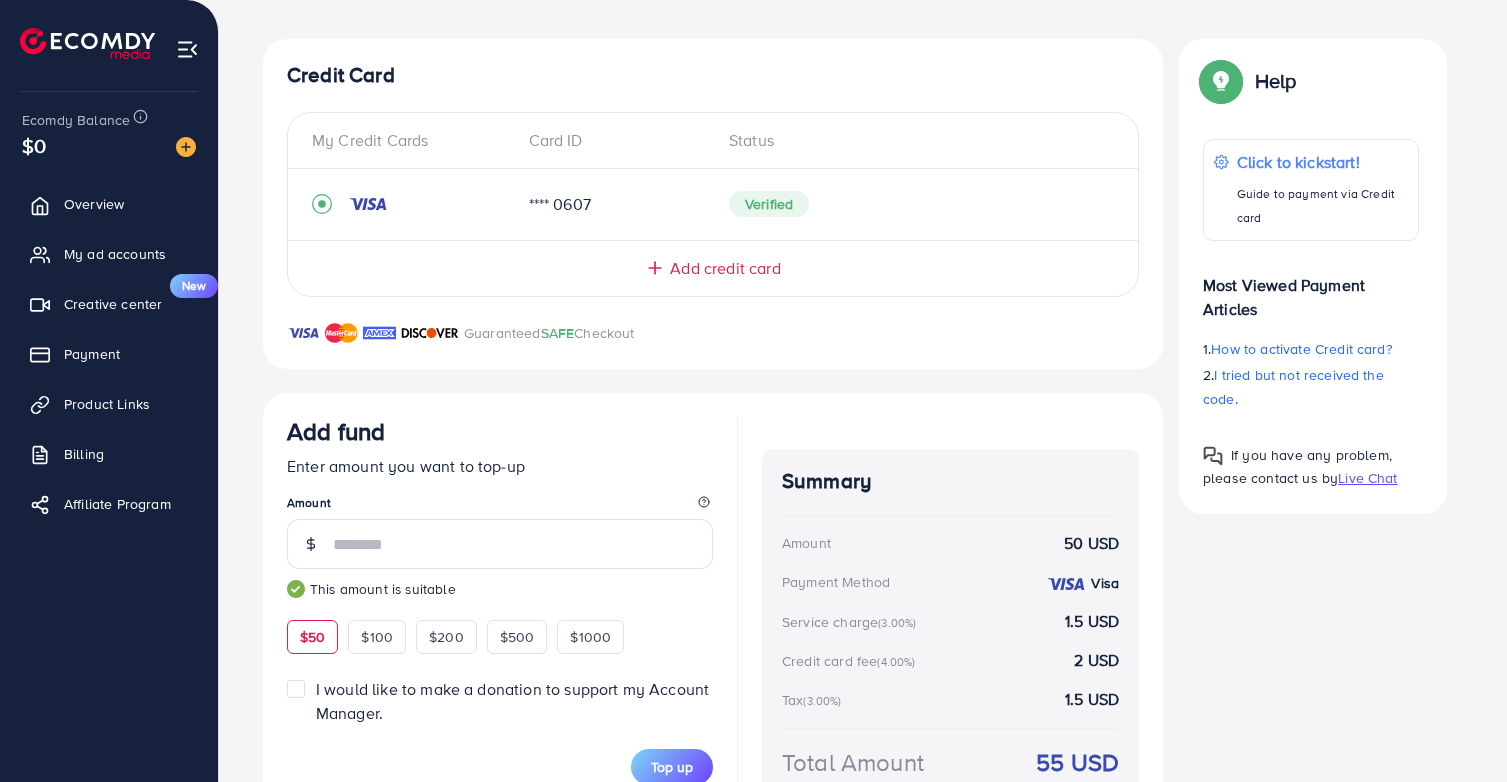 click on "Add fund  Enter amount you want to top-up Amount **  This amount is suitable  $50 $100 $200 $500 $1000 I would like to make a donation to support my Account Manager. 5% 10% 15% 20%  Top up   Summary   Amount   50 USD   Payment Method   Visa   Service charge   (3.00%)  1.5 USD  Credit card fee   (4.00%)  2 USD  Tax   (3.00%)  1.5 USD  Total Amount   55 USD" at bounding box center (713, 632) 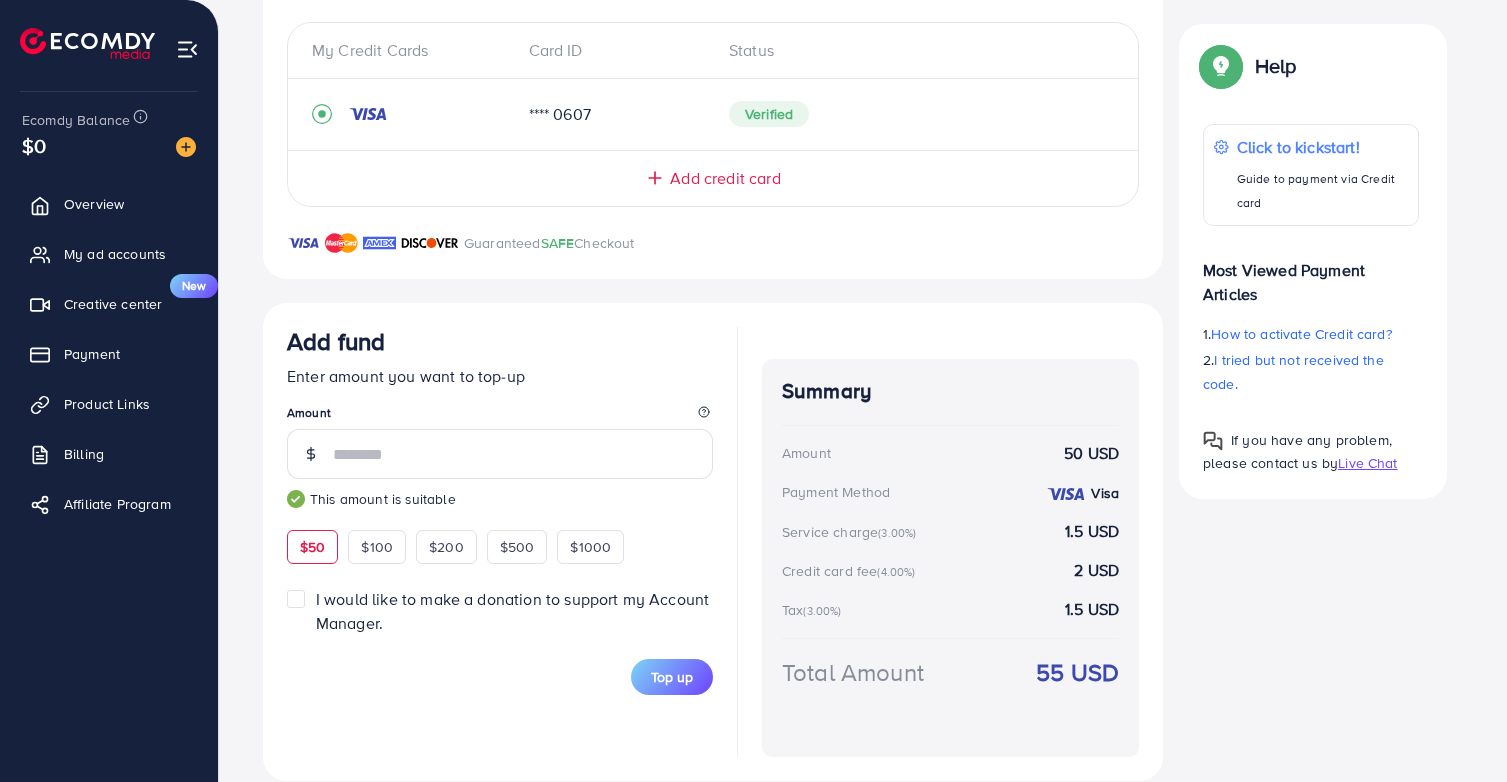 scroll, scrollTop: 433, scrollLeft: 0, axis: vertical 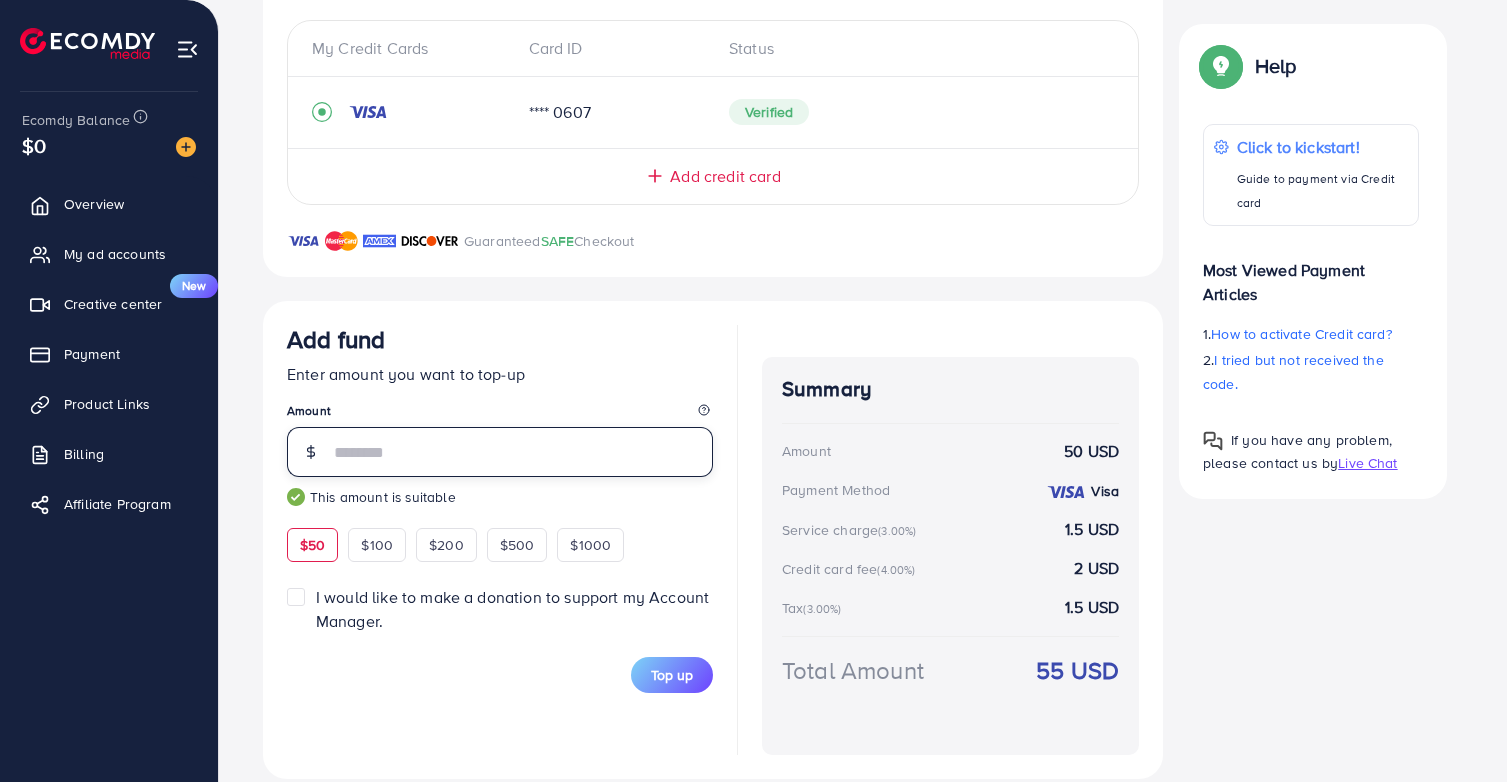 drag, startPoint x: 435, startPoint y: 447, endPoint x: 219, endPoint y: 445, distance: 216.00926 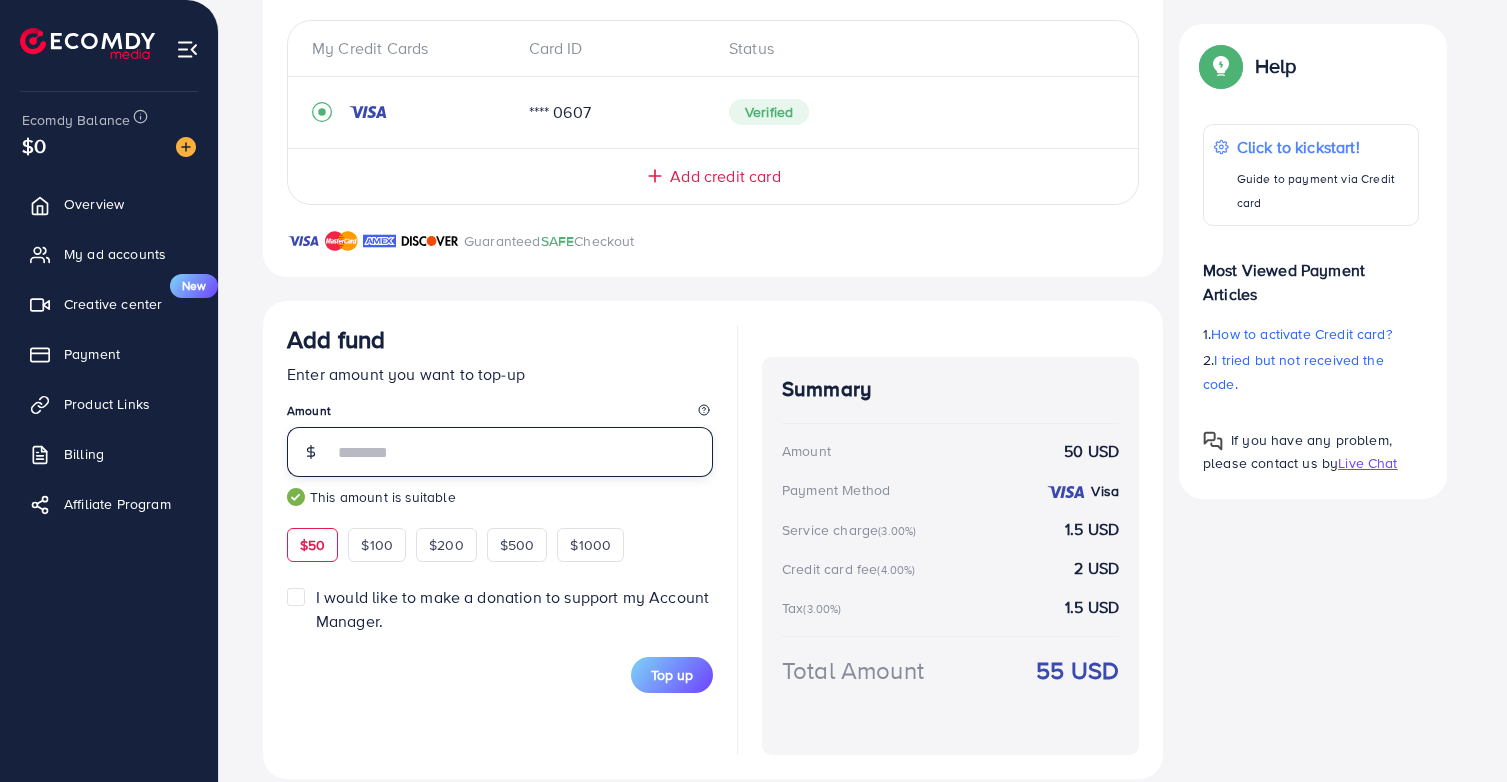 click on "Back to Balance Allocation   Credit Card   (Fee: 4.00%)   PayPal   (Fee: 4.50%)   Payoneer   (Fee: 1.00%)   USDT   (Fee: 0.00%)   Airwallex   (Fee: 0.00%)   Top-up Success!   Thanks you for your purchase. Please check your balance again.   Summary   Client   [USERNAME]   Amount   0 USD   Payment Method   Visa   Service charge  0 USD  Credit card fee  0 USD  Tax  0 USD  Total Amount = Amount + Service charge + Tax + Credit card fee    0 USD   Recharge   Show me Ad Account  *You can download the invoice   here  Credit Card  My Credit Cards   Card ID   Status   **** 0607   Verified  Add credit card  Guaranteed  SAFE  Checkout   Email   [EMAIL]  Card Number   Expired   CVC   Name on card   Add card   Add fund  Enter amount you want to top-up Amount **  This amount is suitable  $50 $100 $200 $500 $1000 I would like to make a donation to support my Account Manager. 5% 10% 15% 20%  Top up   Summary   Amount   50 USD   Payment Method   Visa   Service charge   (3.00%)  1.5 USD  Credit card fee   (4.00%)  2 USD  Tax" at bounding box center (863, 189) 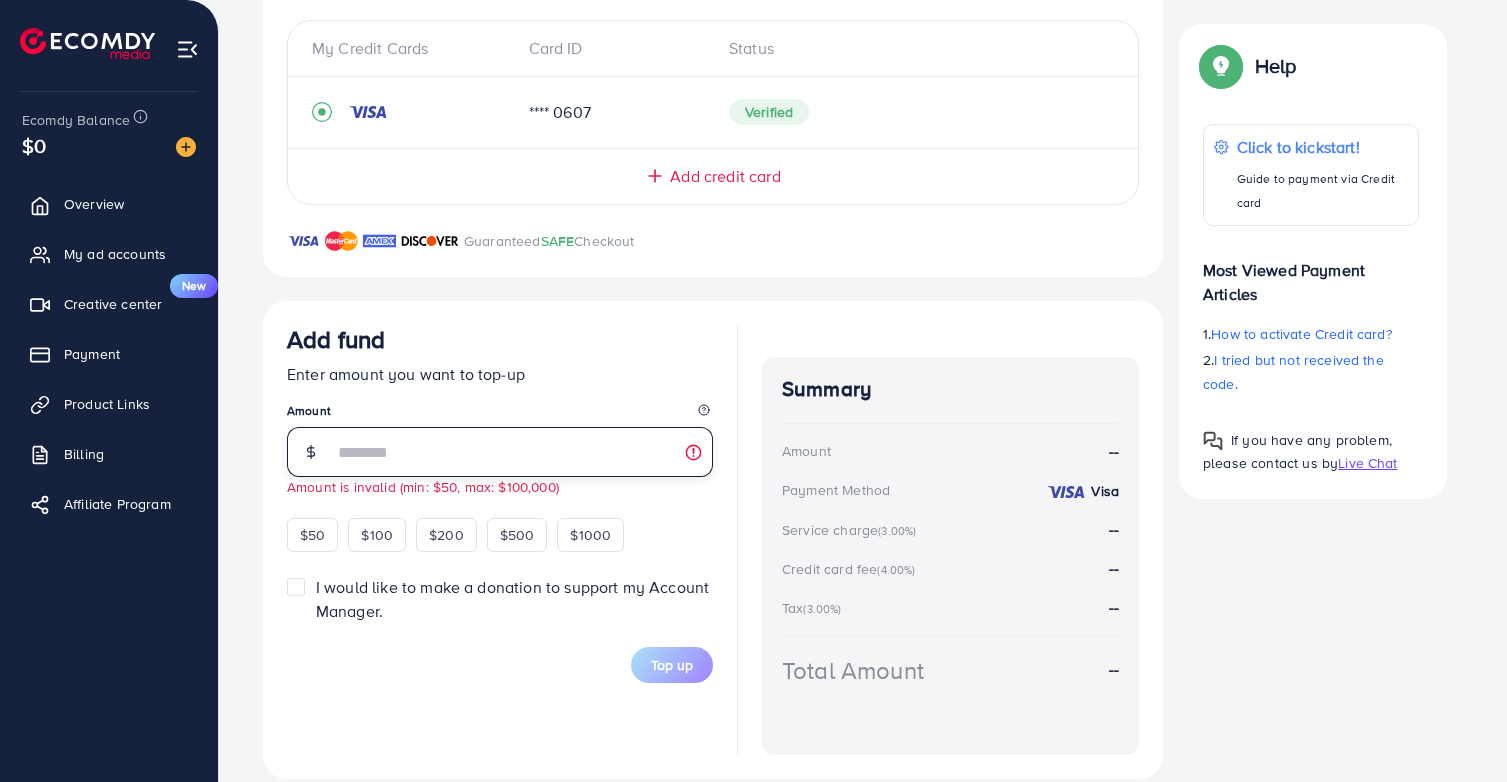 type on "*" 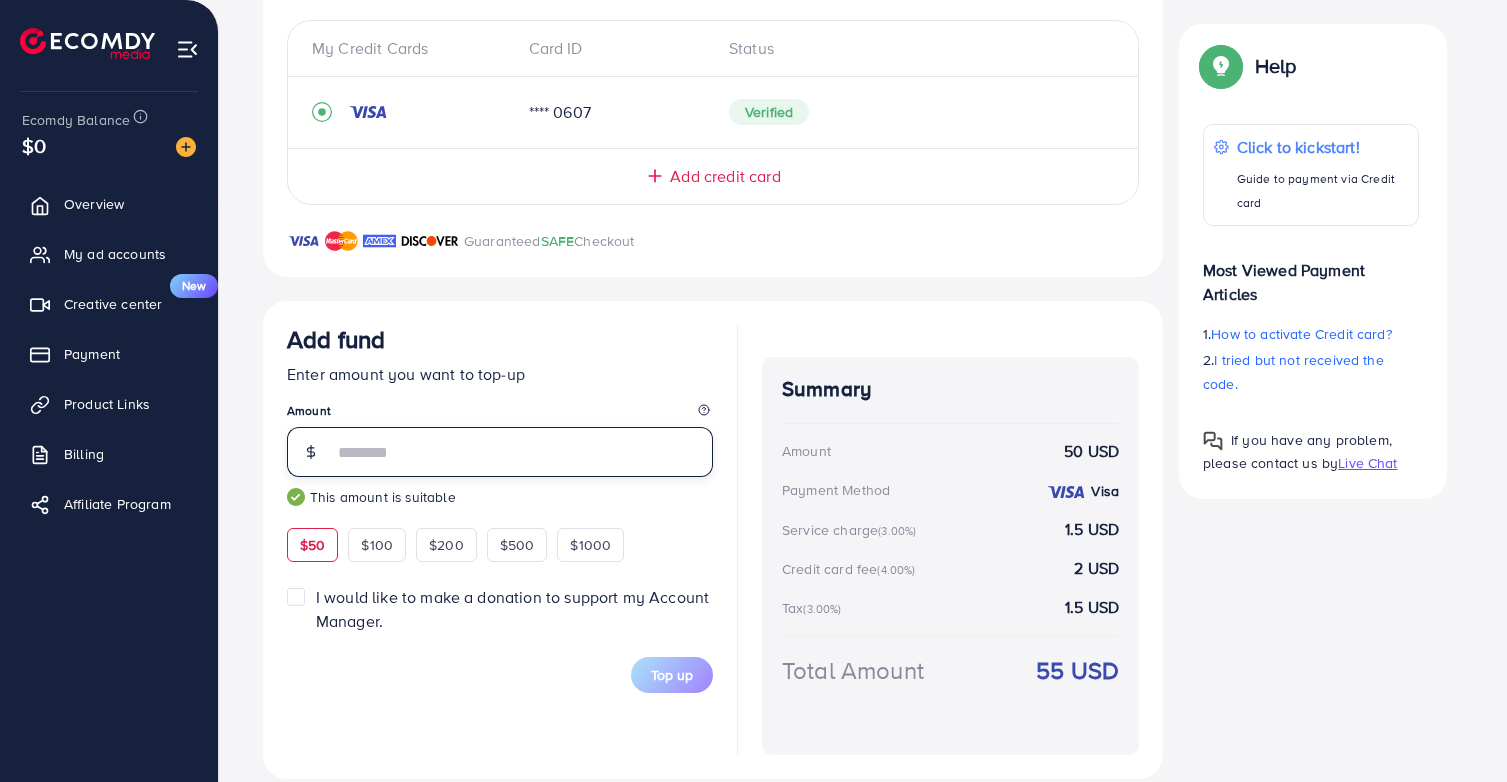 type on "**" 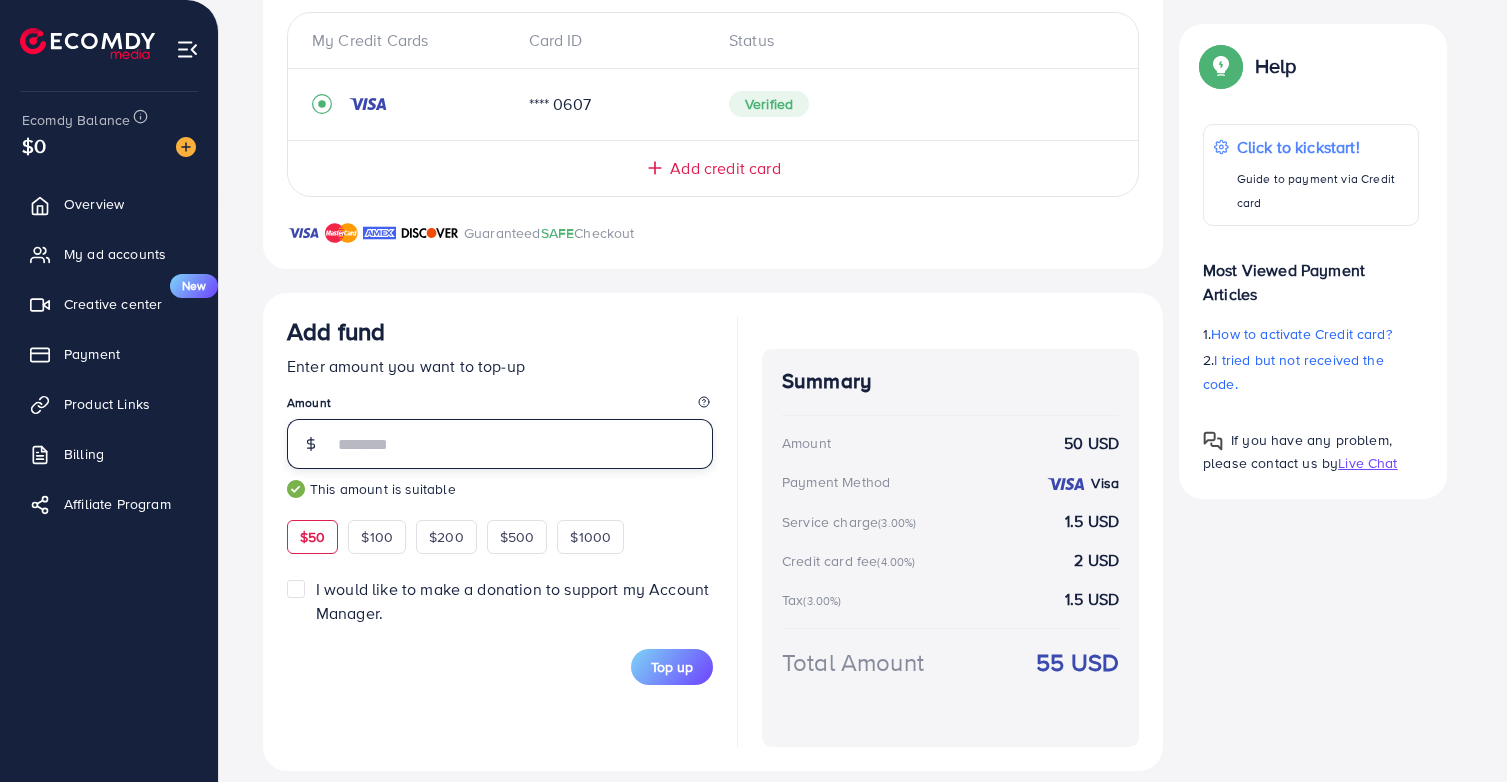 scroll, scrollTop: 462, scrollLeft: 0, axis: vertical 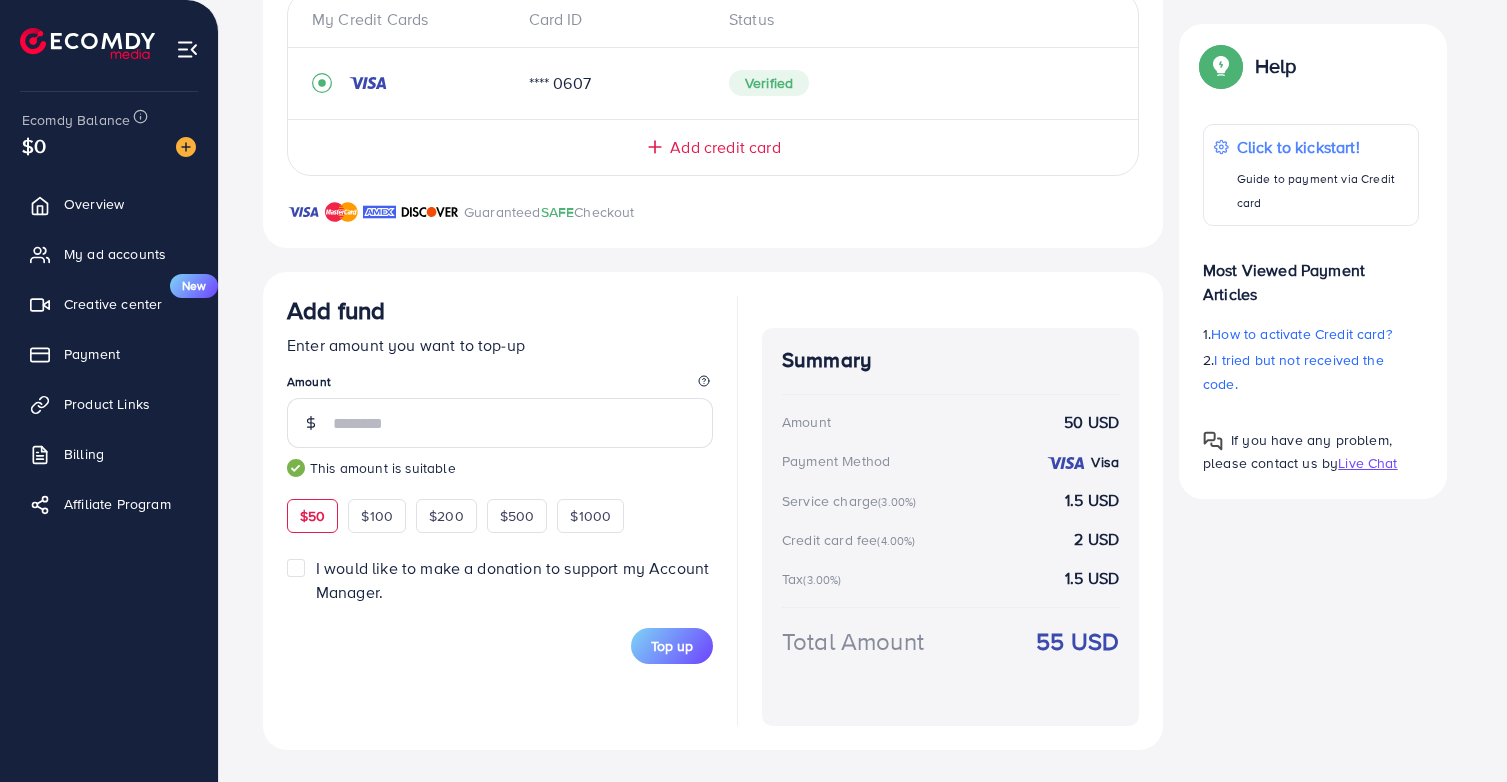 click on "Add fund" at bounding box center [500, 314] 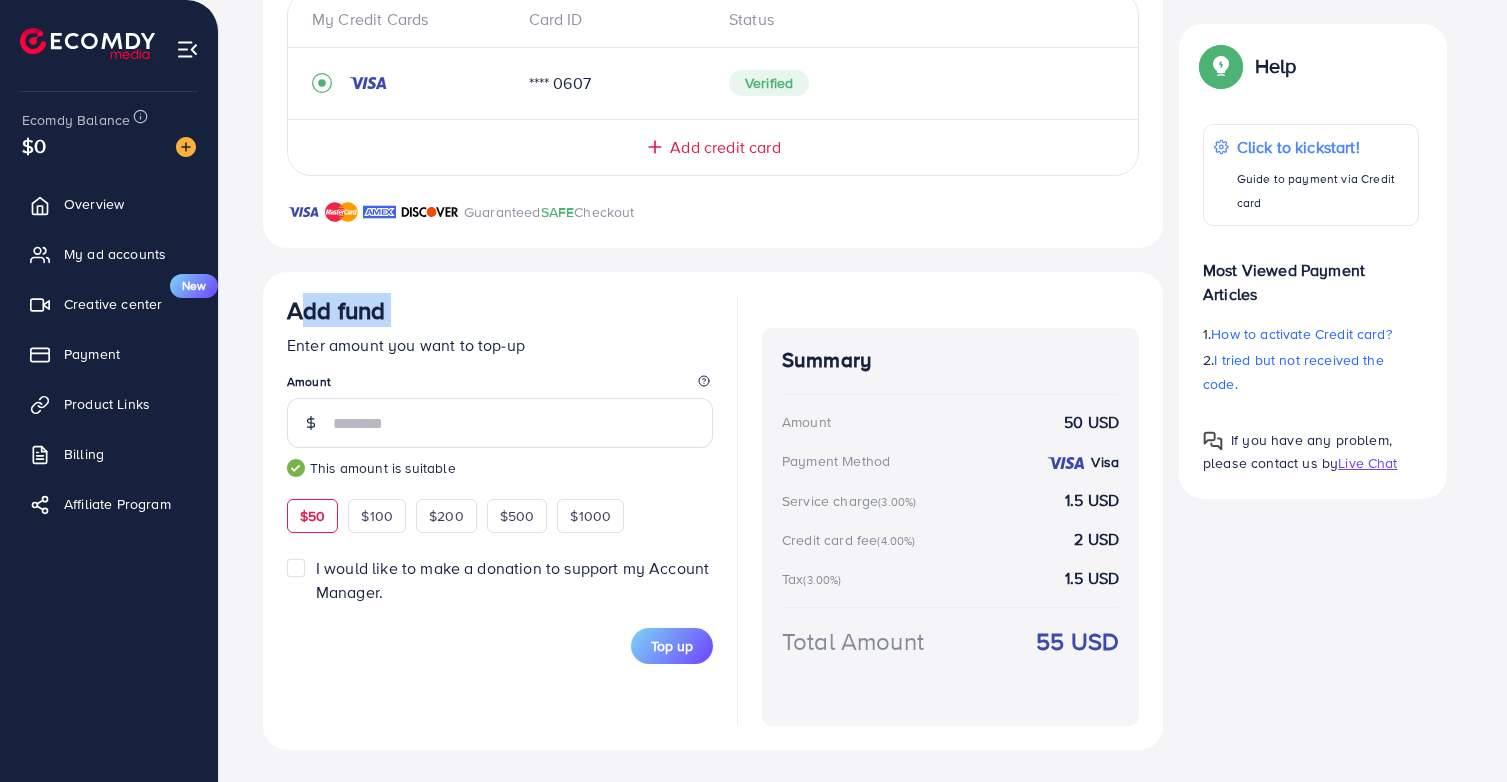 click on "Add fund" at bounding box center [500, 314] 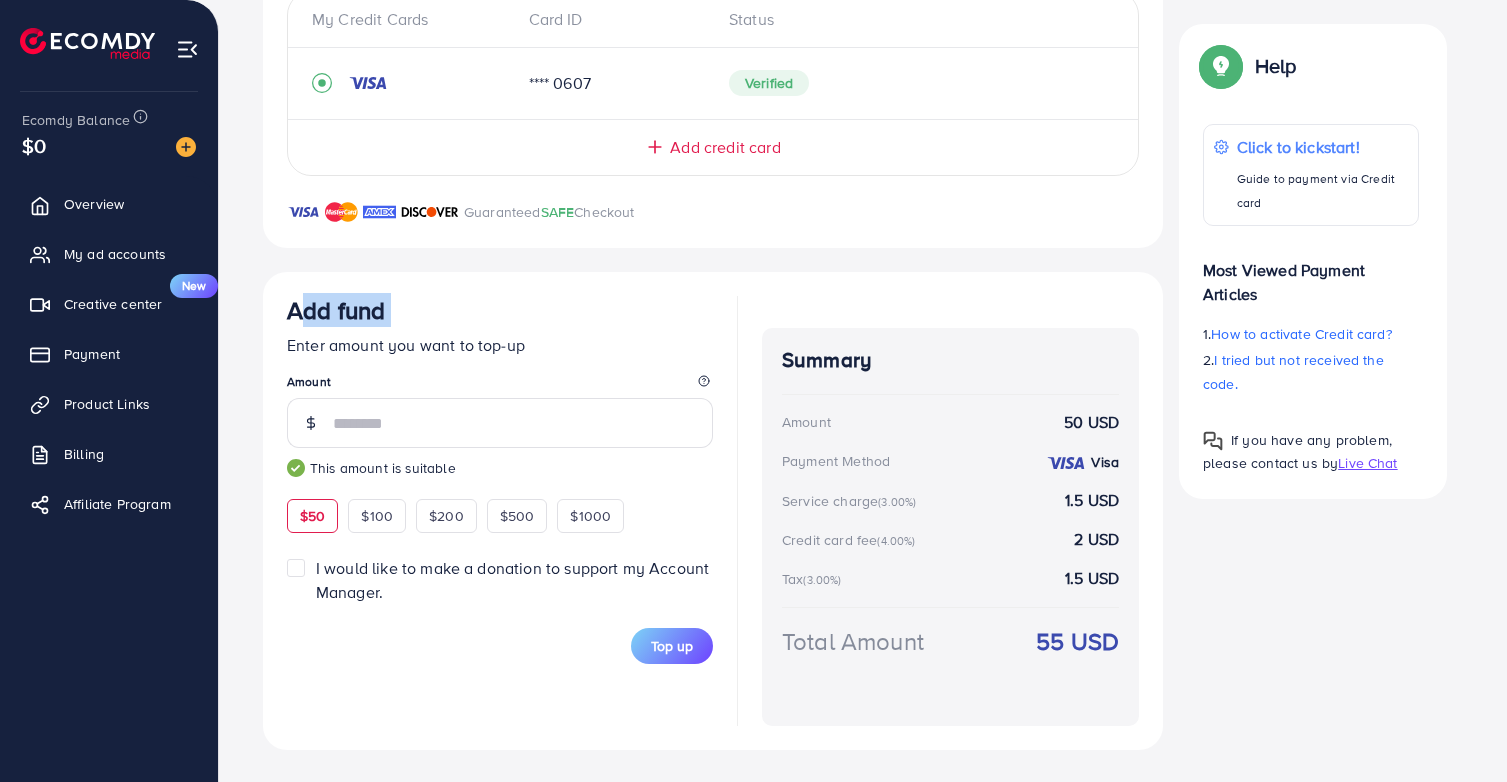 click on "Add fund" at bounding box center (500, 314) 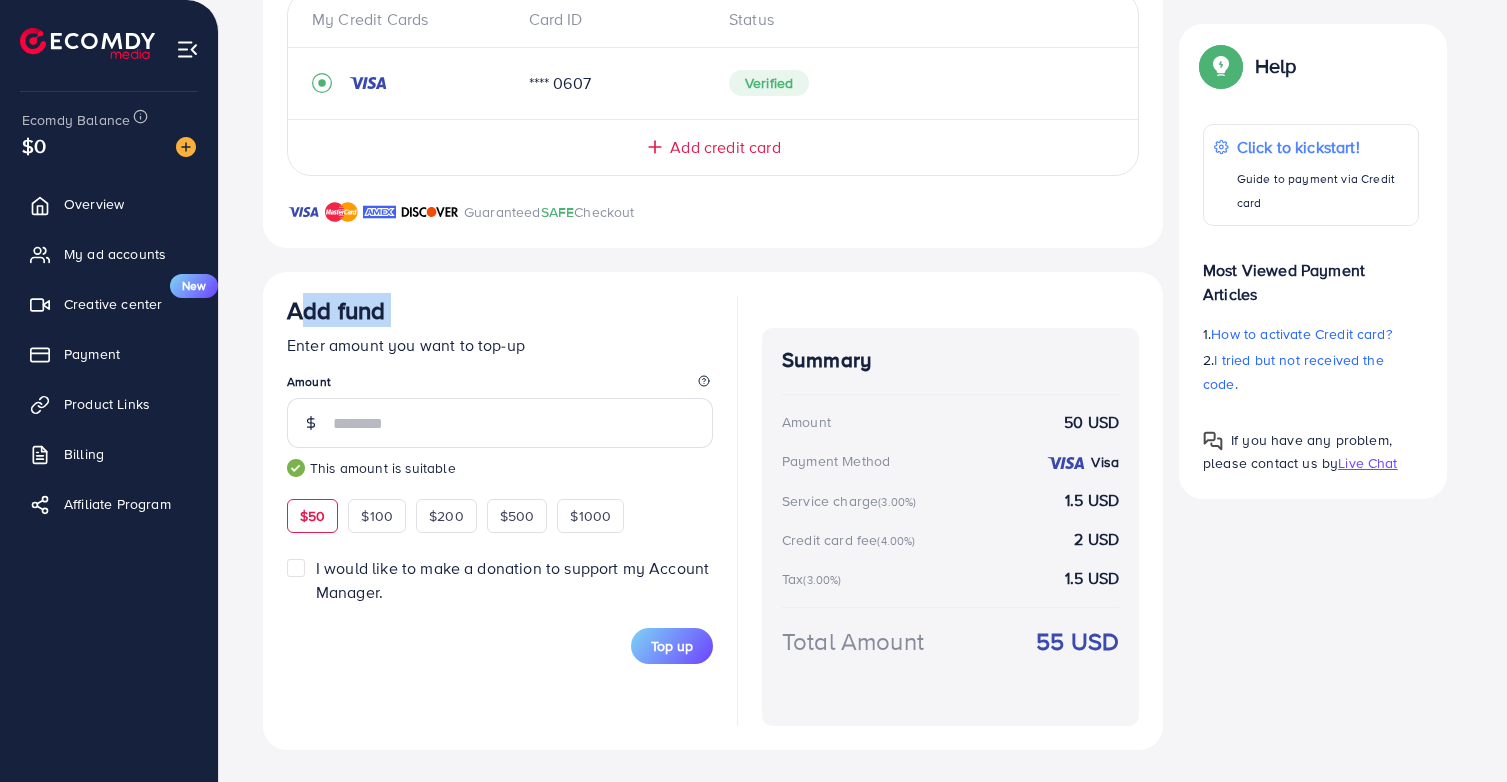 click on "Add fund" at bounding box center [500, 314] 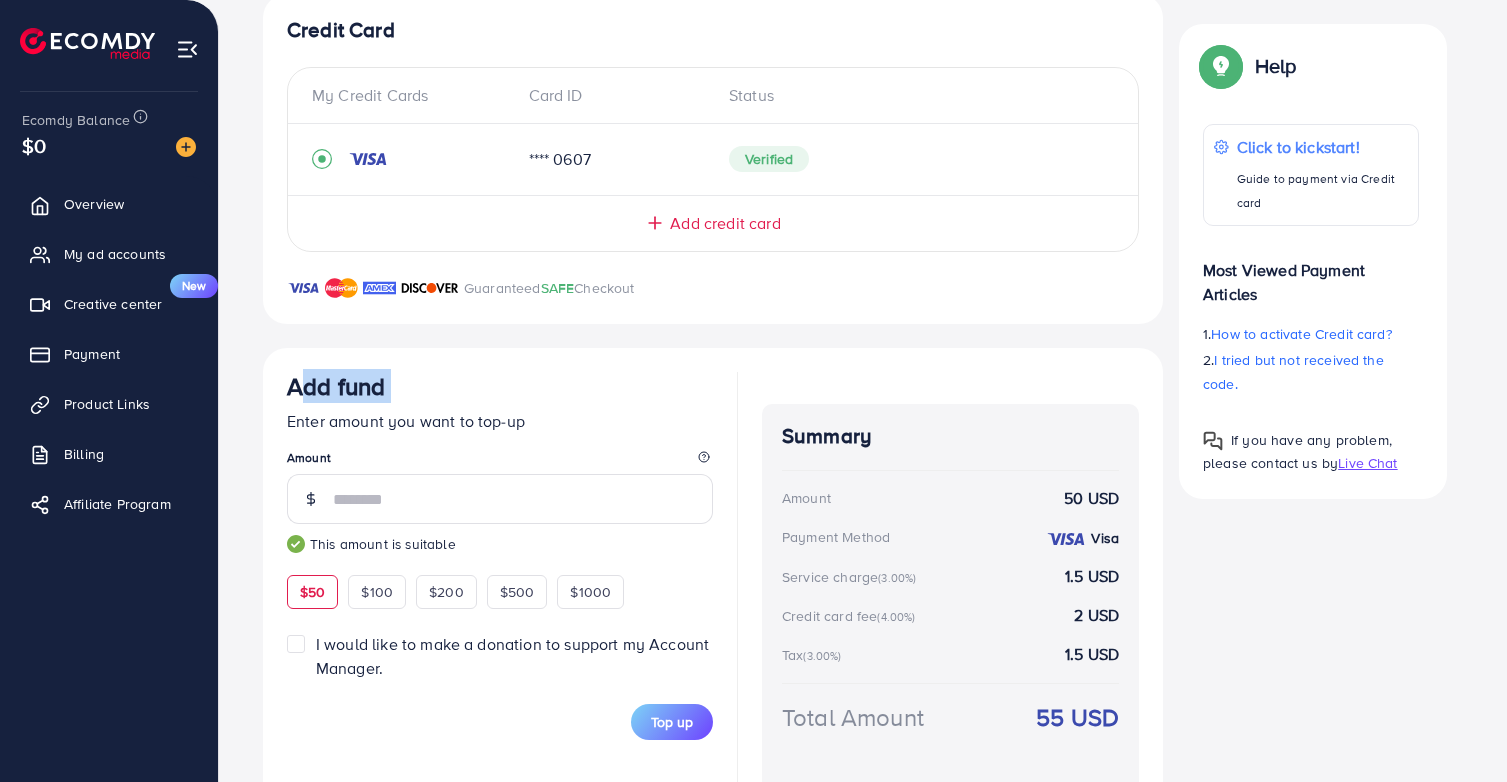 scroll, scrollTop: 264, scrollLeft: 0, axis: vertical 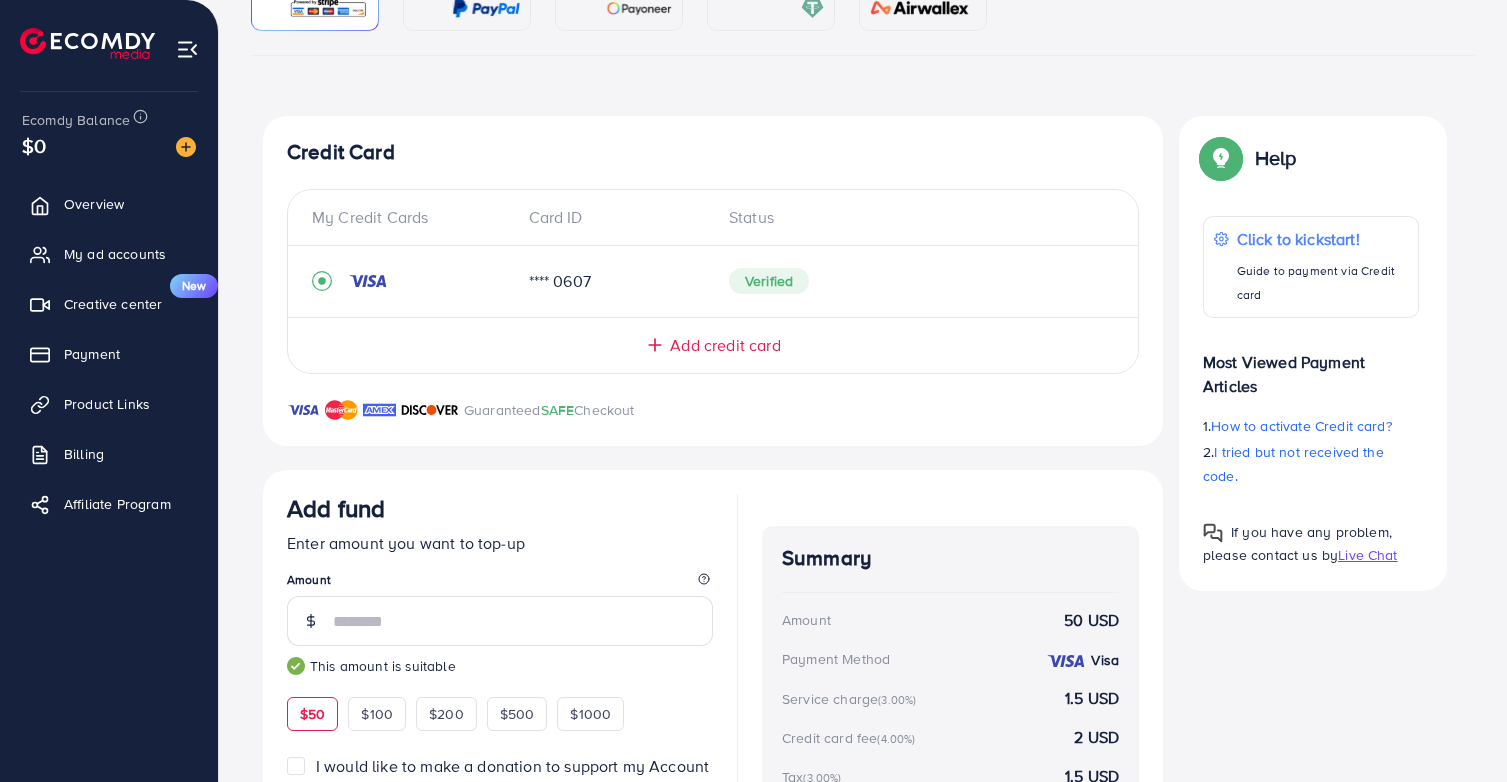click on "Add credit card" at bounding box center [725, 345] 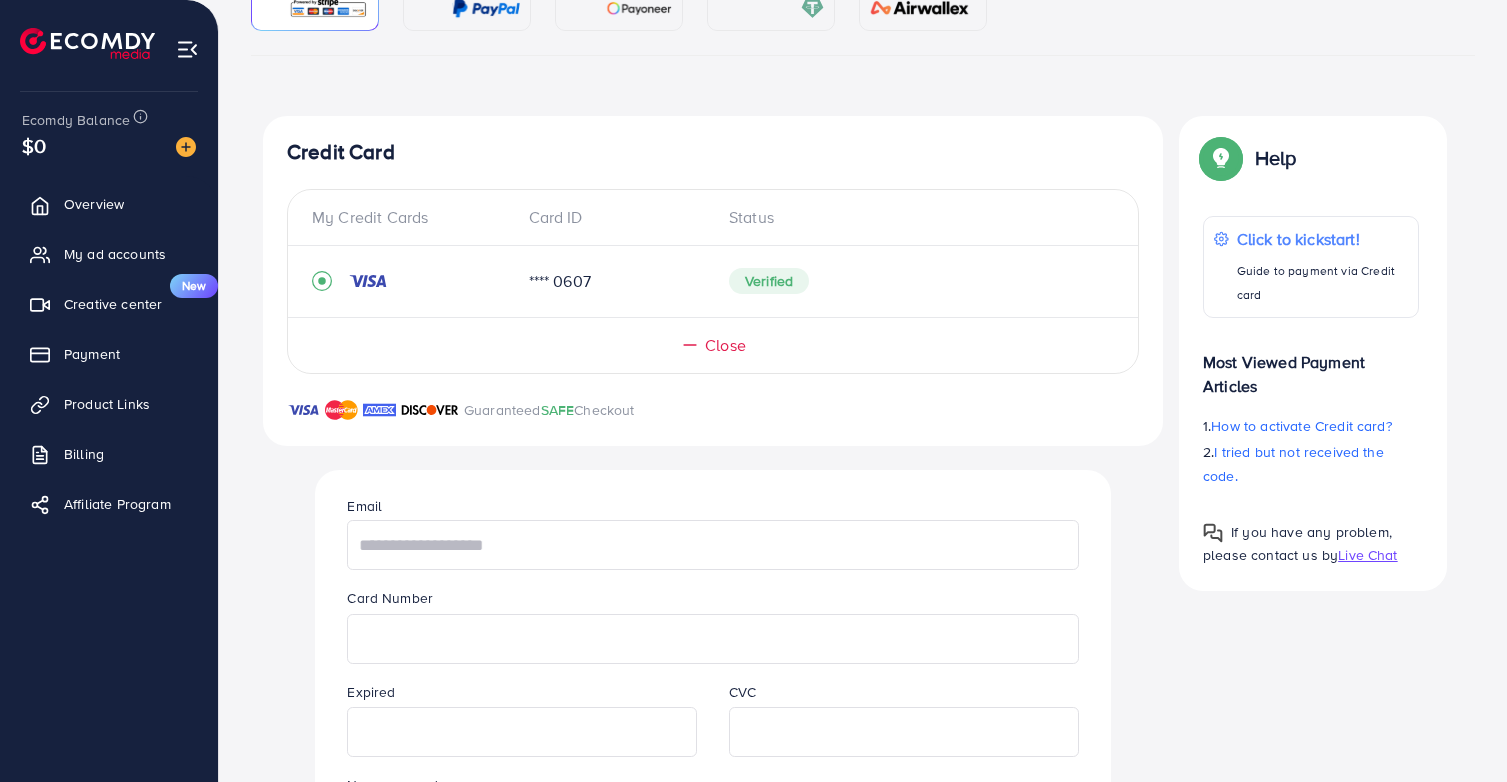 click at bounding box center (712, 545) 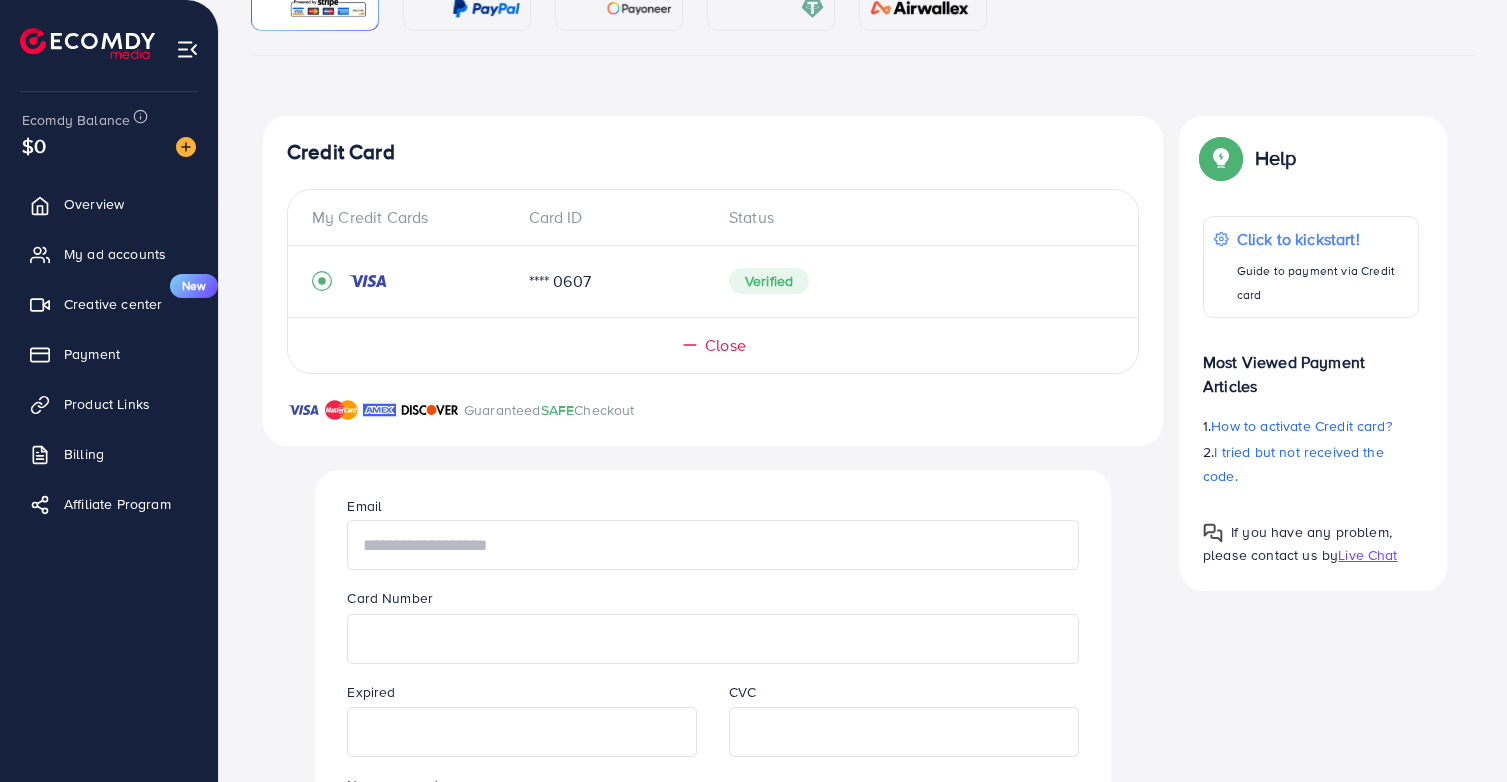 click at bounding box center [712, 545] 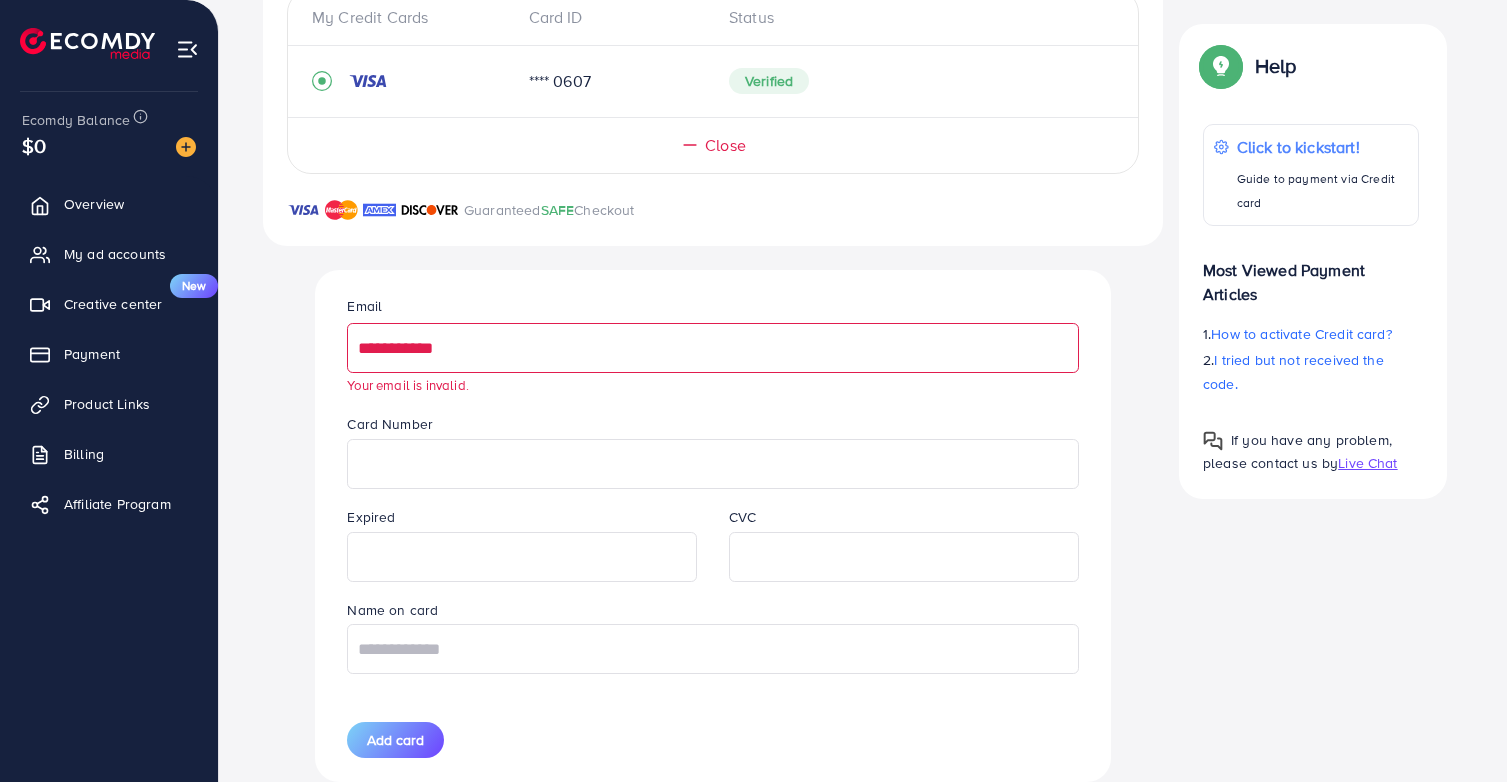 scroll, scrollTop: 525, scrollLeft: 0, axis: vertical 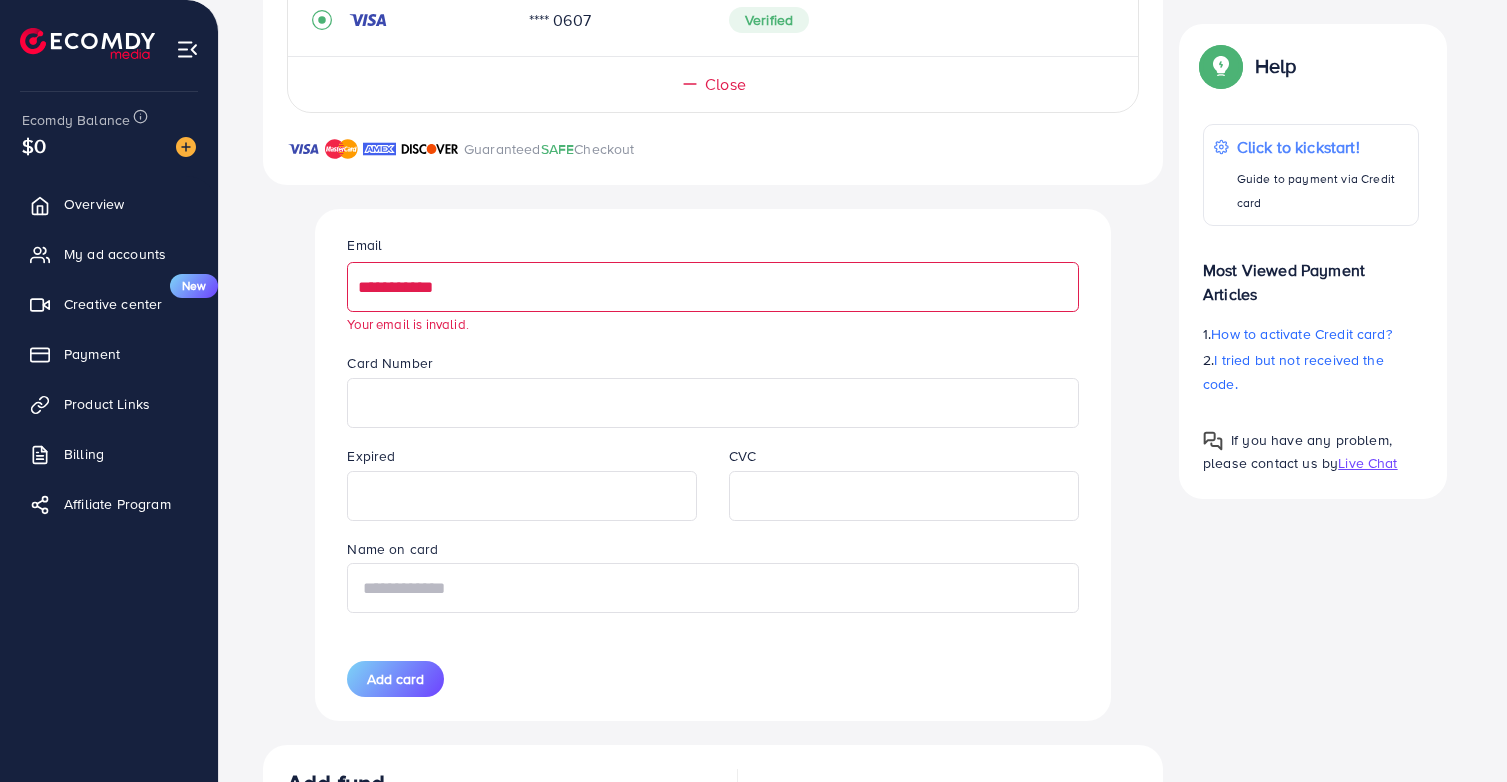 click at bounding box center [712, 588] 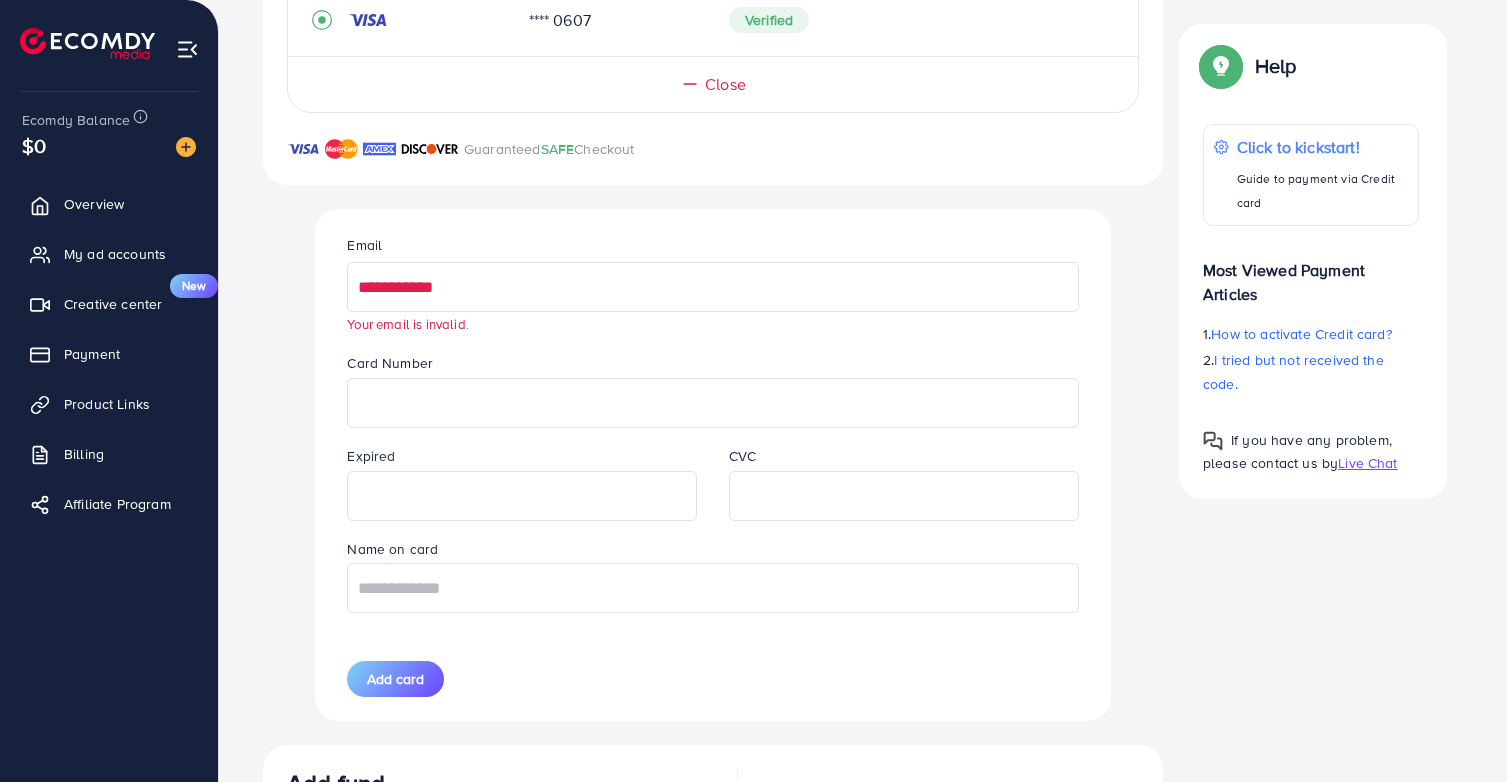 drag, startPoint x: 465, startPoint y: 278, endPoint x: 249, endPoint y: 258, distance: 216.92395 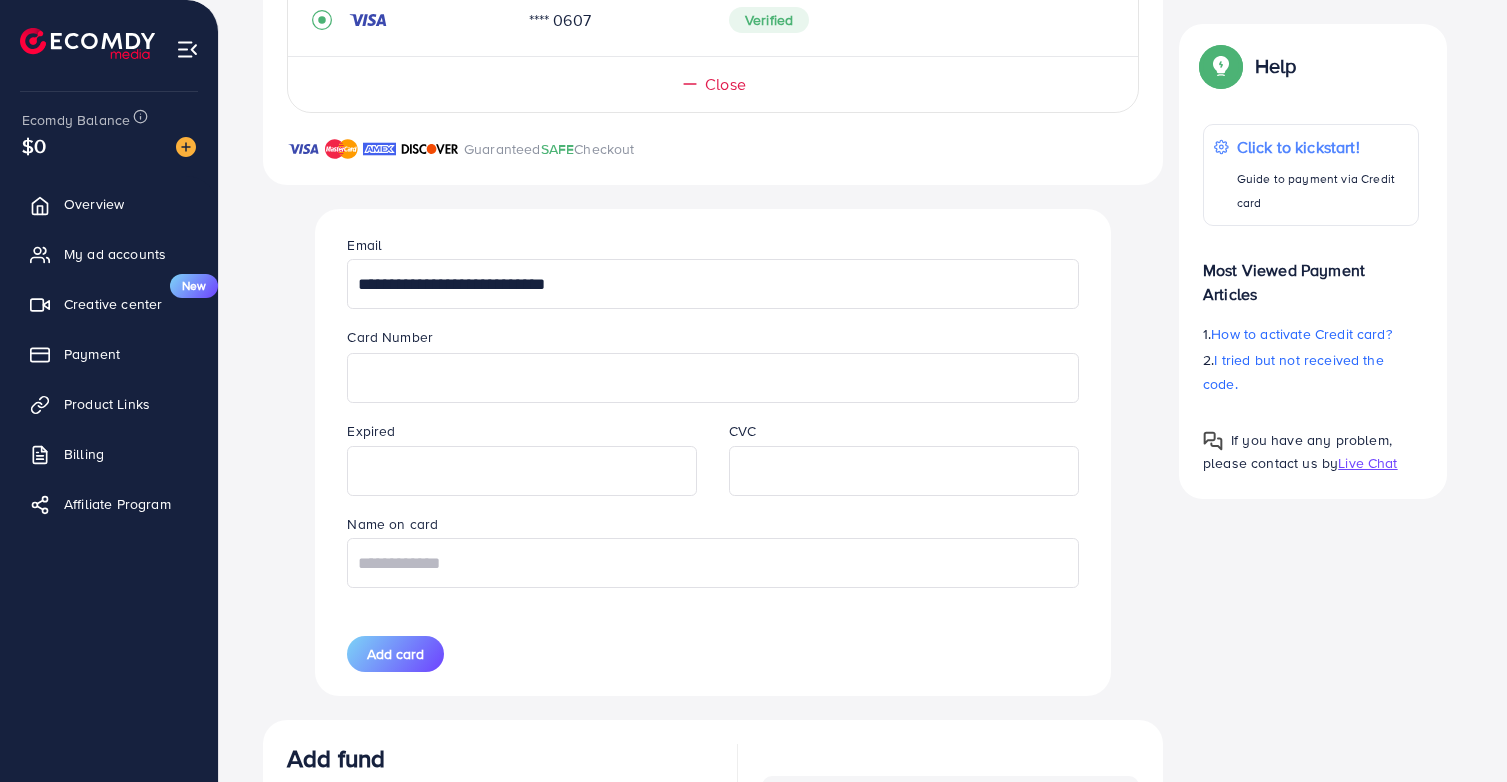 type on "**********" 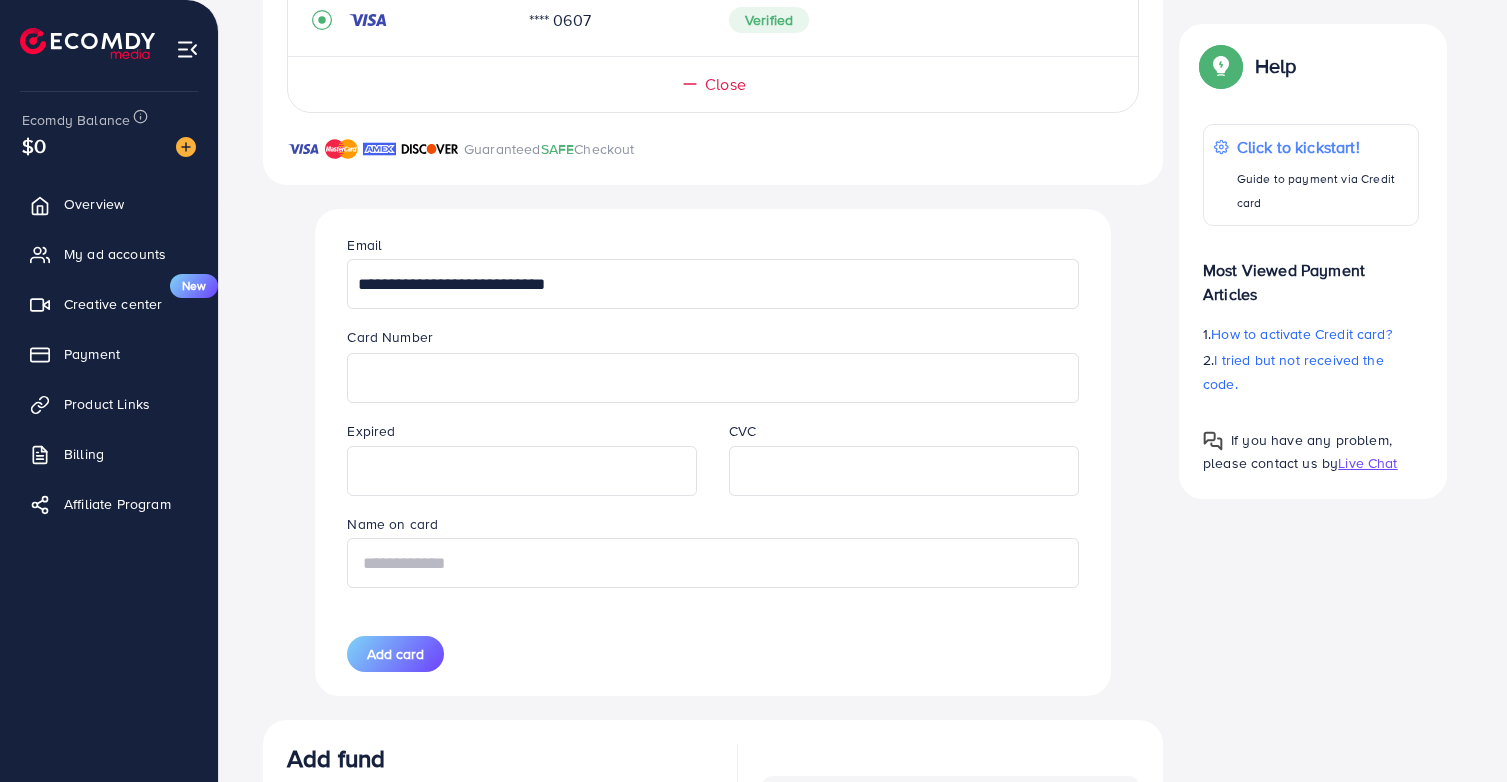 click at bounding box center (712, 563) 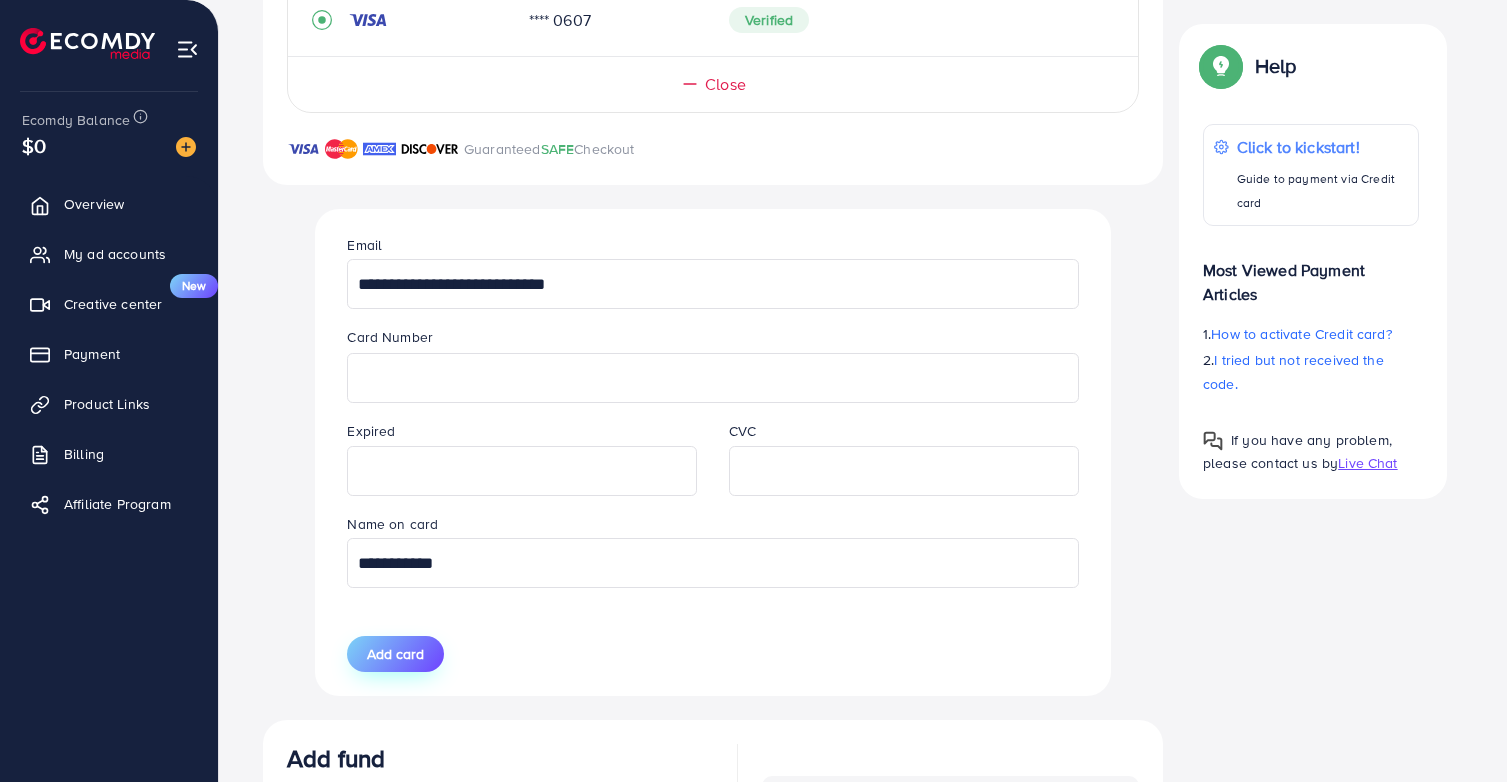 type on "**********" 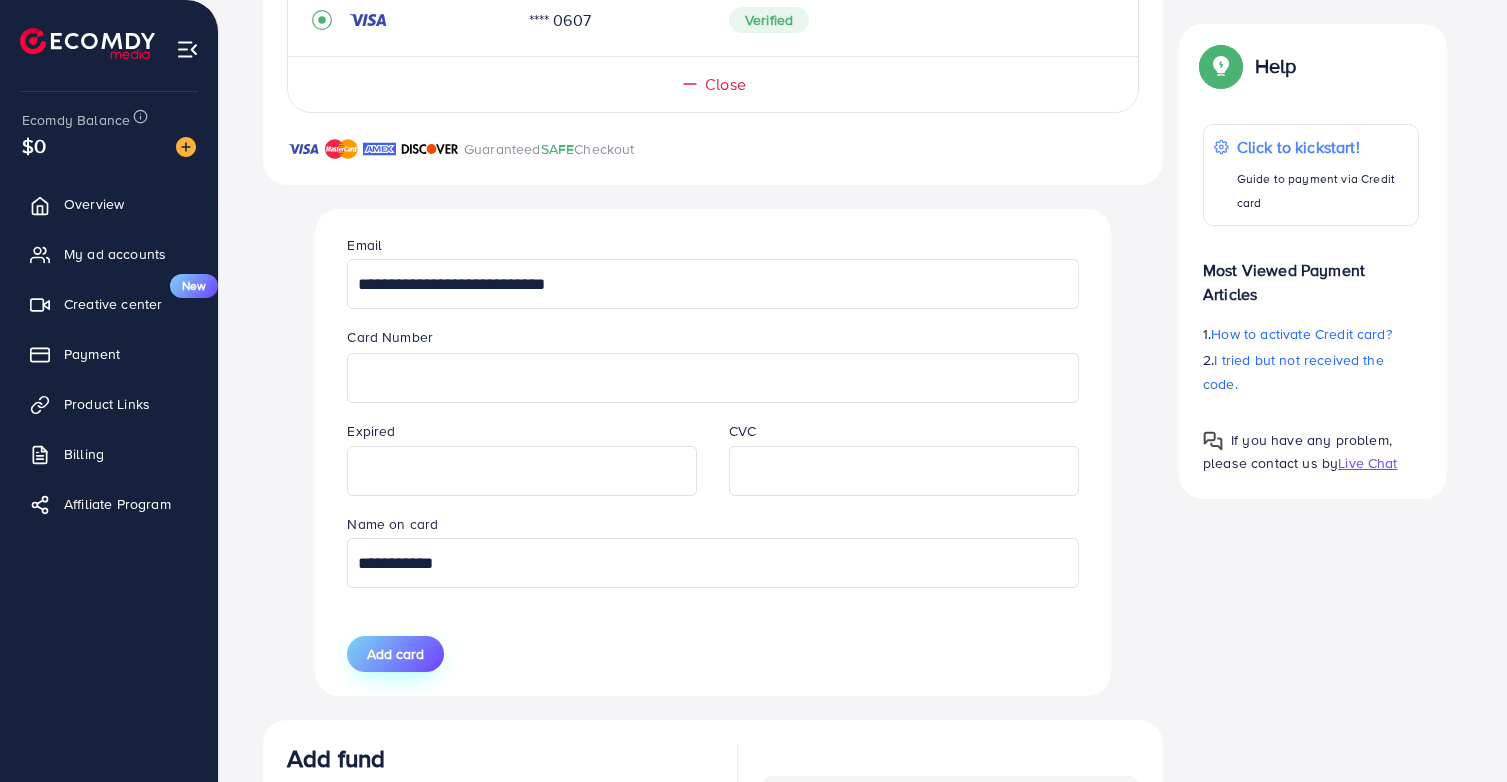 click on "Add card" at bounding box center [395, 654] 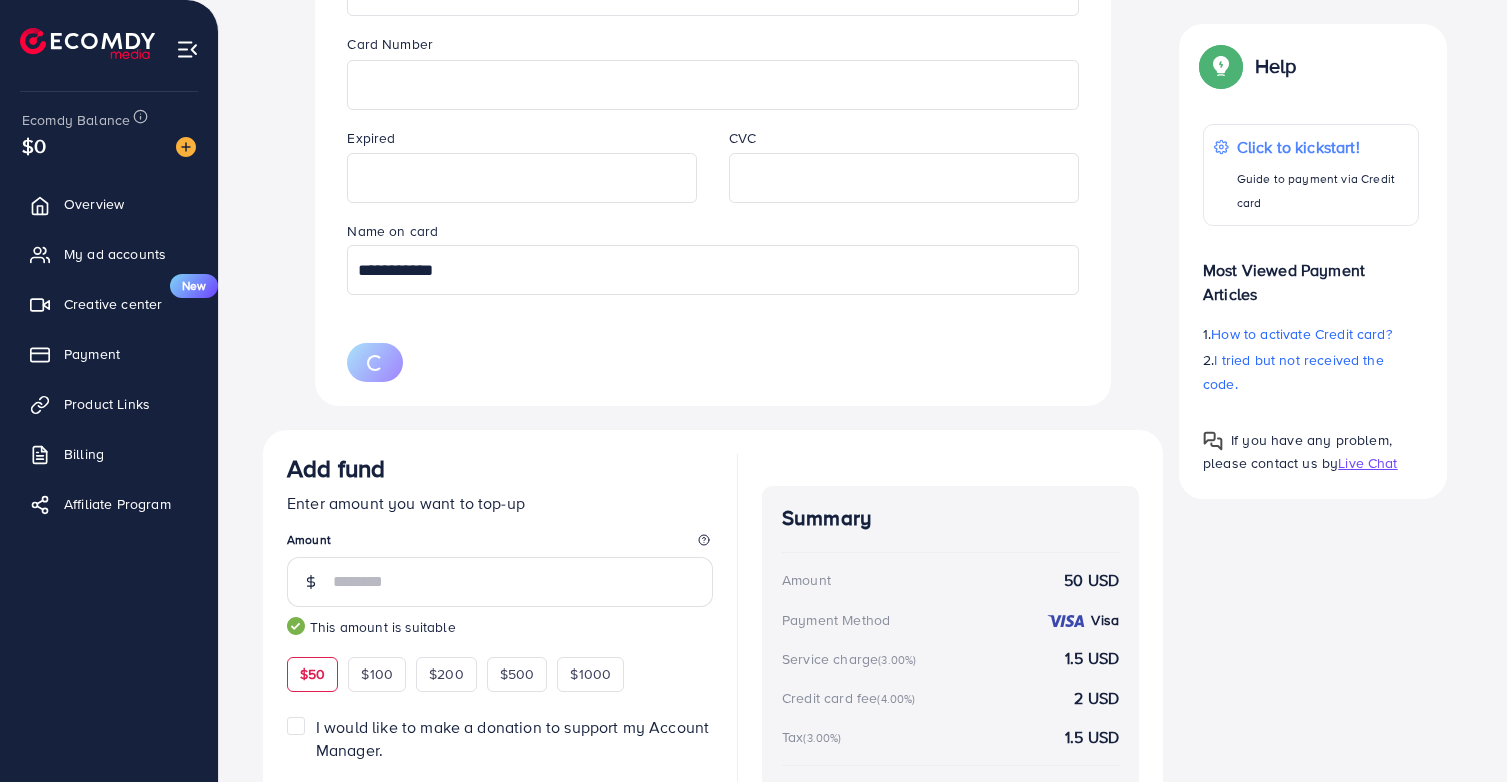 scroll, scrollTop: 688, scrollLeft: 0, axis: vertical 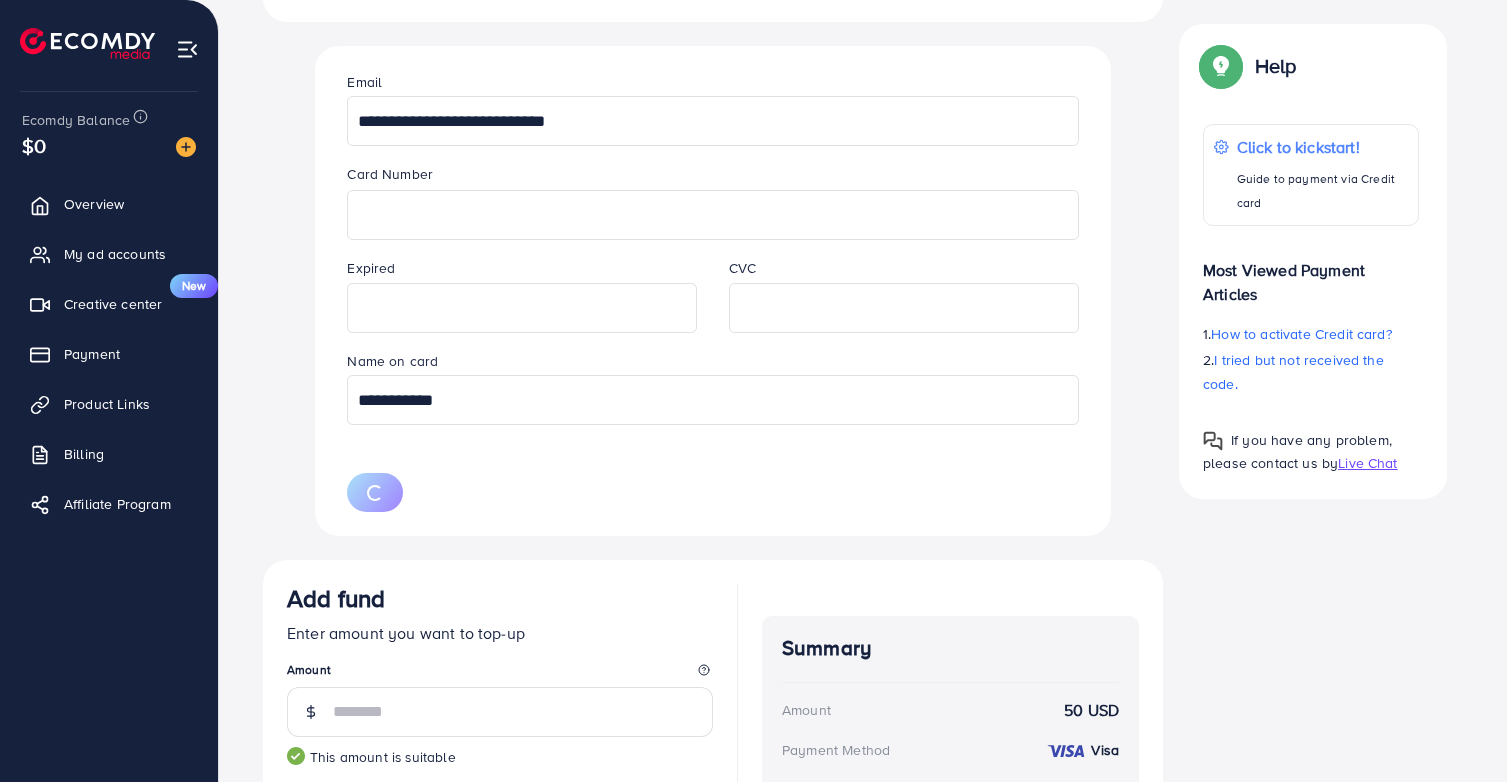 type 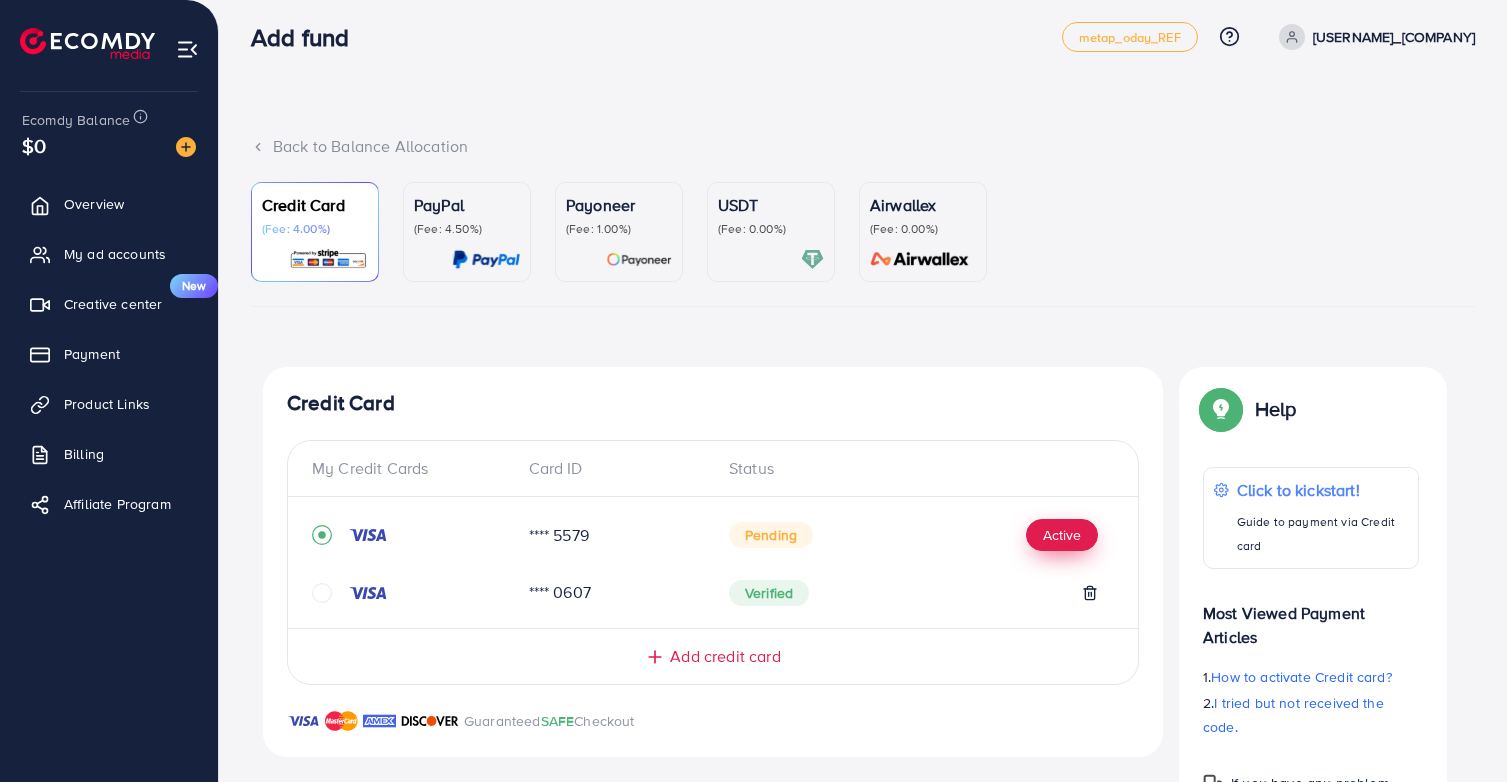 scroll, scrollTop: 105, scrollLeft: 0, axis: vertical 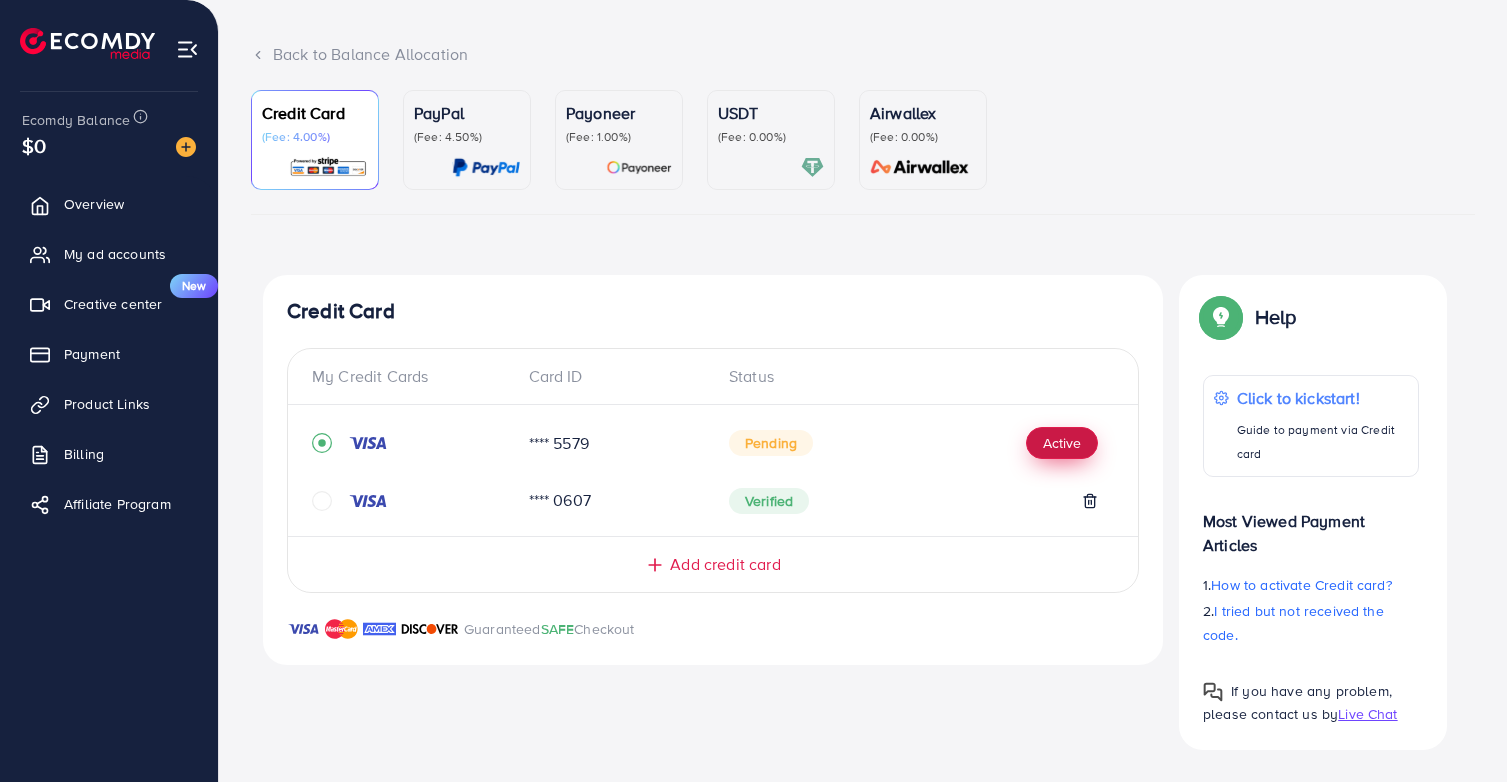 click on "Active" at bounding box center (1062, 443) 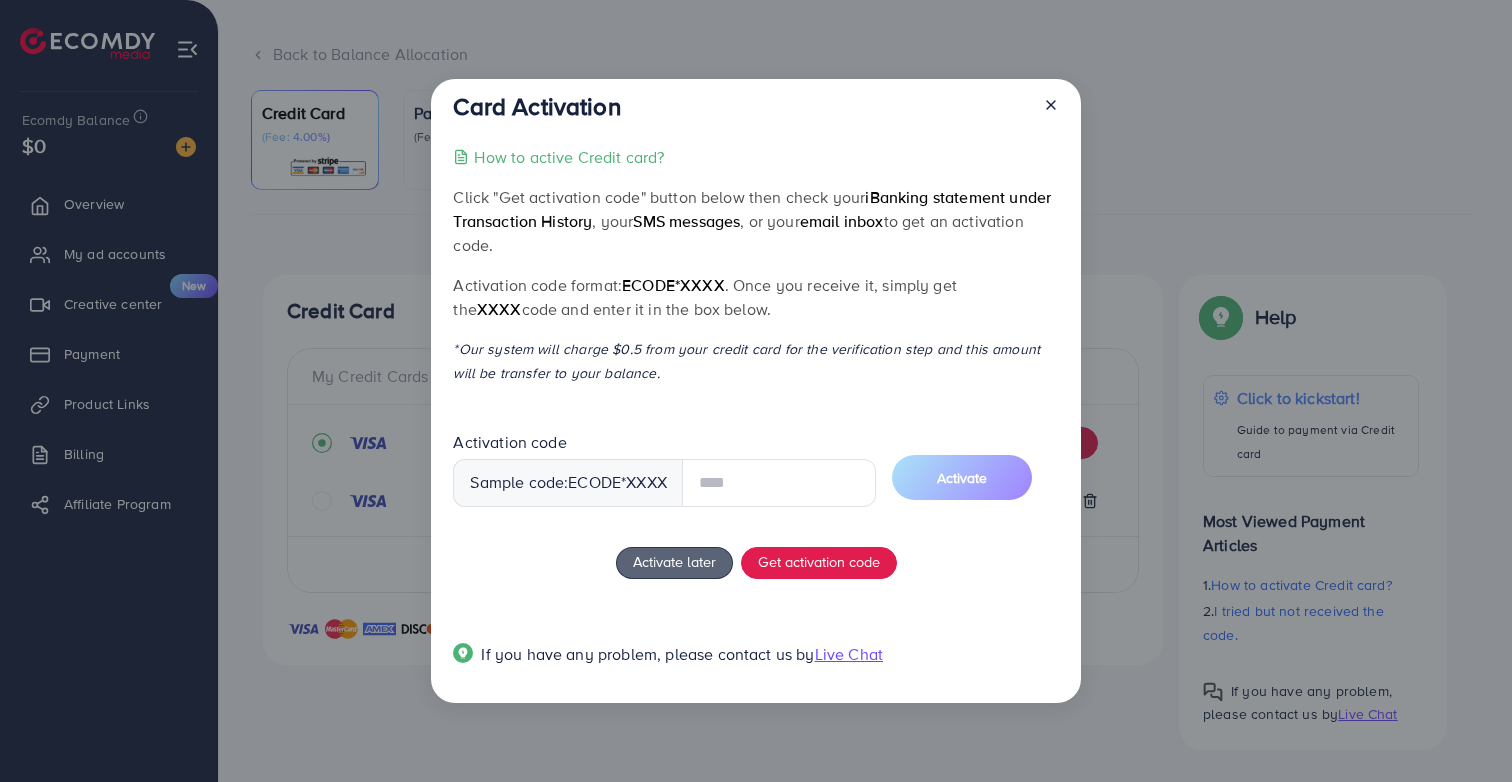 click at bounding box center (779, 483) 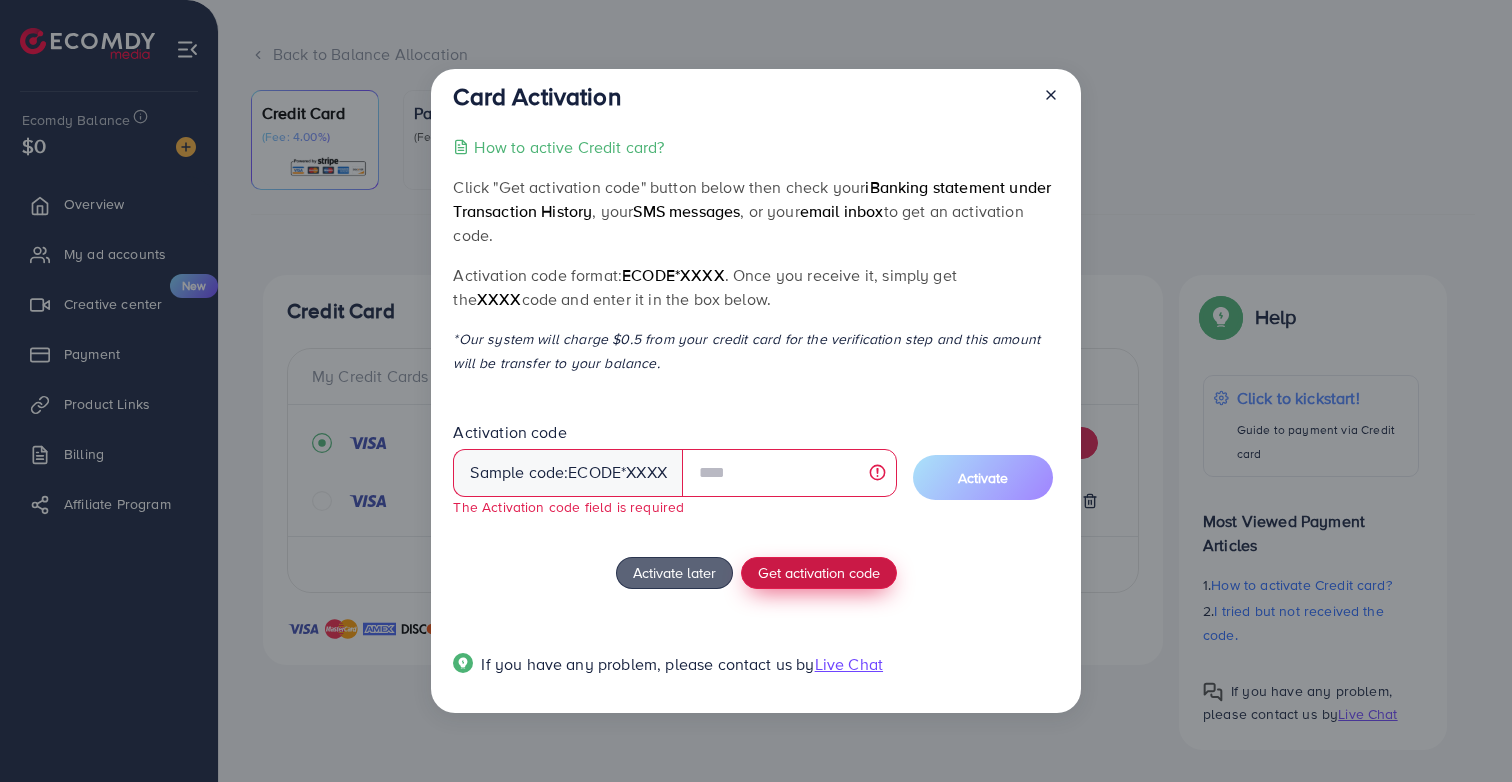 click on "Get activation code" at bounding box center [819, 572] 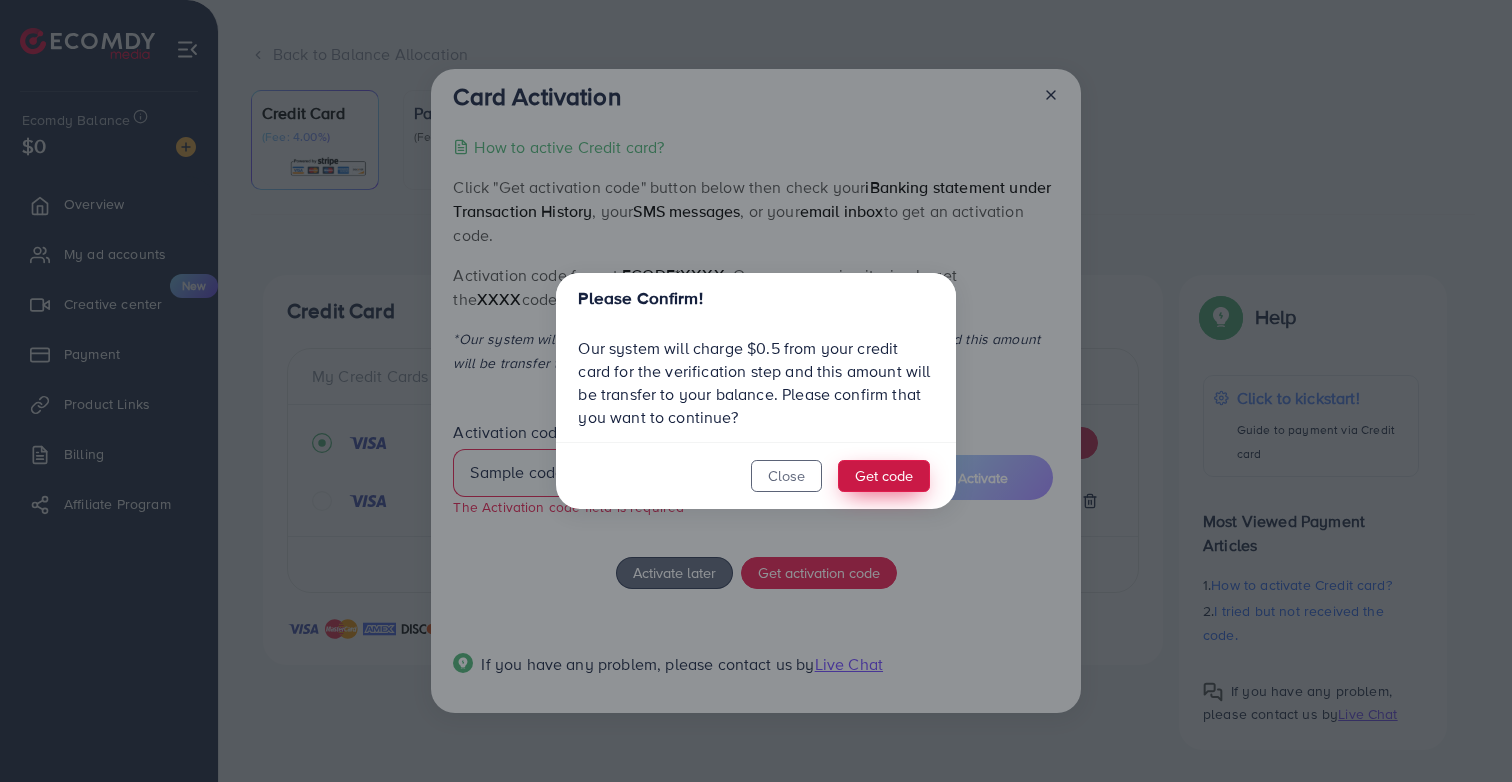click on "Get code" at bounding box center [884, 476] 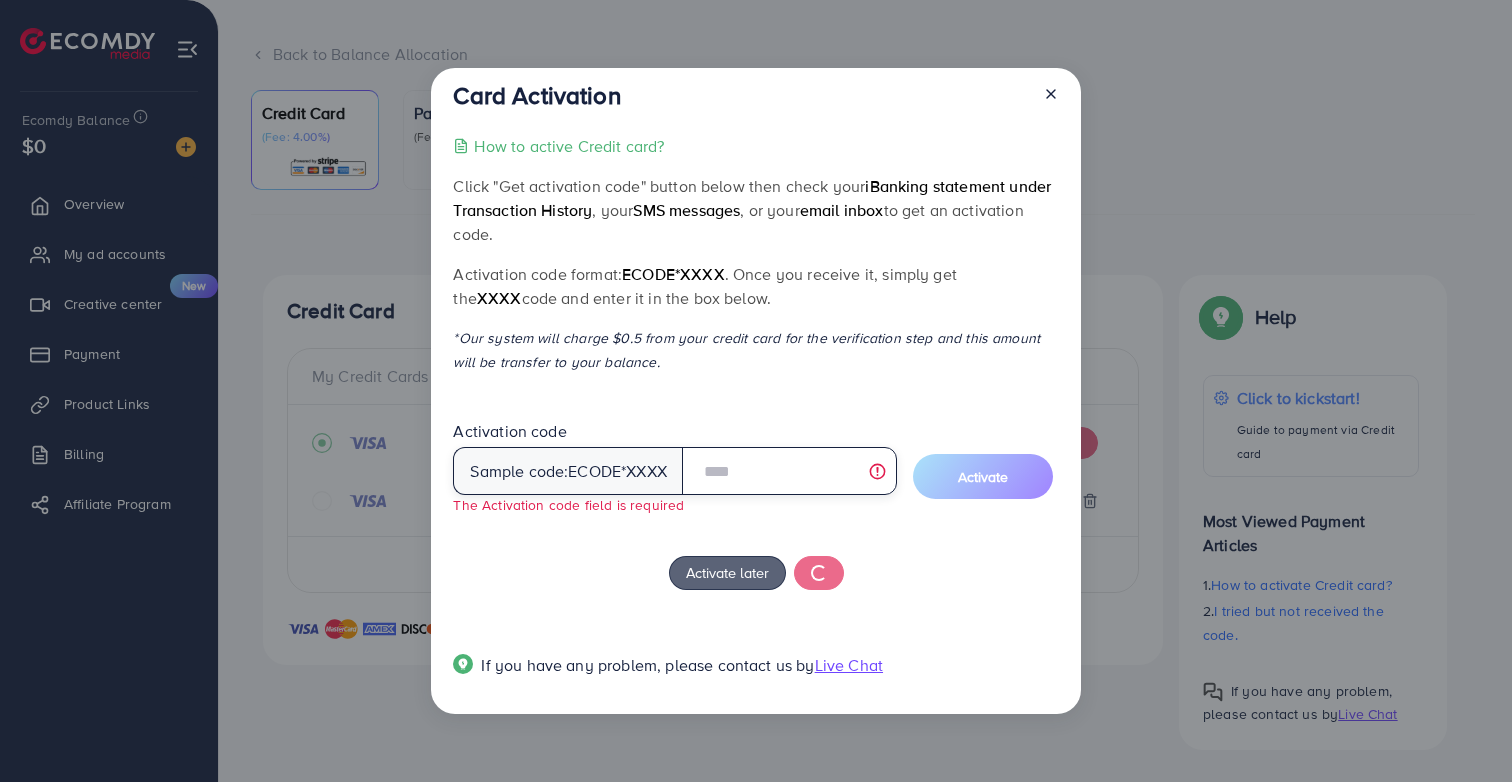 click at bounding box center [789, 471] 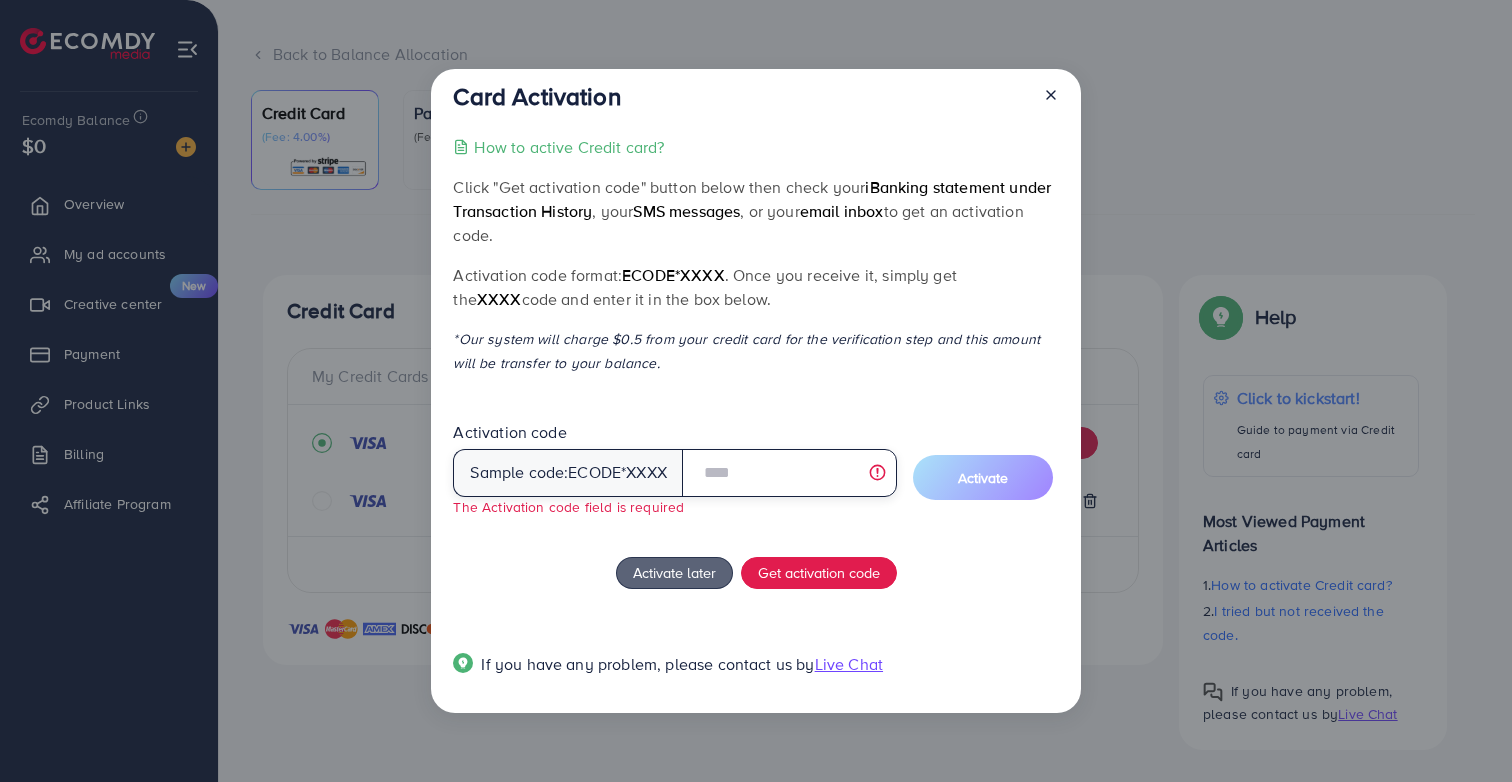 click at bounding box center [789, 473] 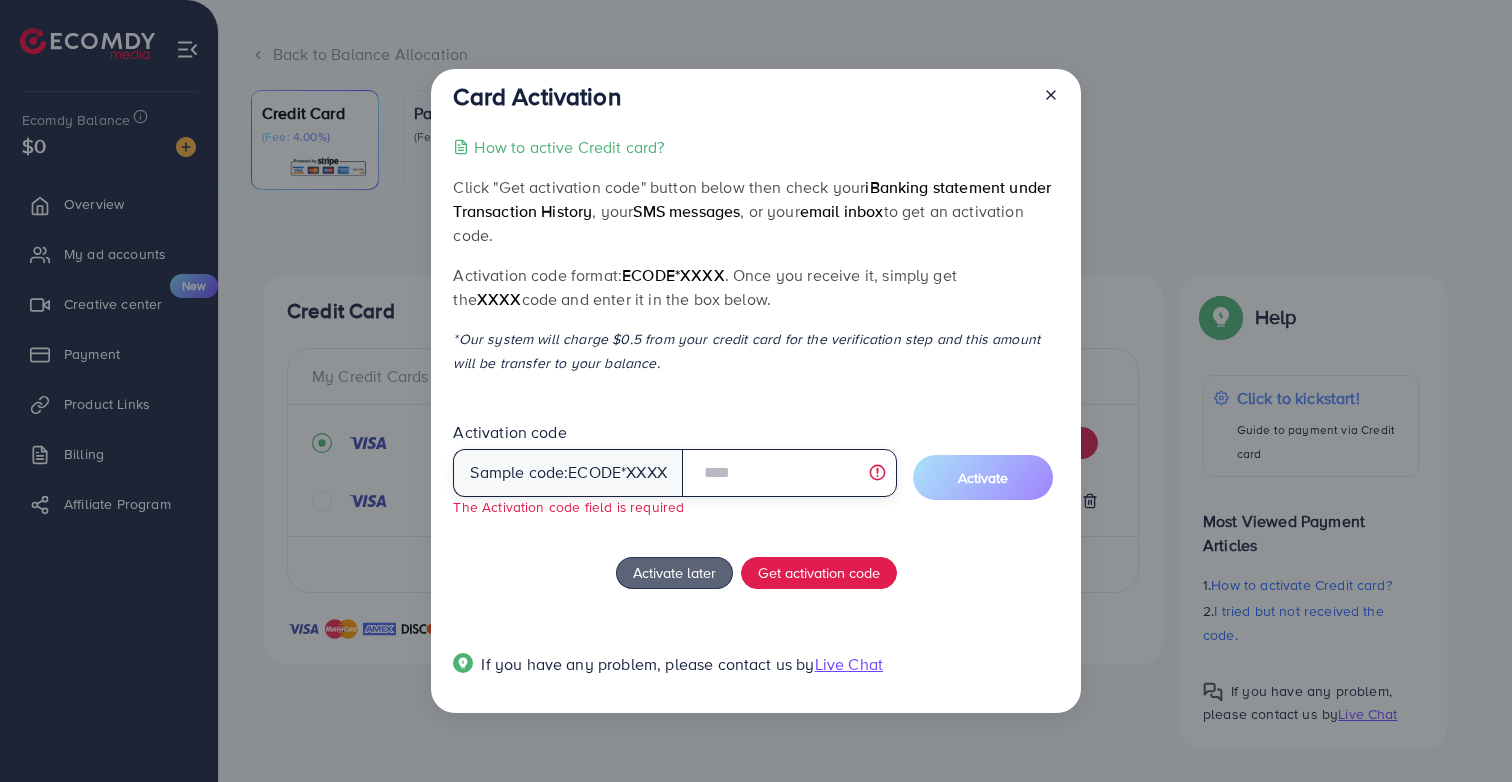click at bounding box center (789, 473) 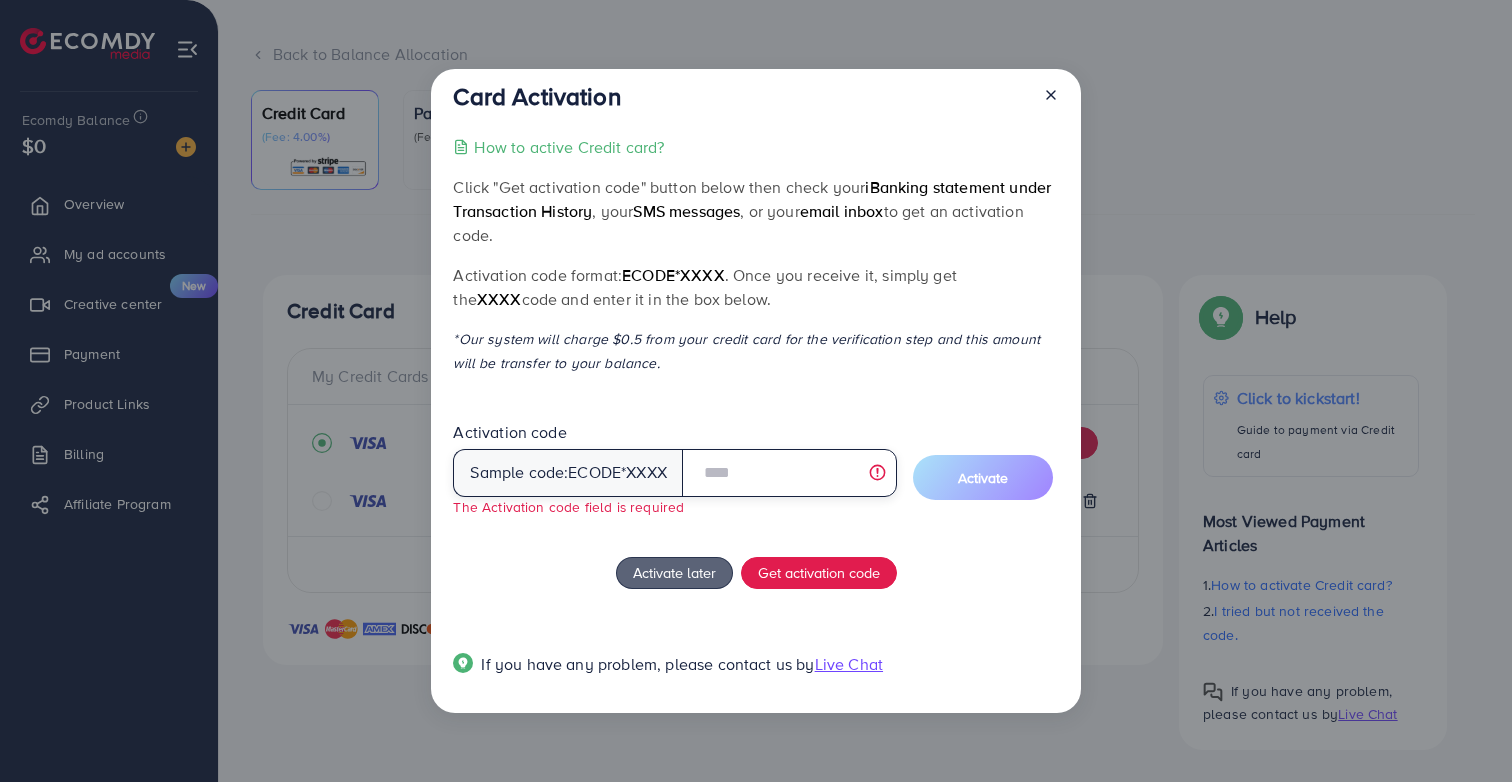 click at bounding box center [789, 473] 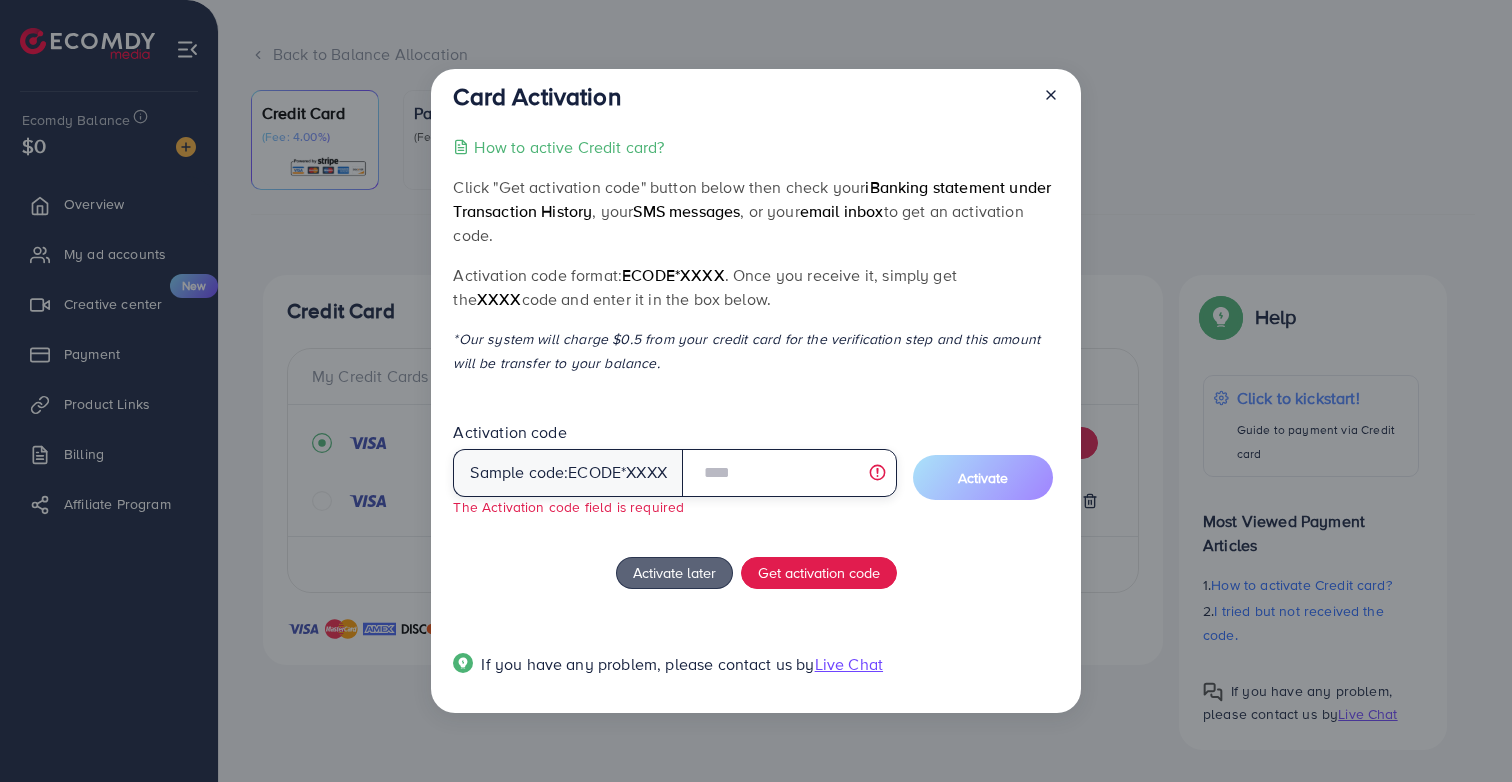 click at bounding box center [789, 473] 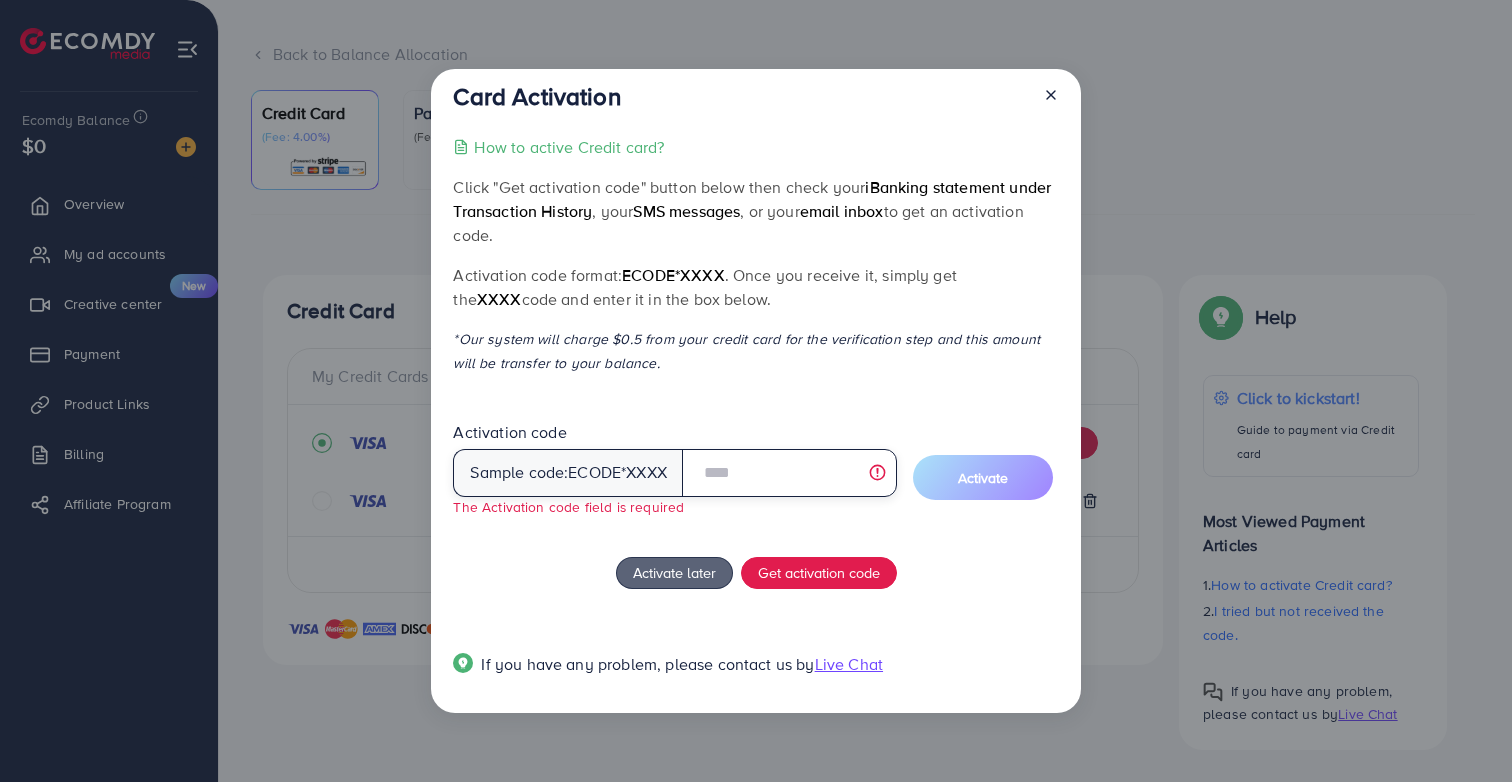 click at bounding box center [789, 473] 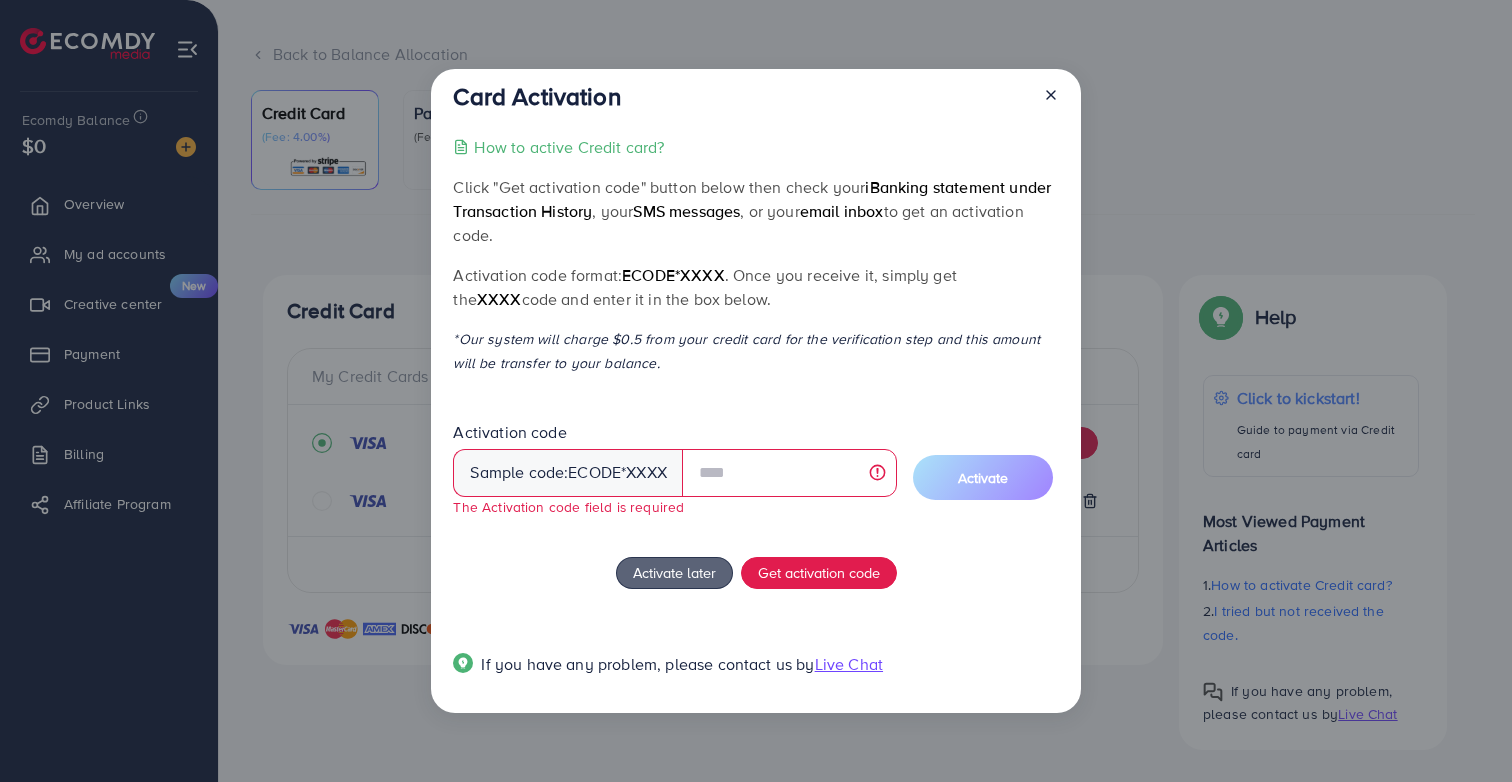 click on "Sample code:  ecode *XXXX" at bounding box center (568, 473) 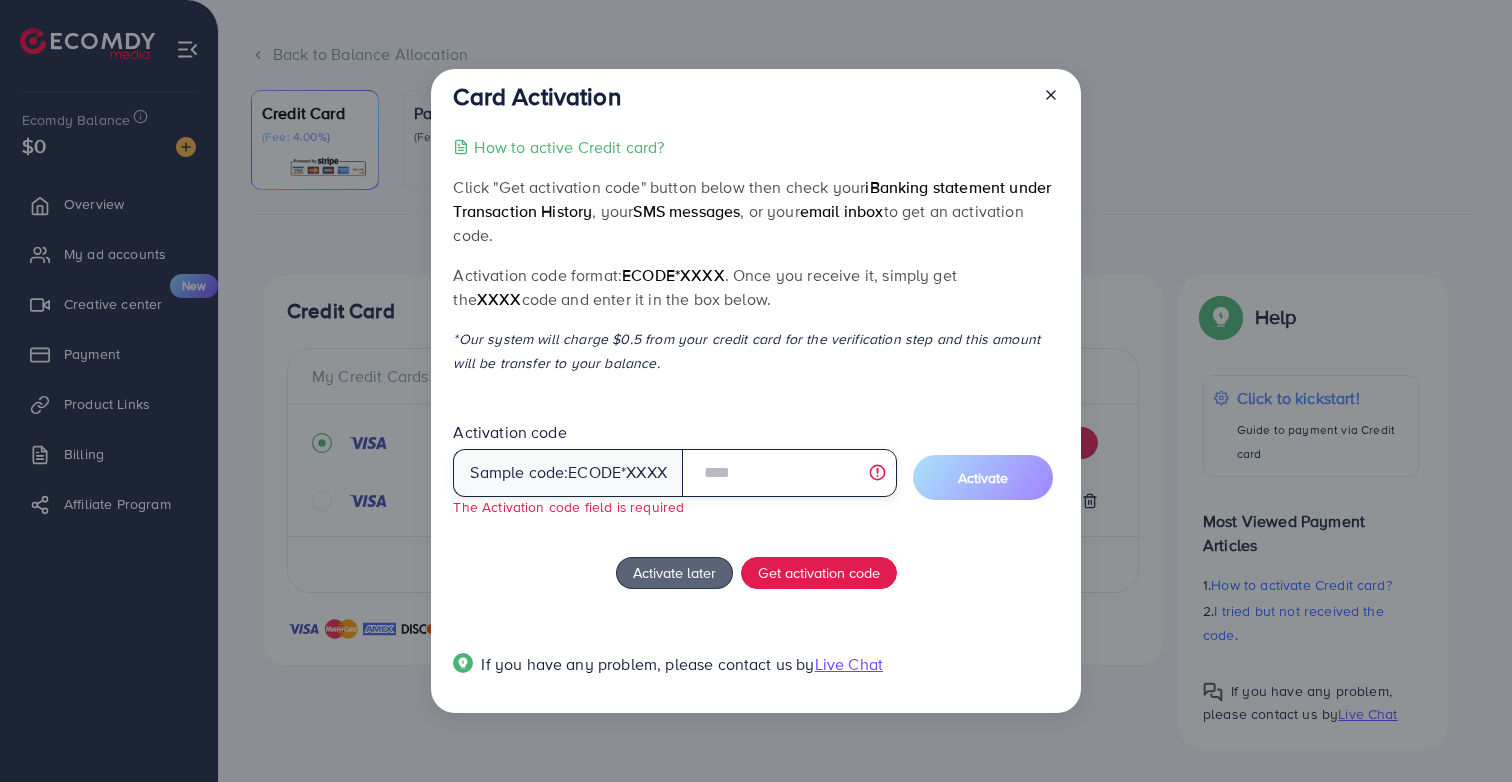 click at bounding box center [789, 473] 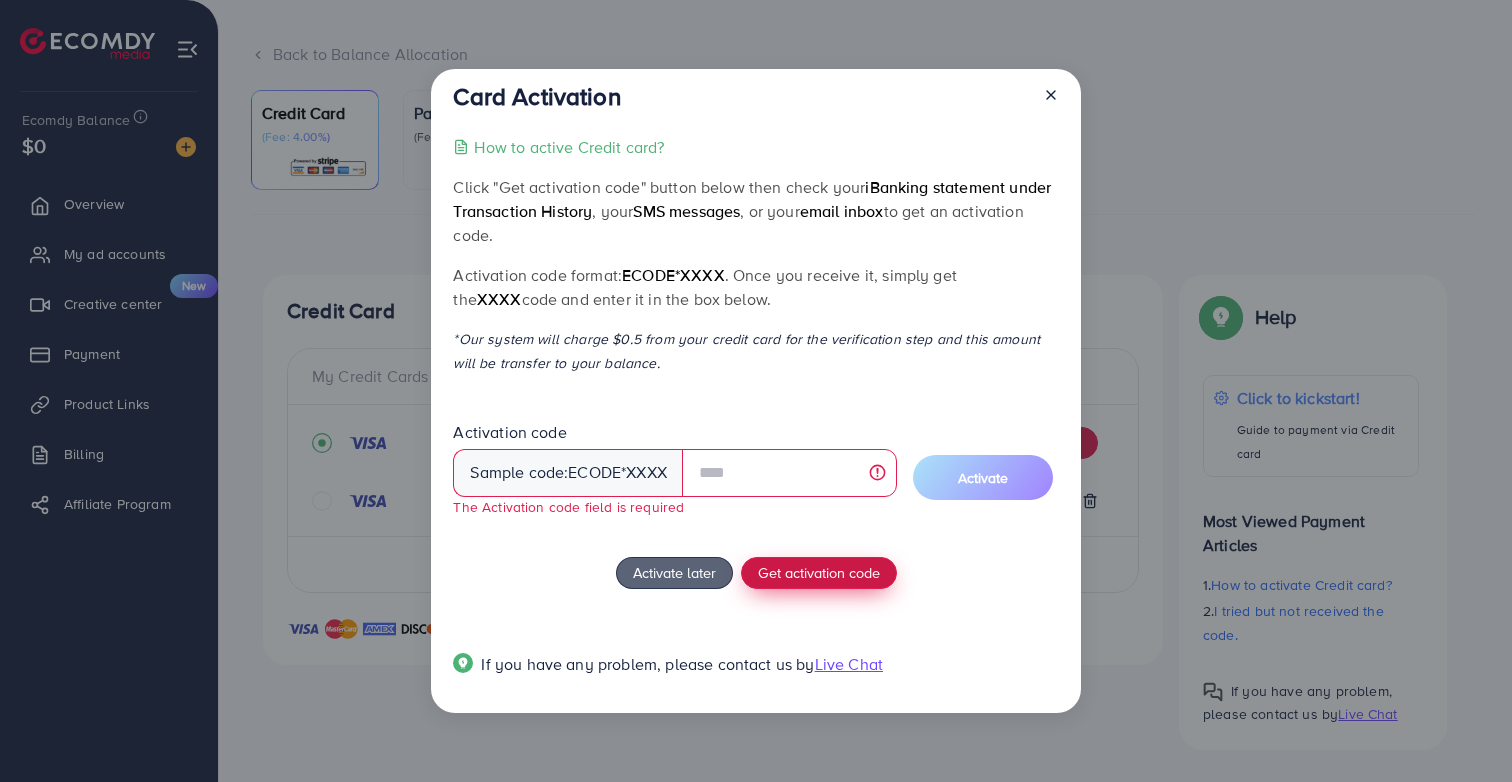 click on "Get activation code" at bounding box center (819, 572) 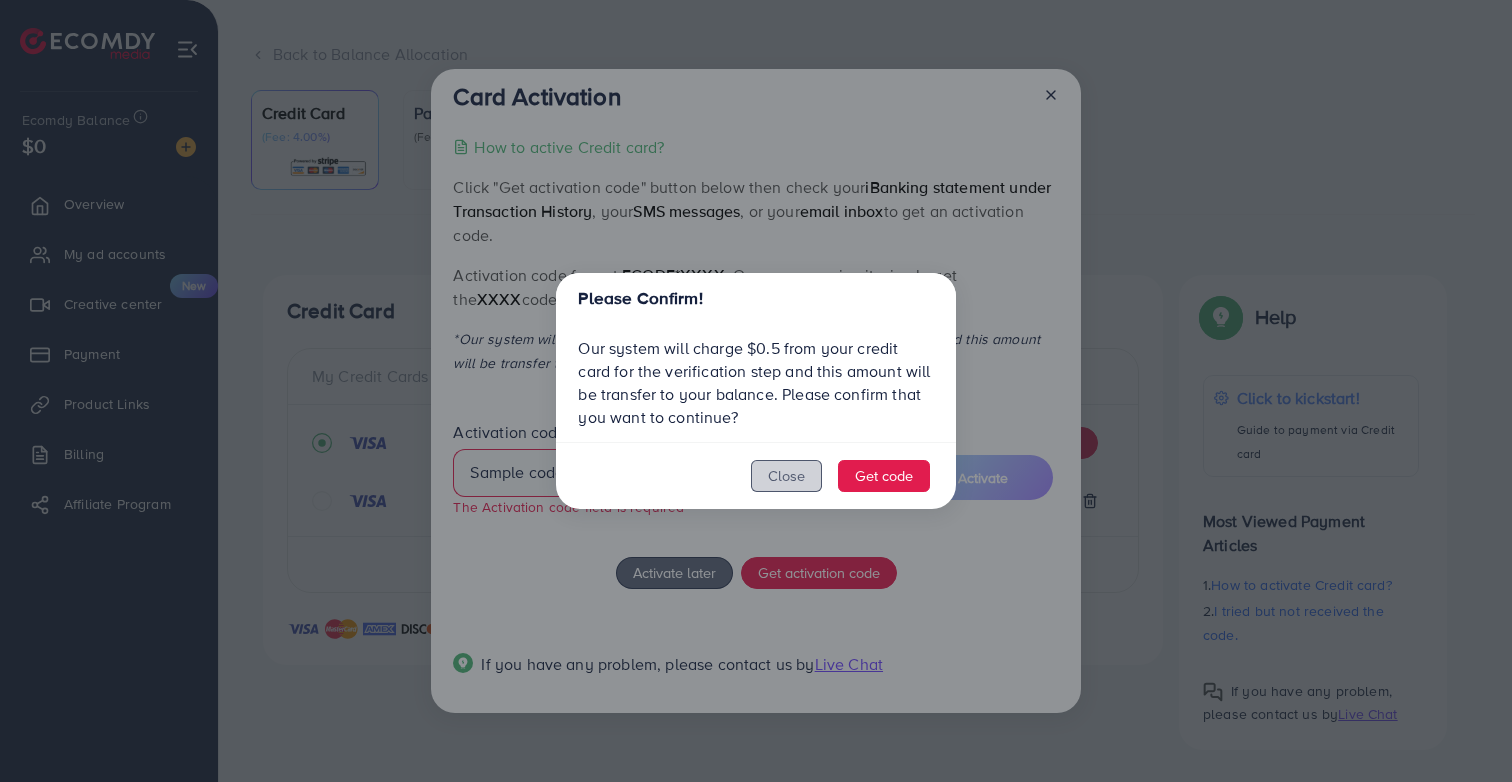 click on "Close" at bounding box center [786, 476] 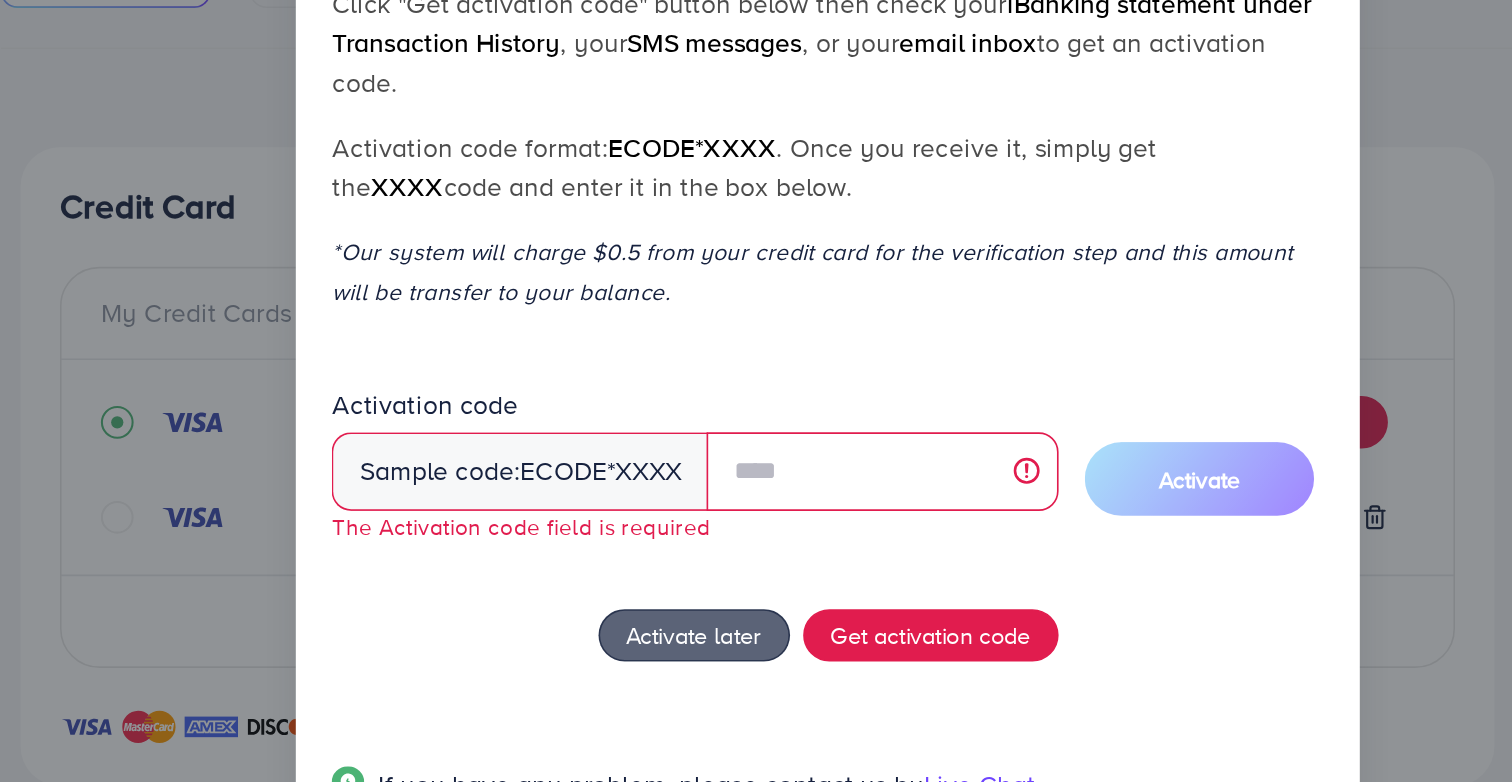 click on "Sample code:  ecode *XXXX" at bounding box center [568, 473] 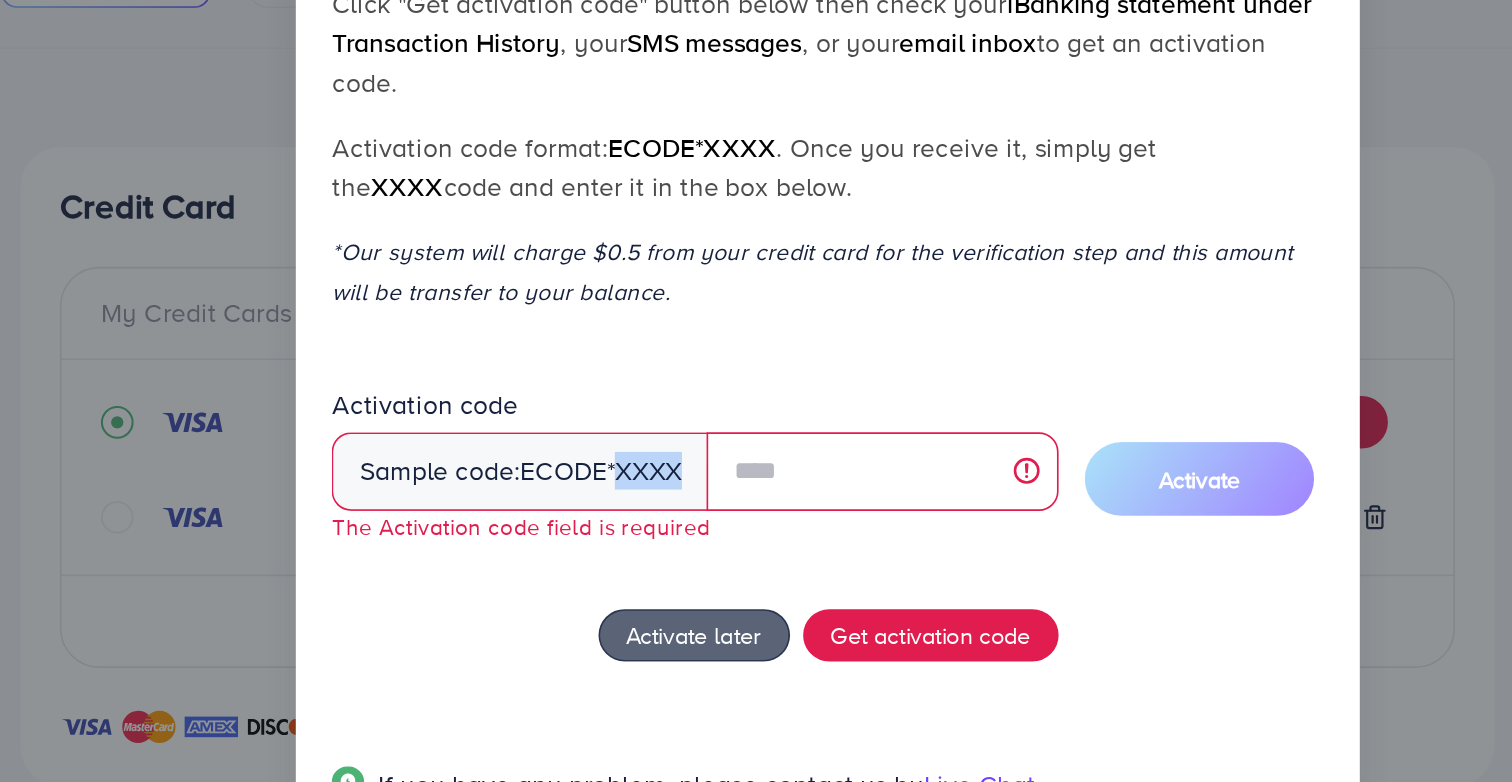click on "Sample code:  ecode *XXXX" at bounding box center (568, 473) 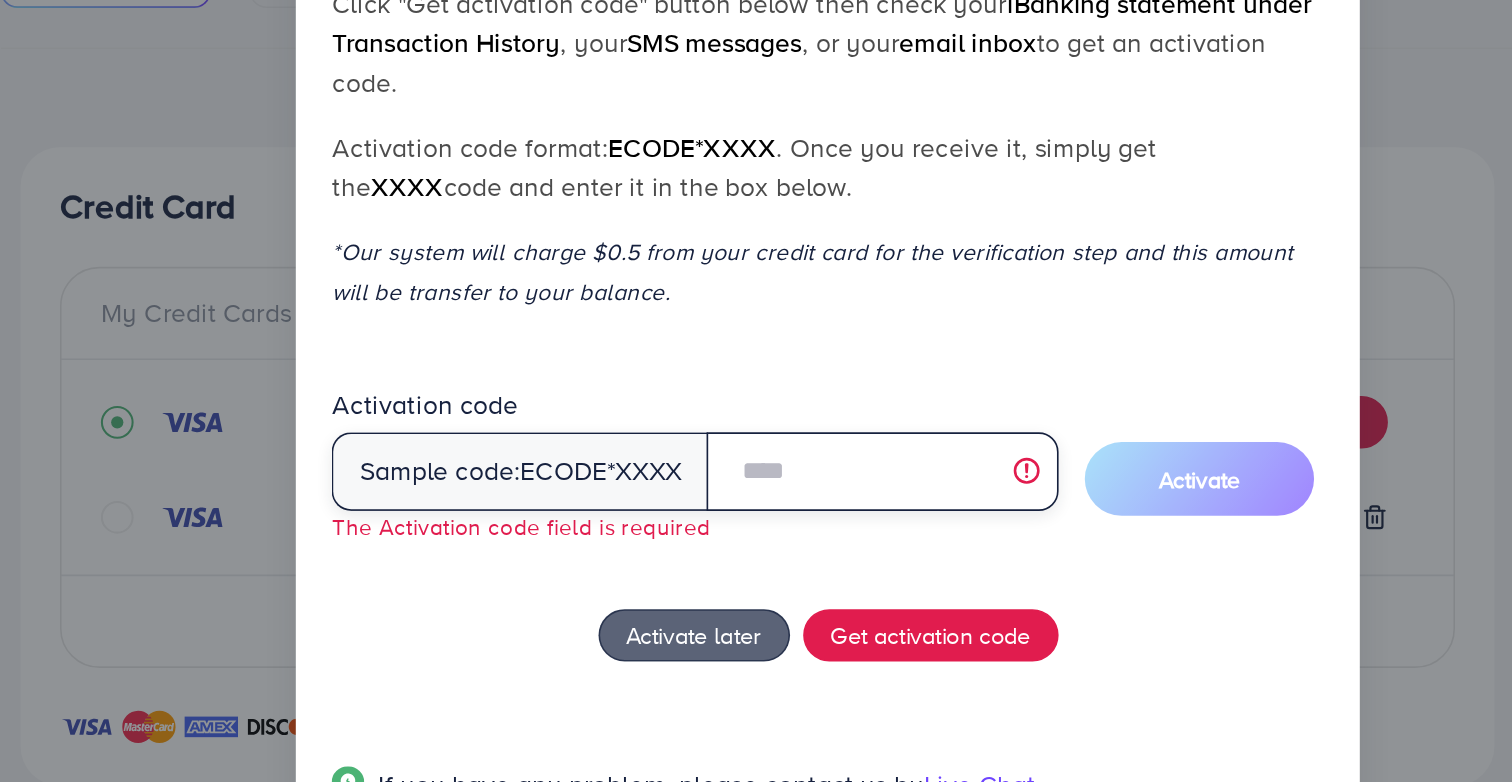 click at bounding box center (789, 473) 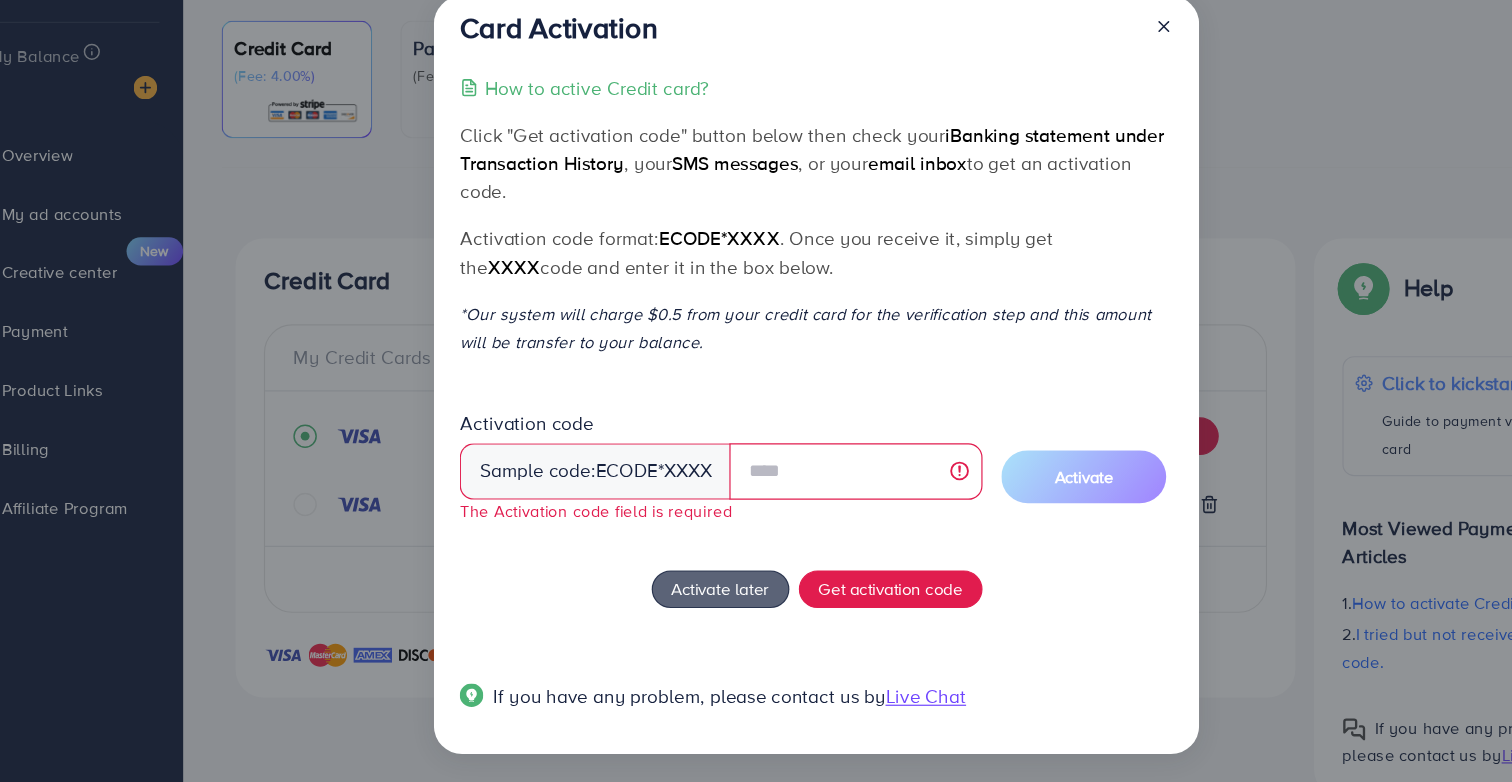 click on "How to active Credit card?   Click "Get activation code" button below then check your  iBanking statement under Transaction History , your  SMS messages , or your  email inbox  to get an activation code.   Activation code format:  ecode*XXXX . Once you receive it, simply get the  XXXX  code and enter it in the box below.   *Our system will charge $0.5 from your credit card for the verification step and this amount will be transfer to your balance.   Activation code   Sample code:  ecode *XXXX  The Activation code field is required  Activate   Activate later   Get activation code   If you have any problem, please contact us by   Live Chat" at bounding box center (755, 417) 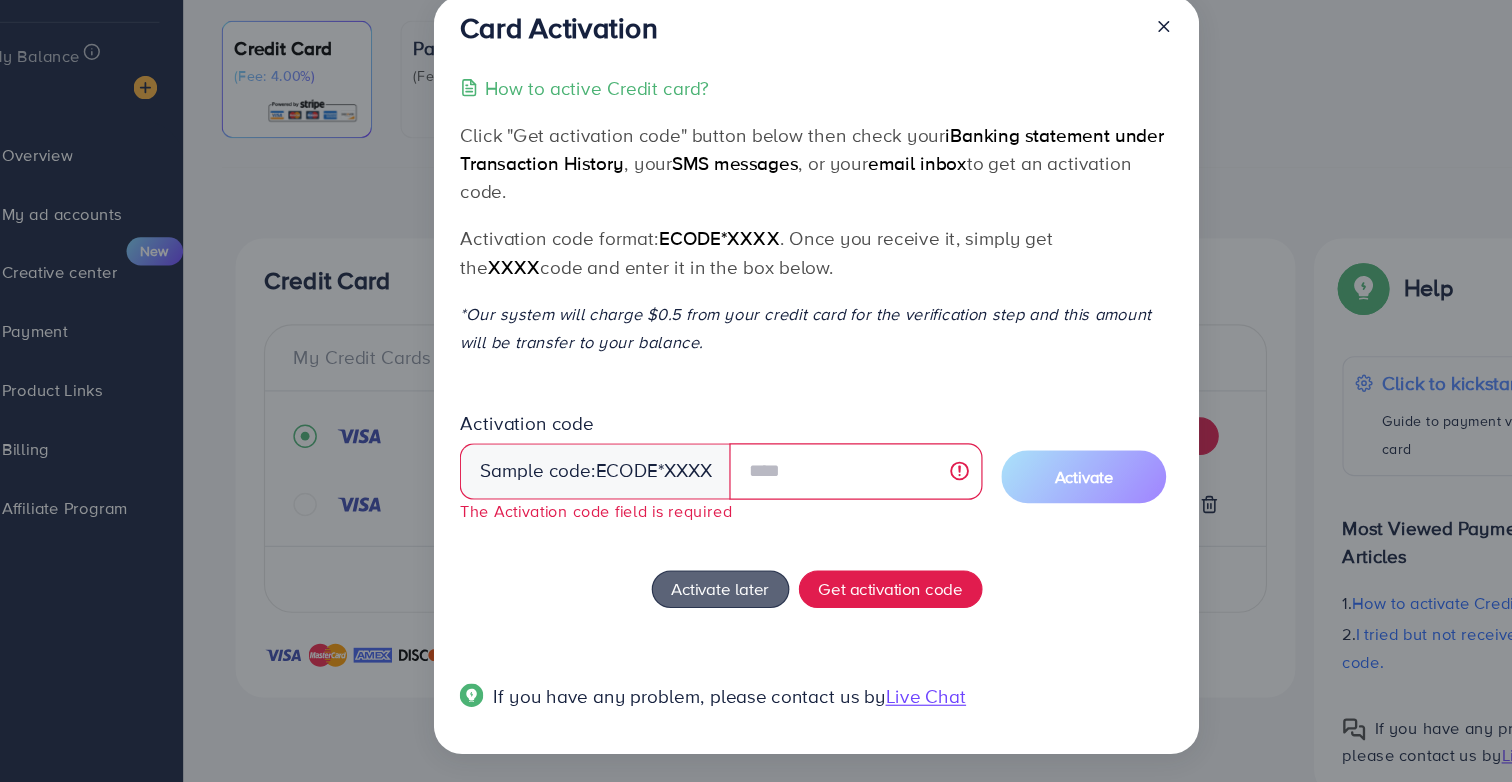 click 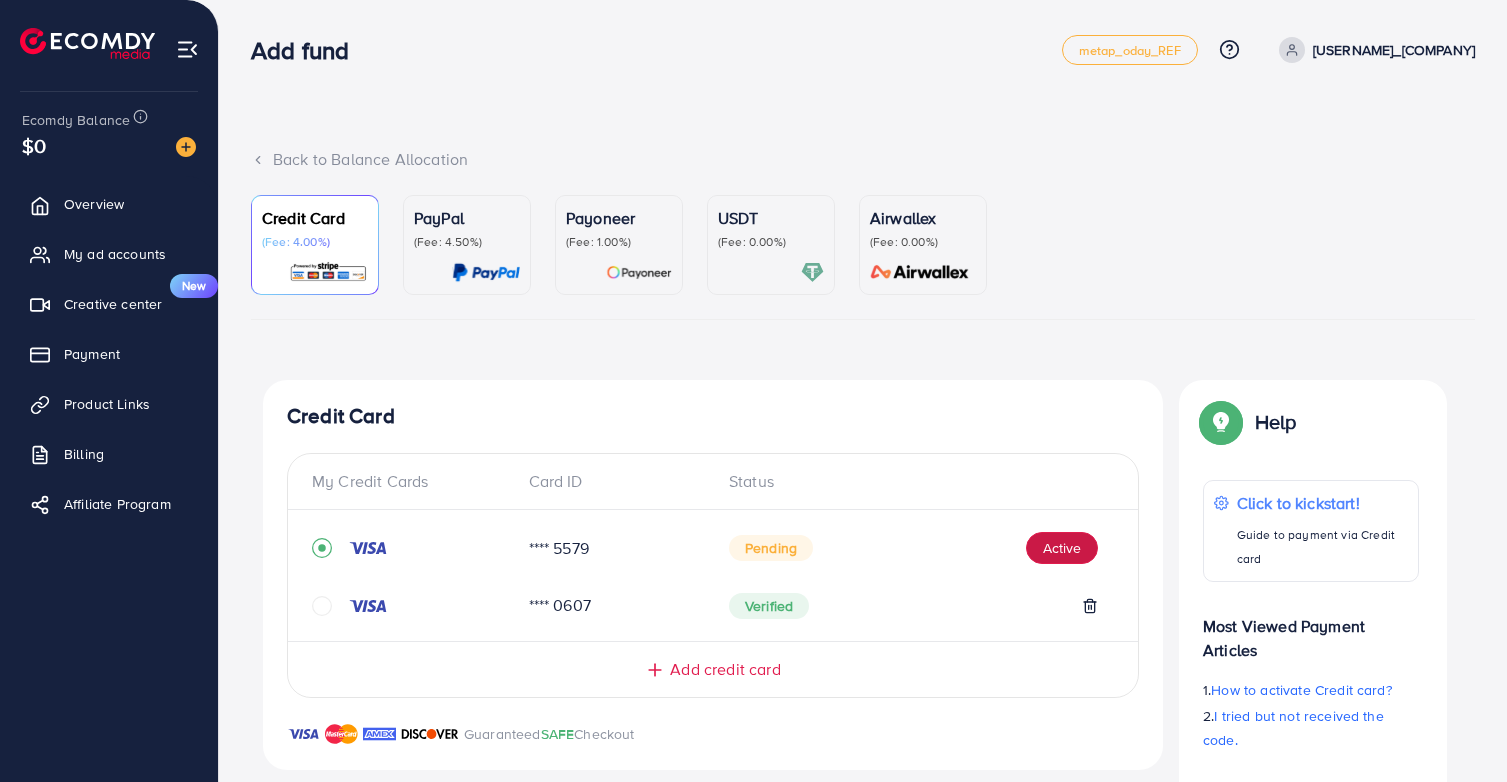 scroll, scrollTop: 105, scrollLeft: 0, axis: vertical 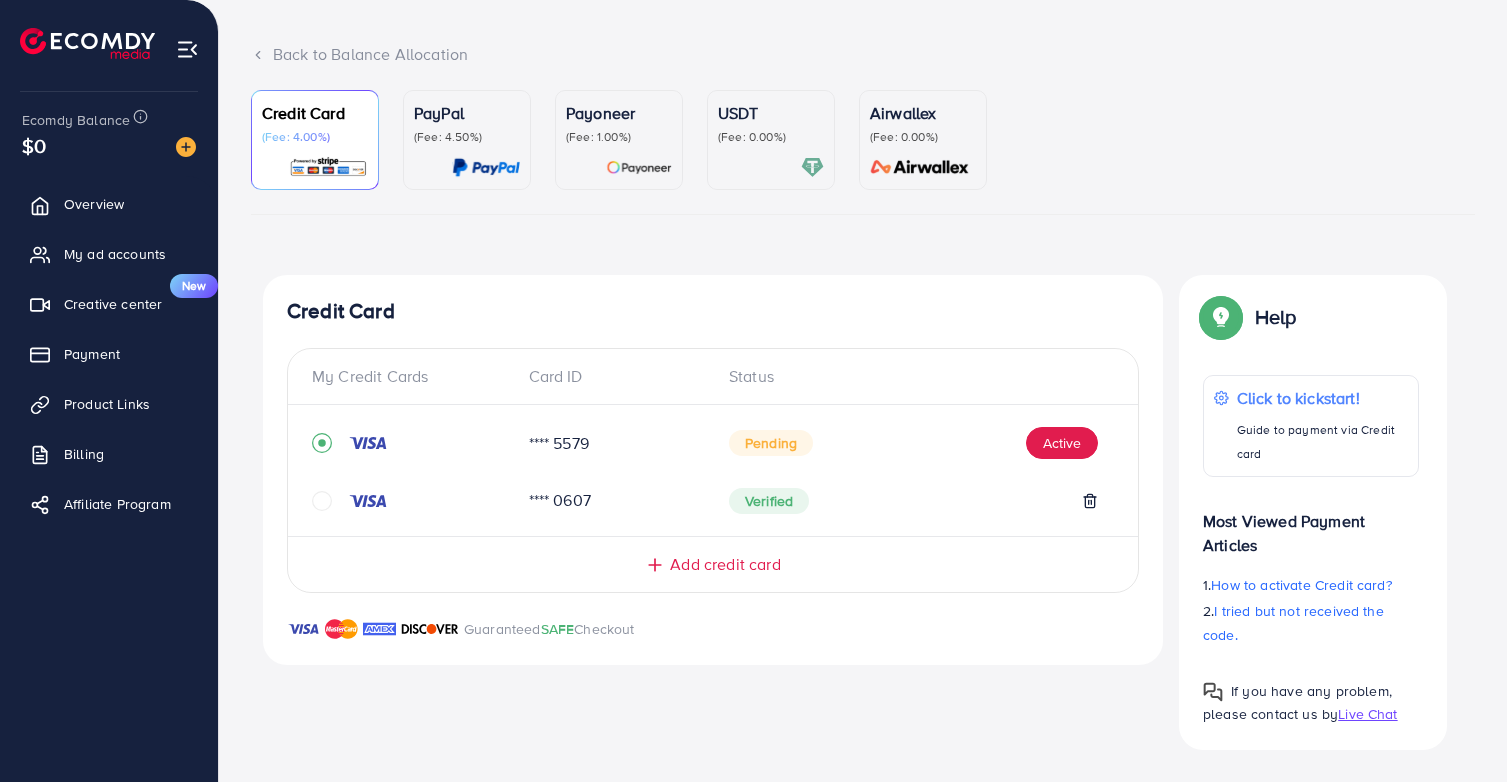 click on "**** 0607" at bounding box center [613, 500] 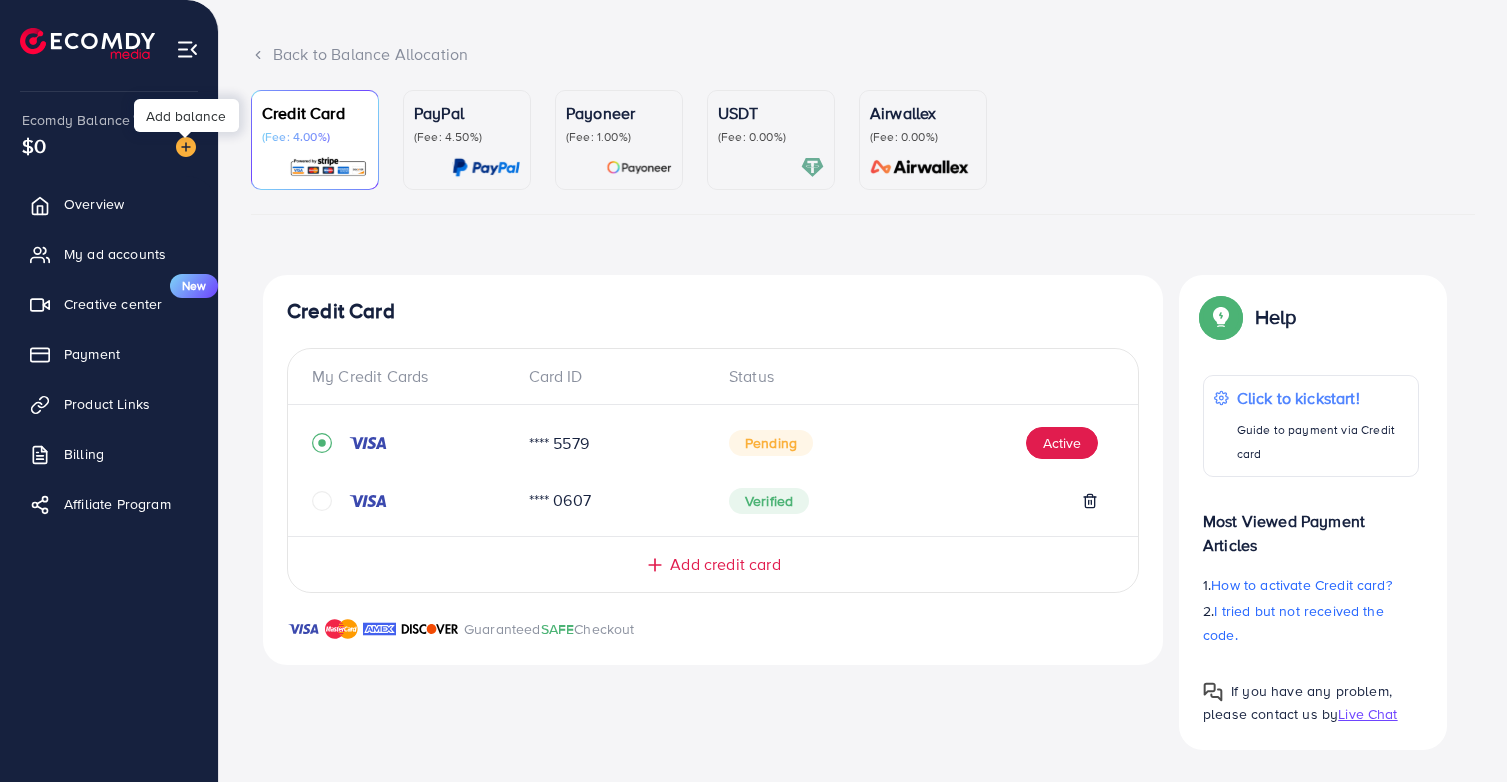 click at bounding box center (186, 147) 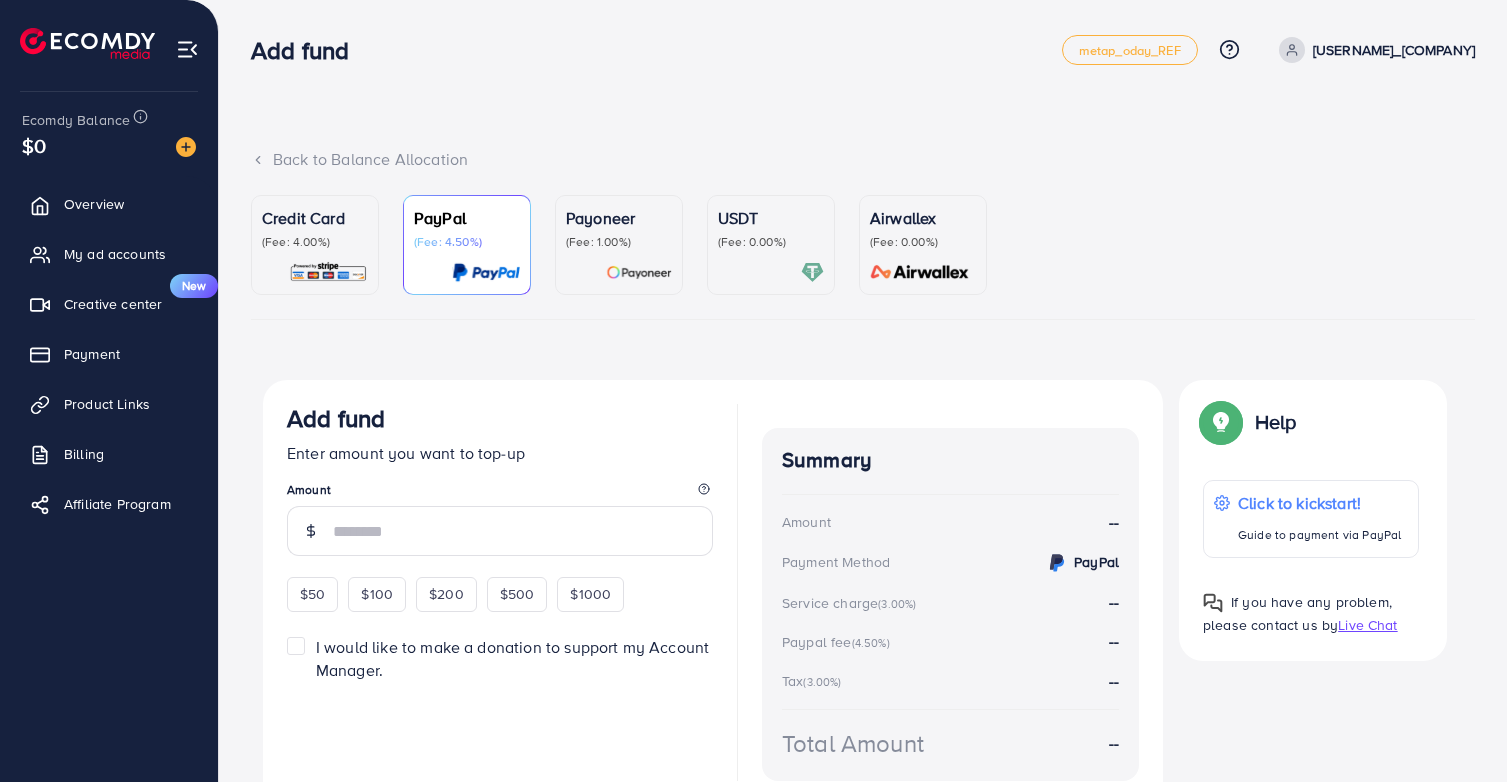 scroll, scrollTop: 95, scrollLeft: 0, axis: vertical 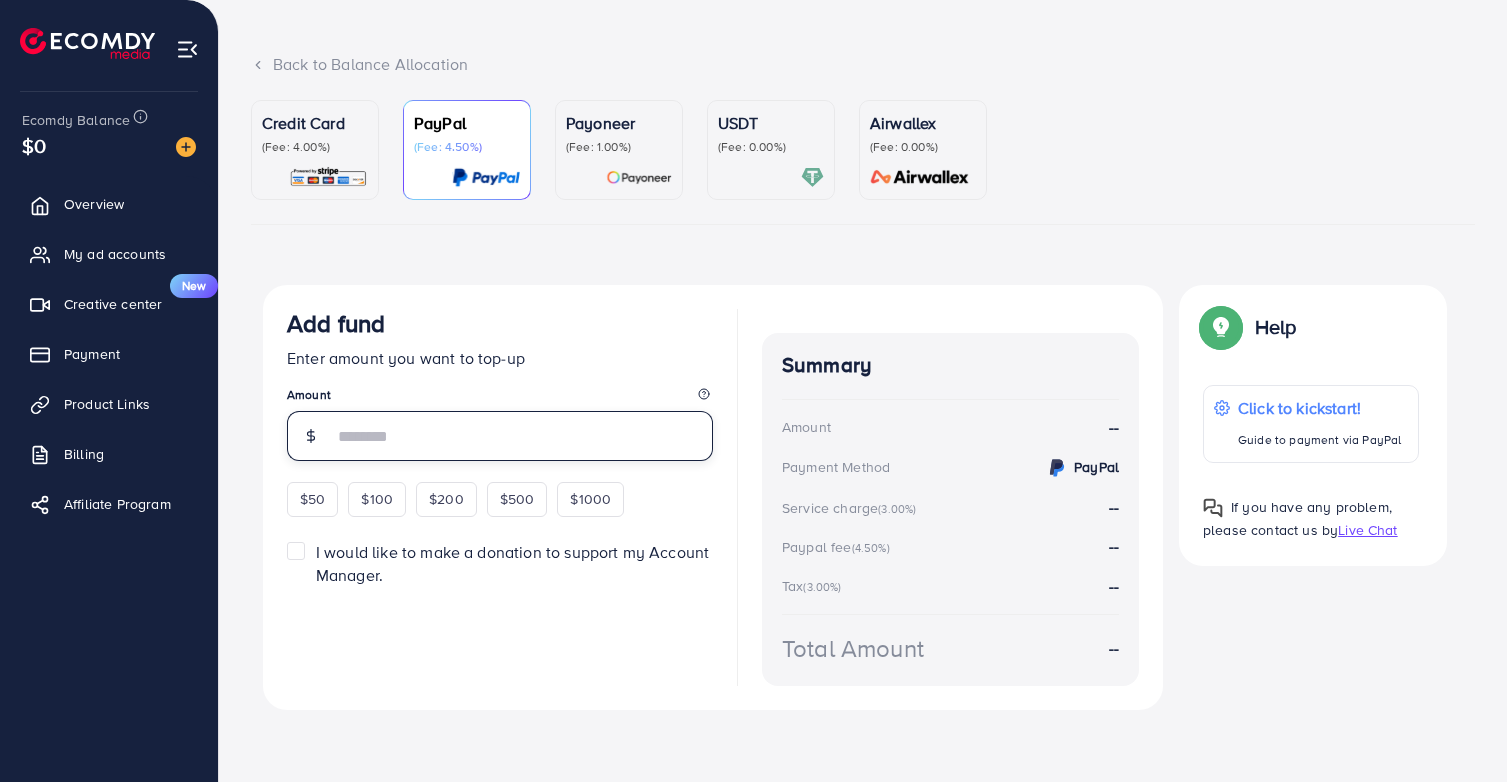 click at bounding box center (523, 436) 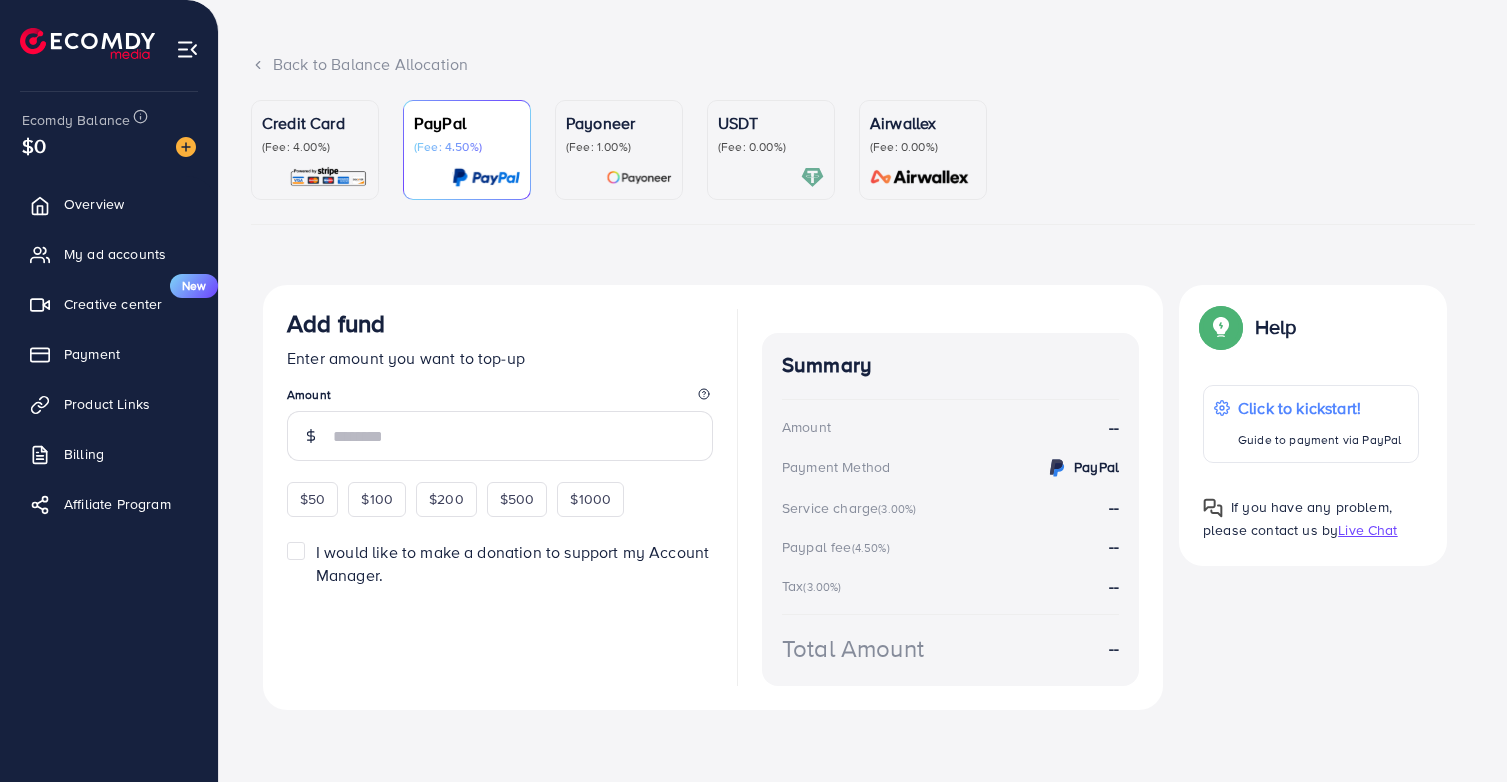 click at bounding box center (328, 177) 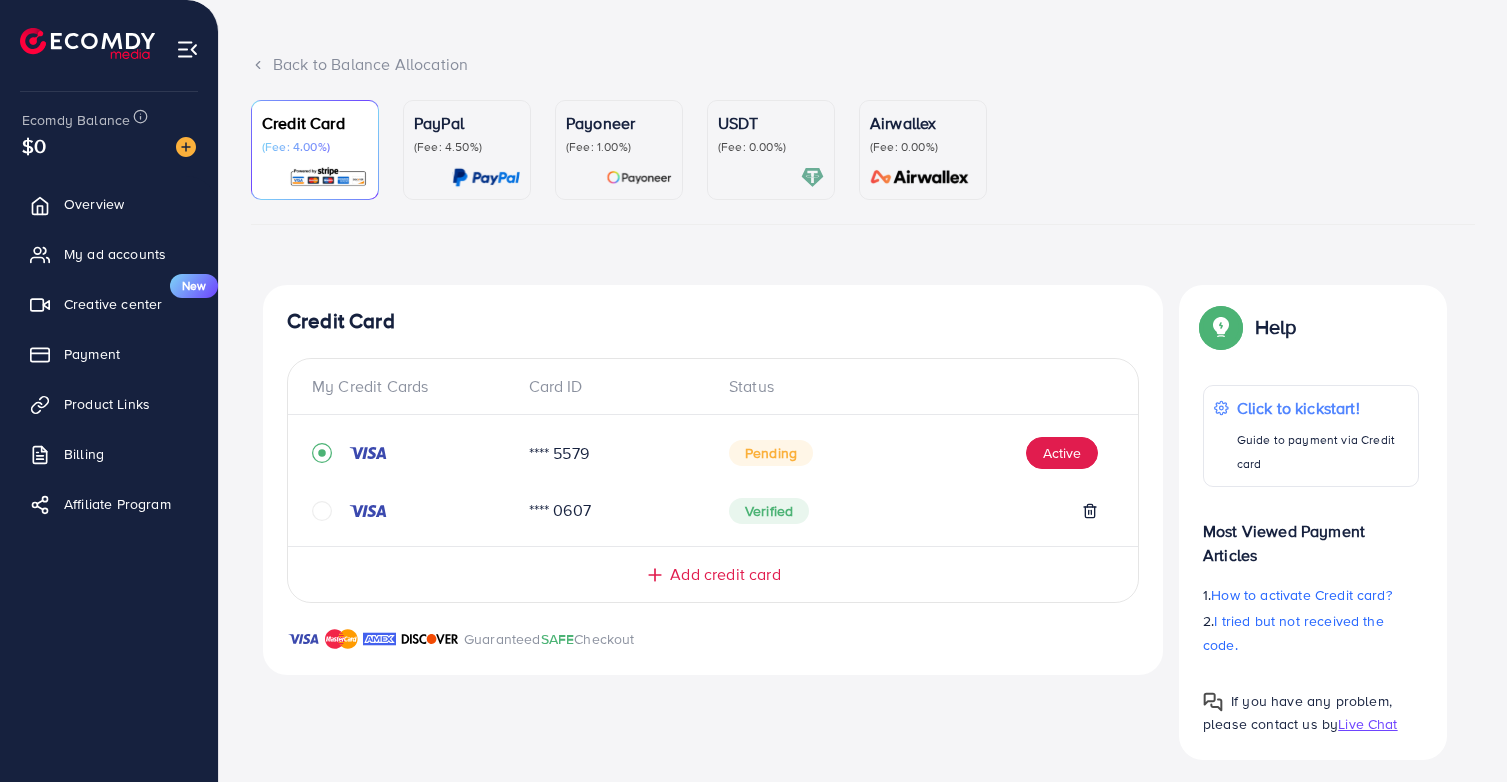 scroll, scrollTop: 105, scrollLeft: 0, axis: vertical 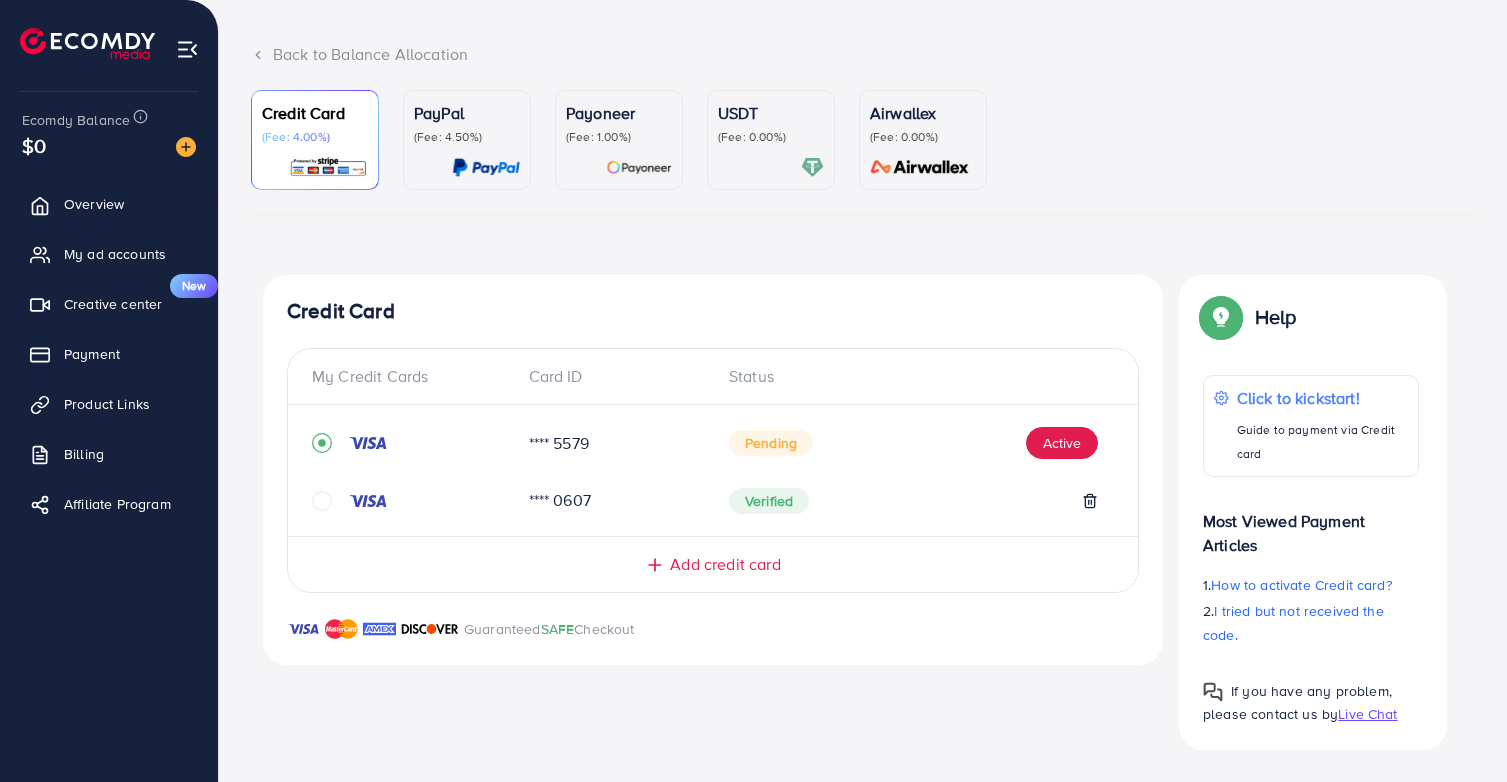 click 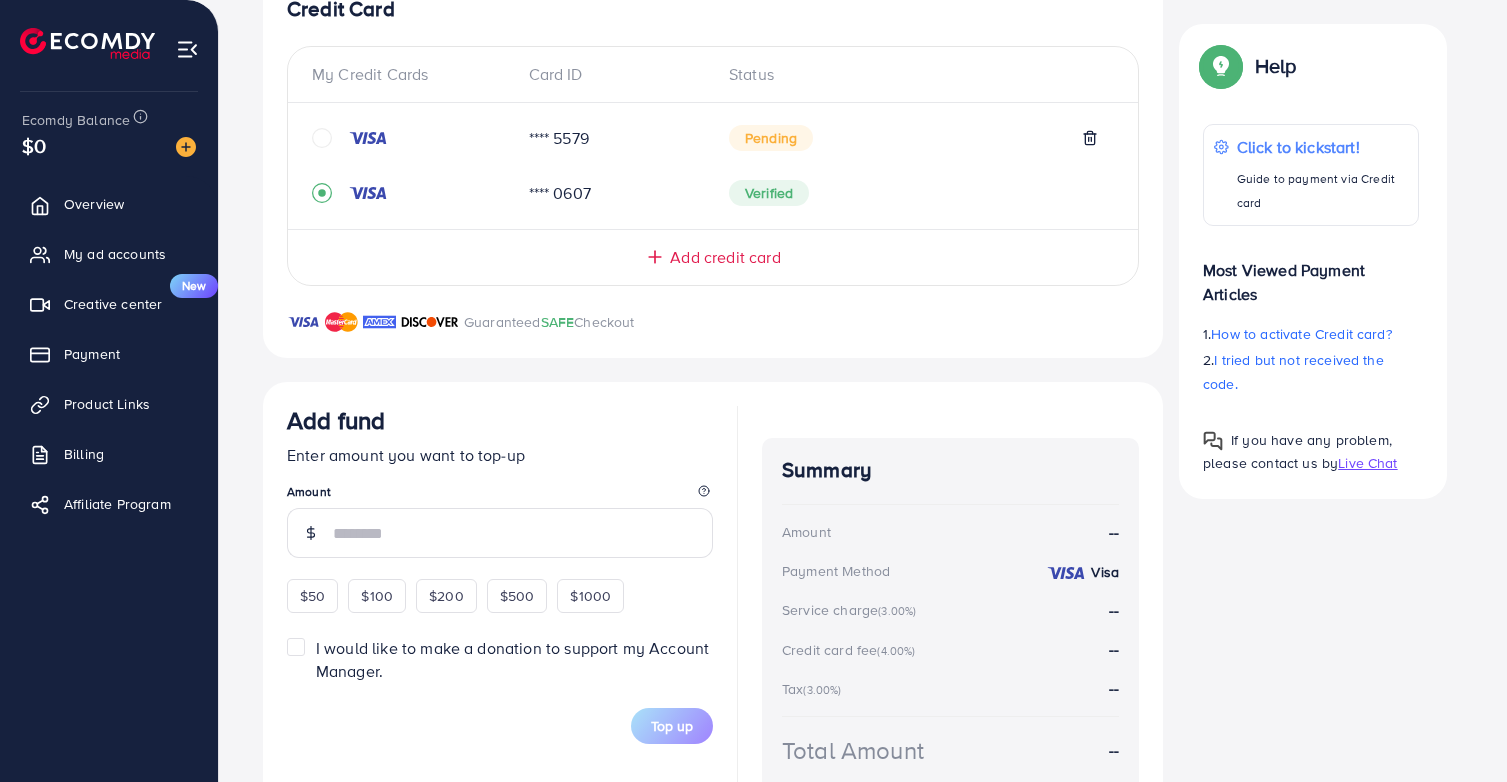 scroll, scrollTop: 360, scrollLeft: 0, axis: vertical 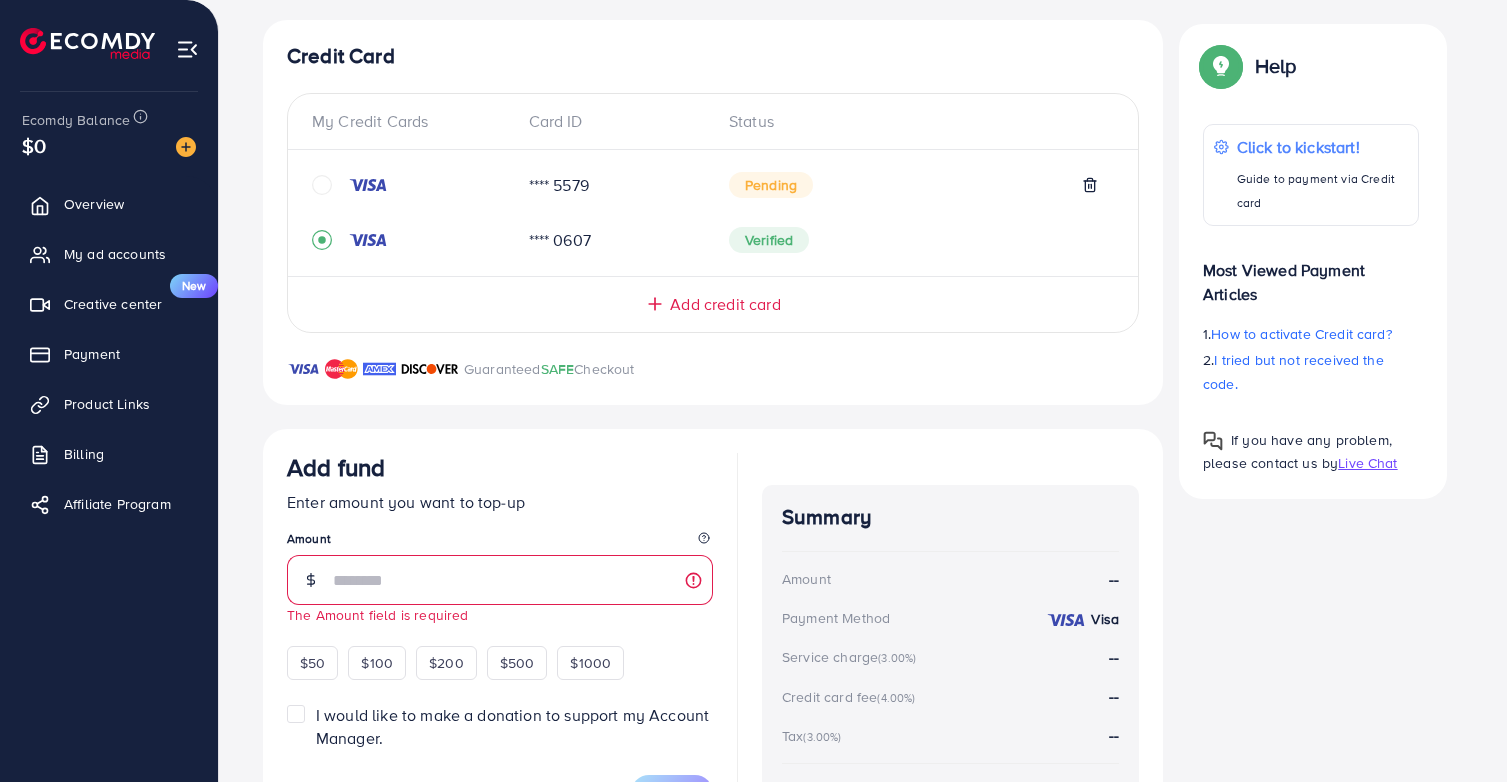 click 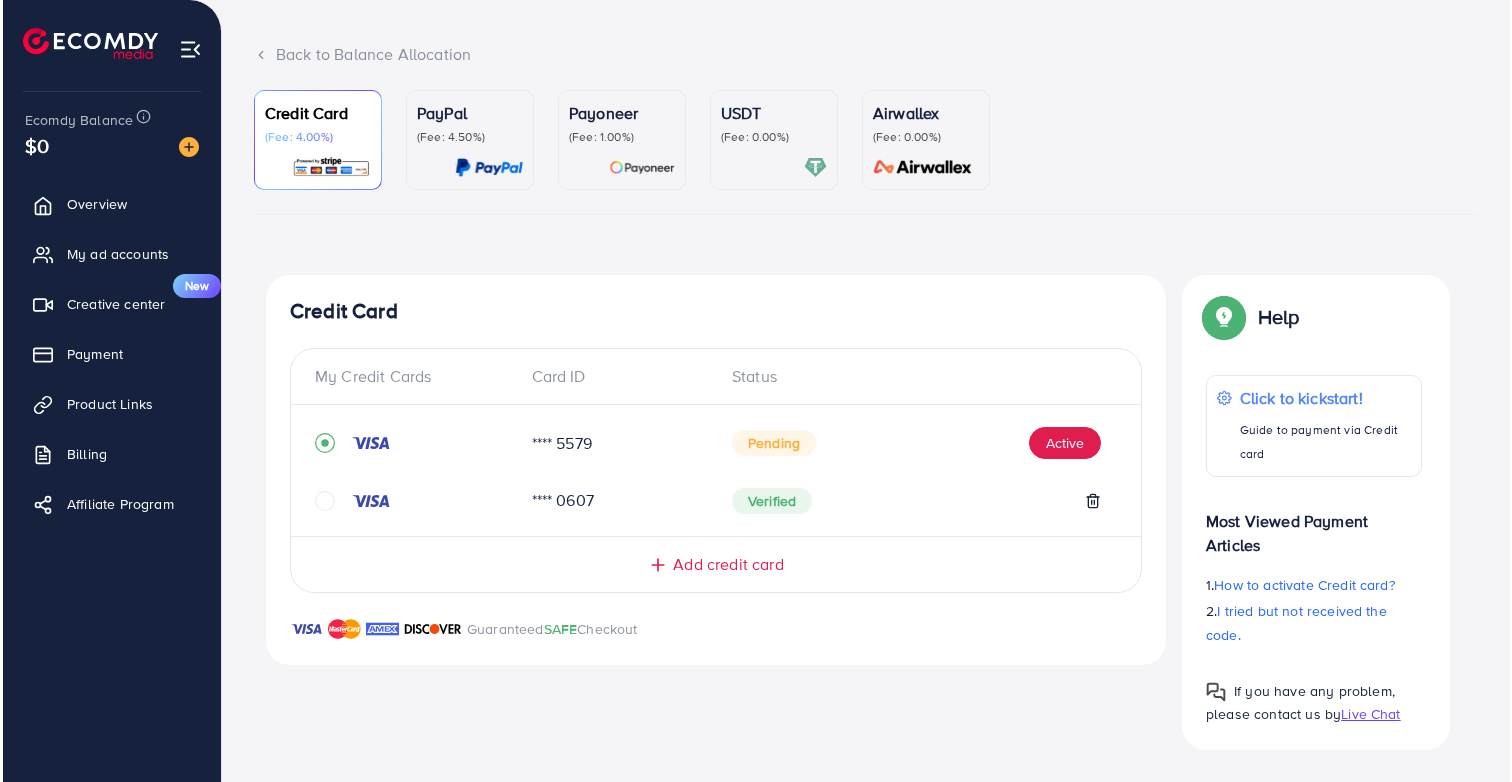 scroll, scrollTop: 105, scrollLeft: 0, axis: vertical 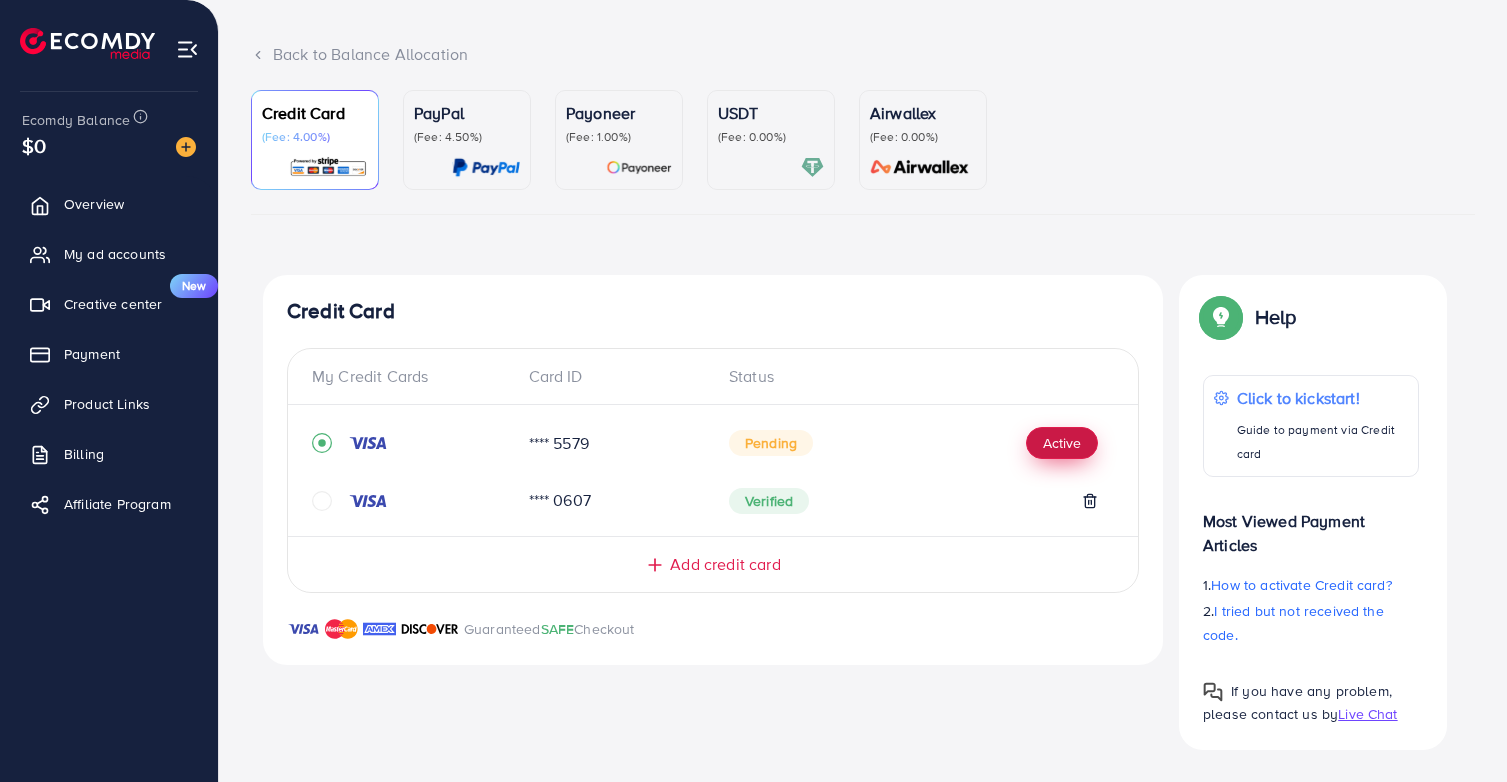 click on "Active" at bounding box center [1062, 443] 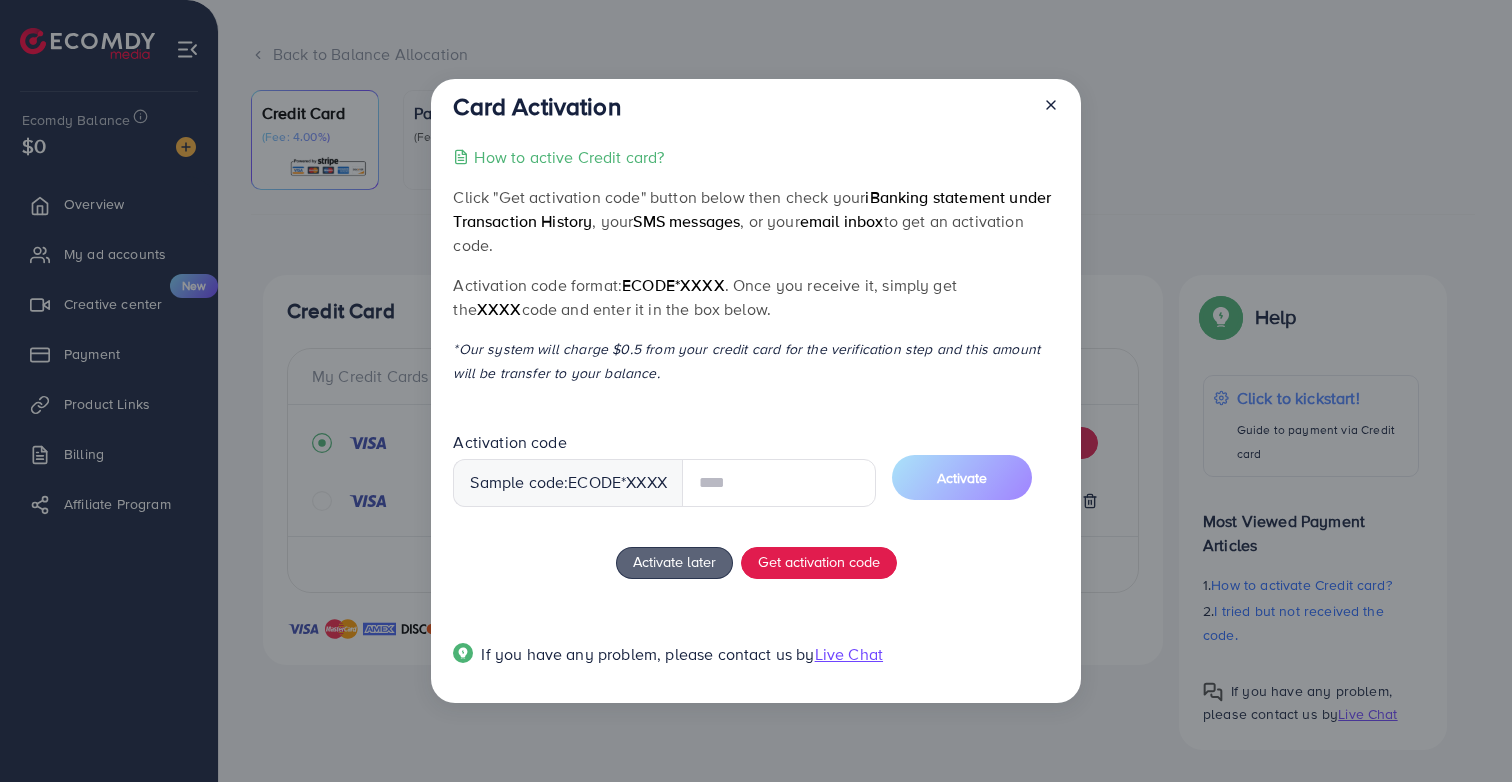 click at bounding box center (779, 483) 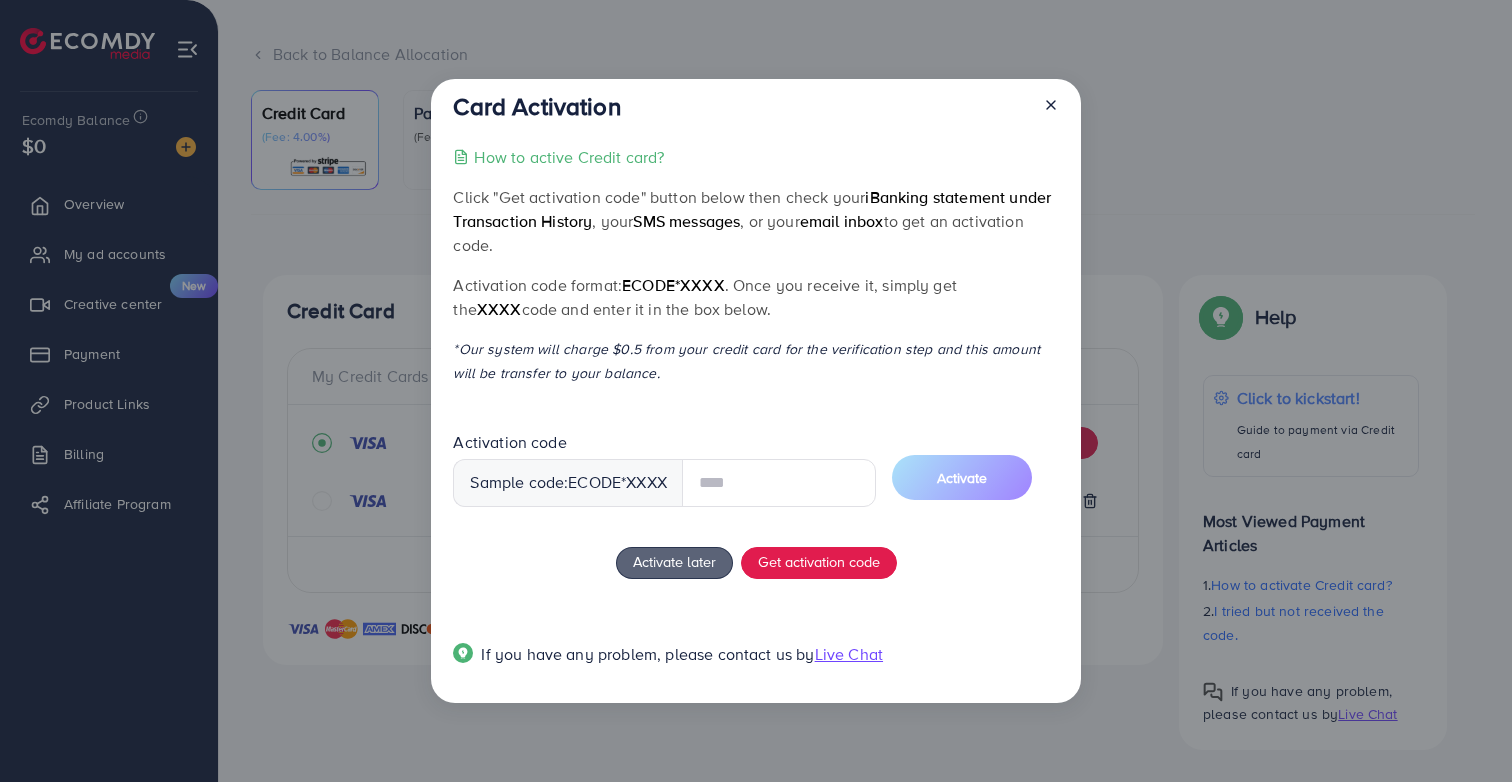 click at bounding box center [779, 483] 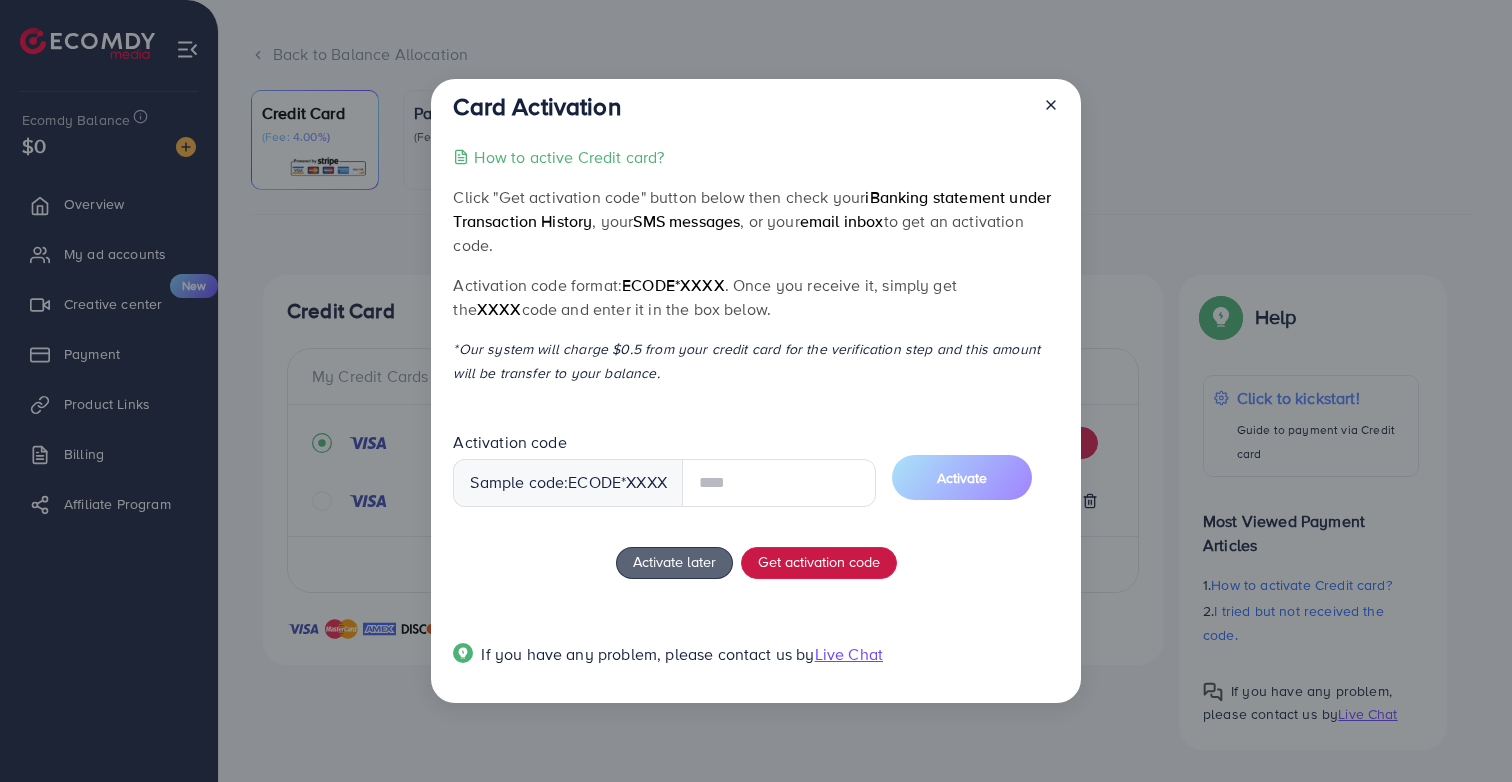click on "How to active Credit card?   Click "Get activation code" button below then check your  iBanking statement under Transaction History , your  SMS messages , or your  email inbox  to get an activation code.   Activation code format:  ecode*XXXX . Once you receive it, simply get the  XXXX  code and enter it in the box below.   *Our system will charge $0.5 from your credit card for the verification step and this amount will be transfer to your balance.   Activation code   Sample code:  ecode *XXXX   Activate   Activate later   Get activation code   If you have any problem, please contact us by   Live Chat" at bounding box center (755, 417) 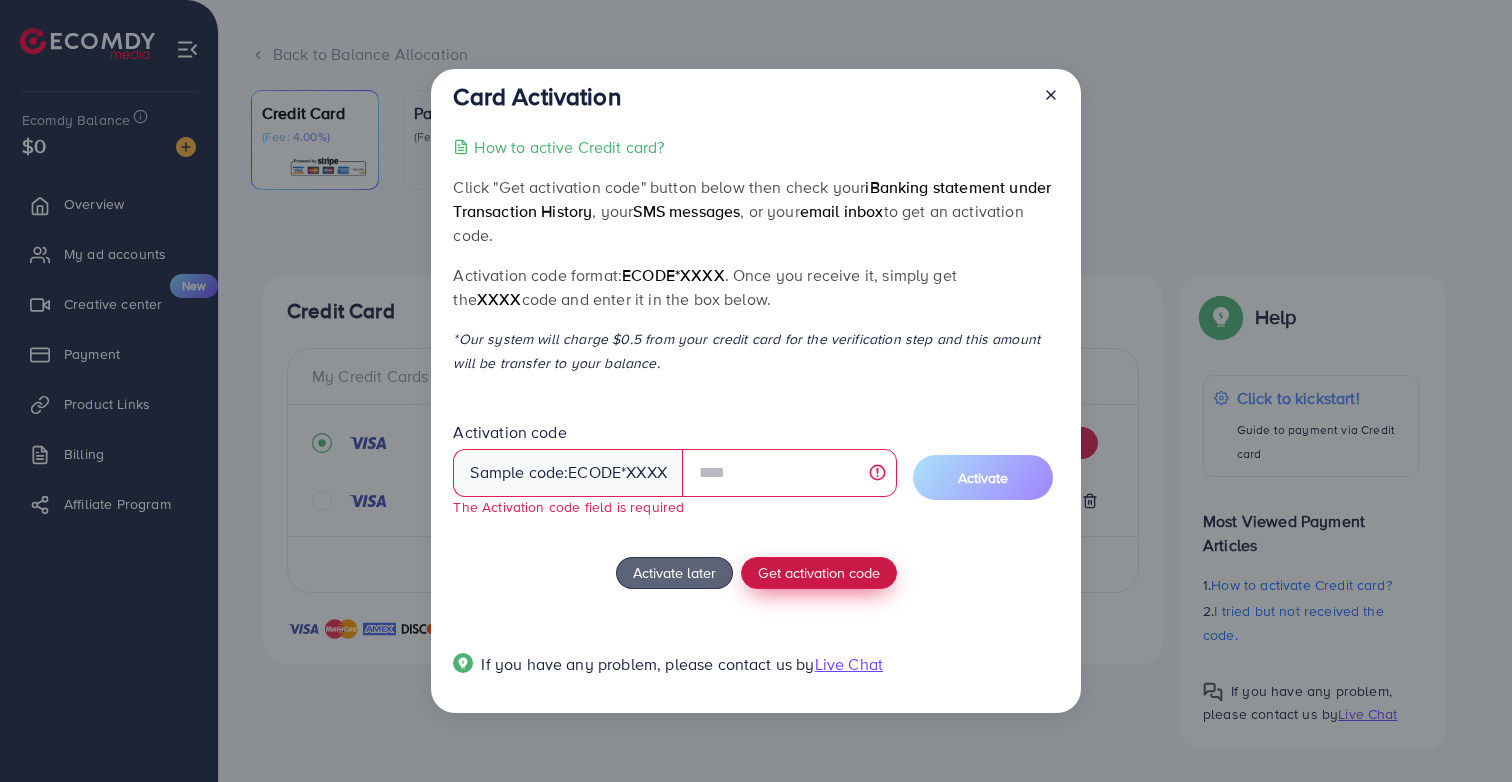click on "Get activation code" at bounding box center [819, 573] 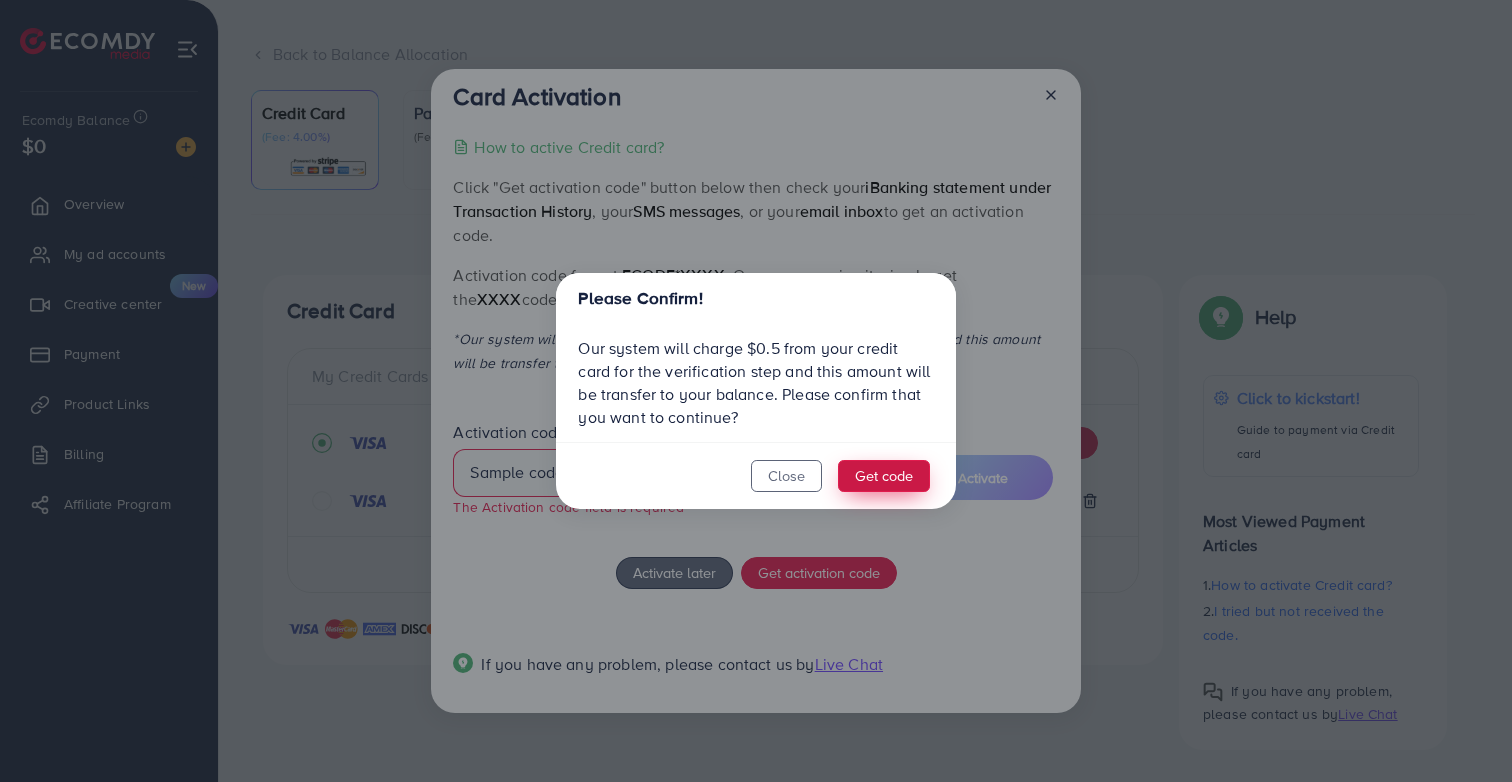 click on "Get code" at bounding box center [884, 476] 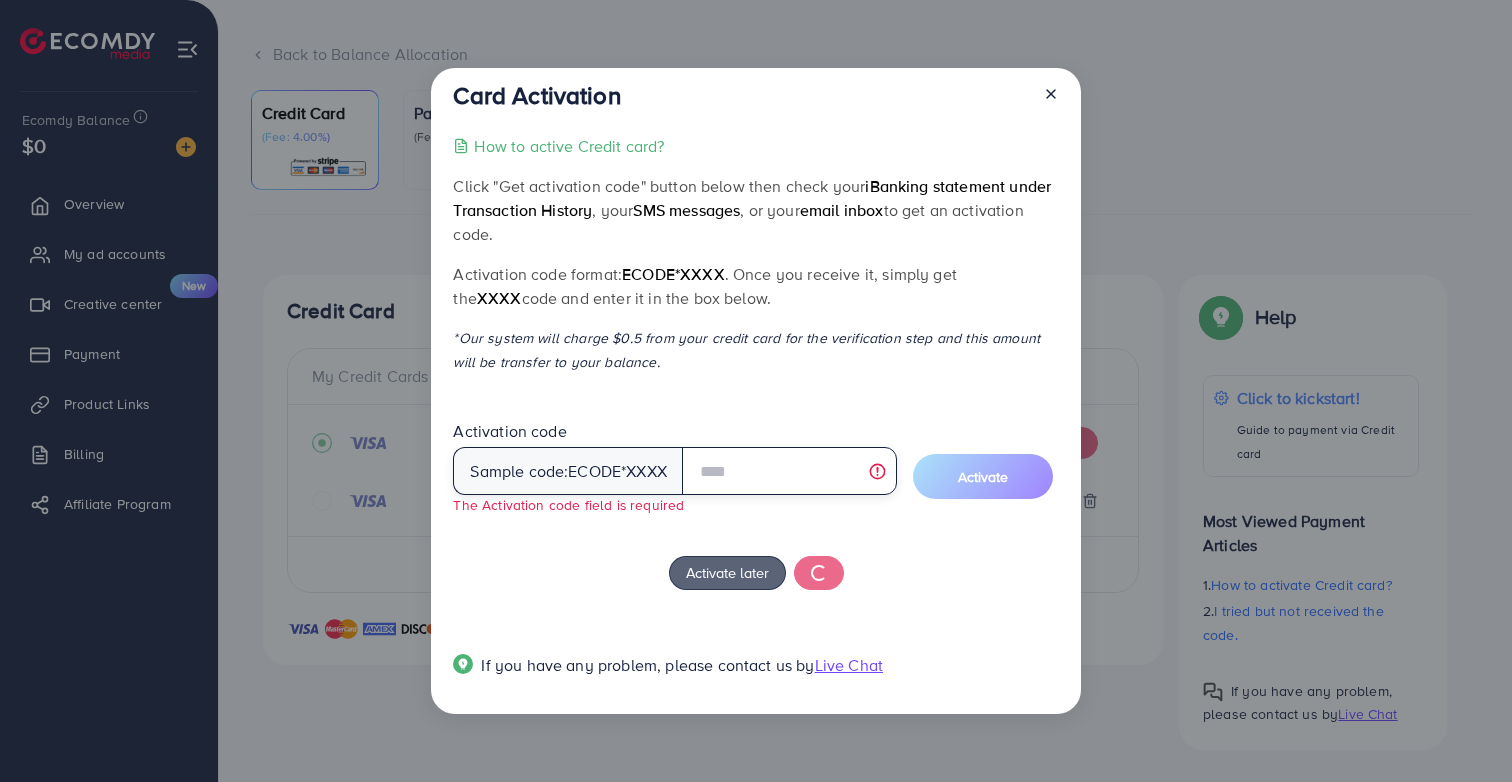 click at bounding box center (789, 471) 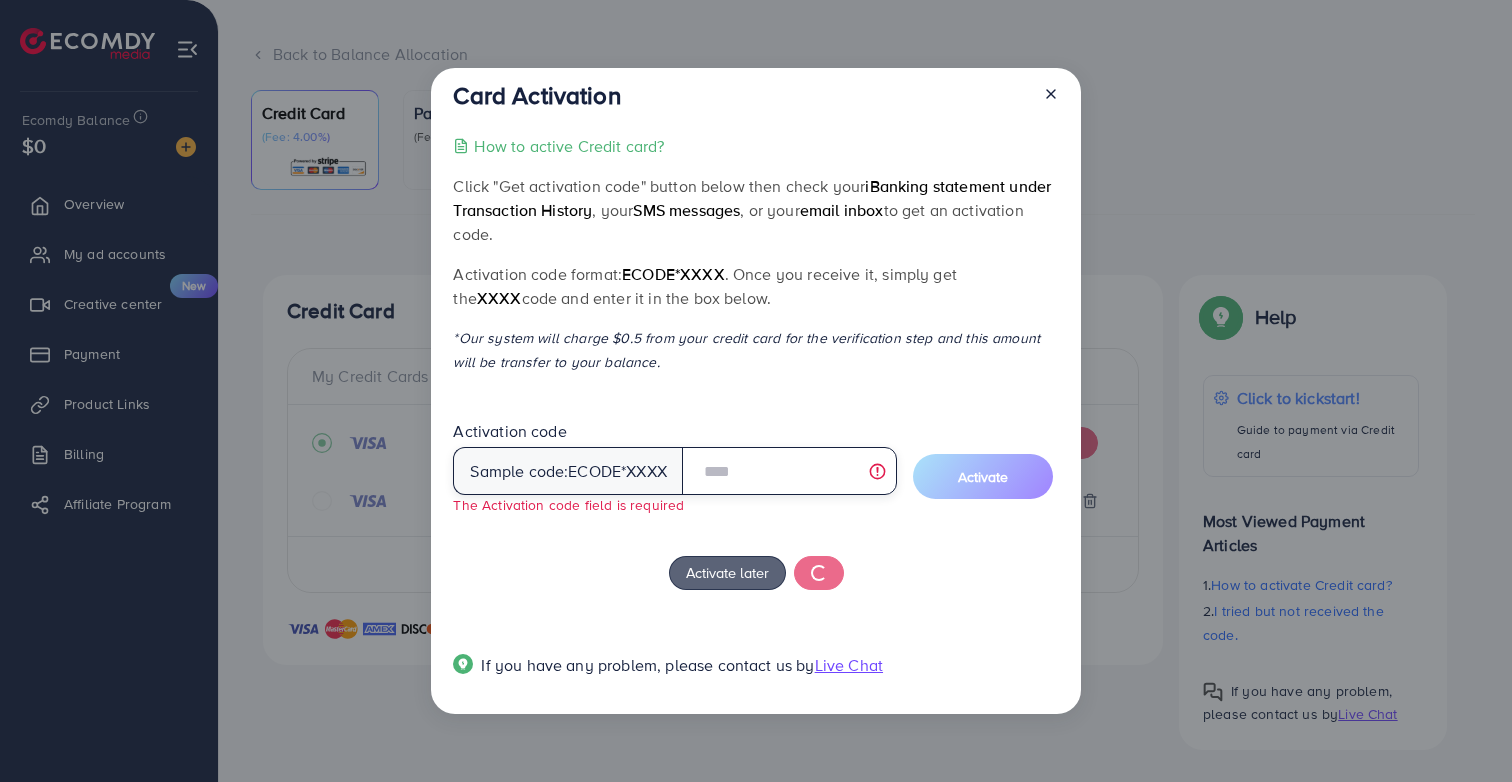 click at bounding box center (789, 471) 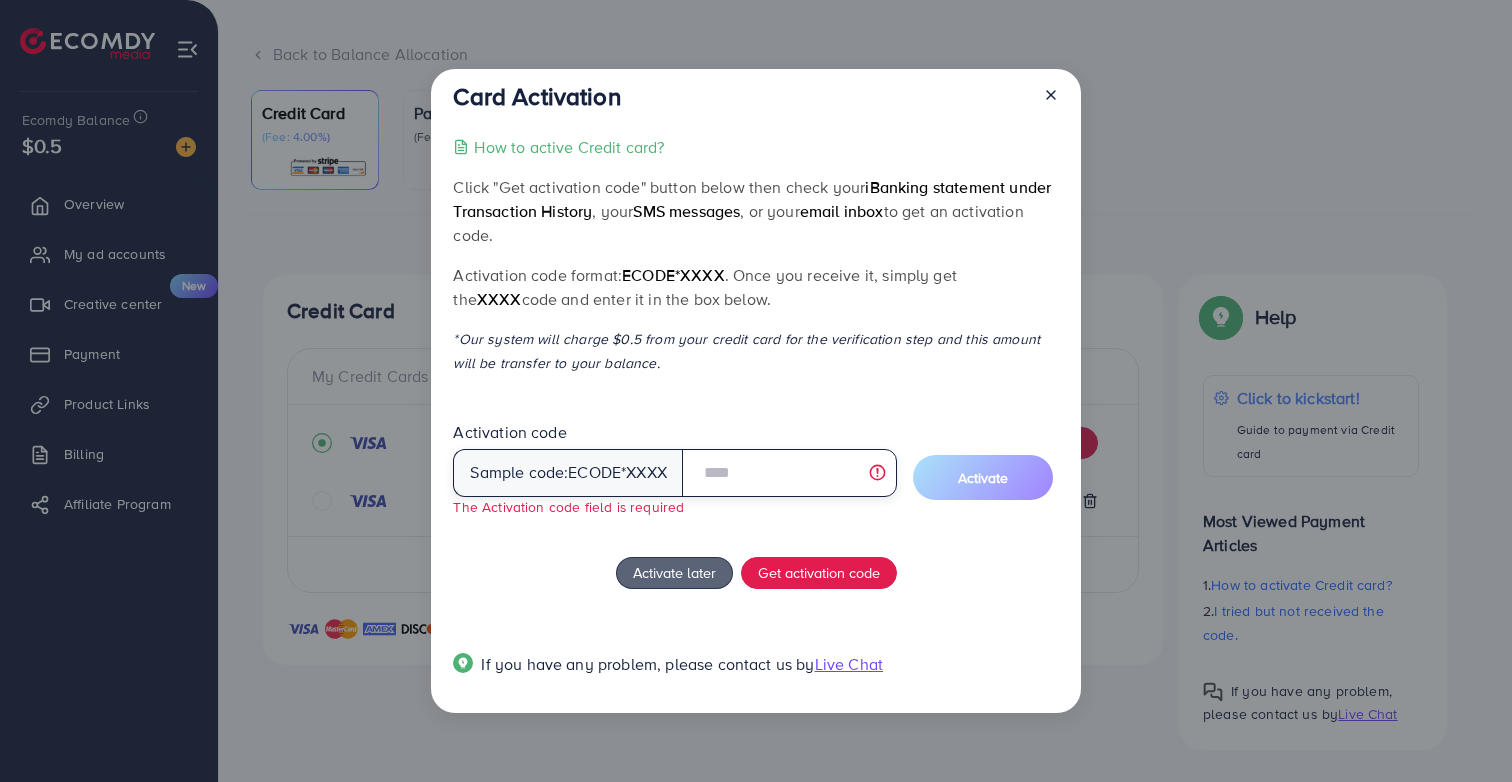 click at bounding box center (789, 473) 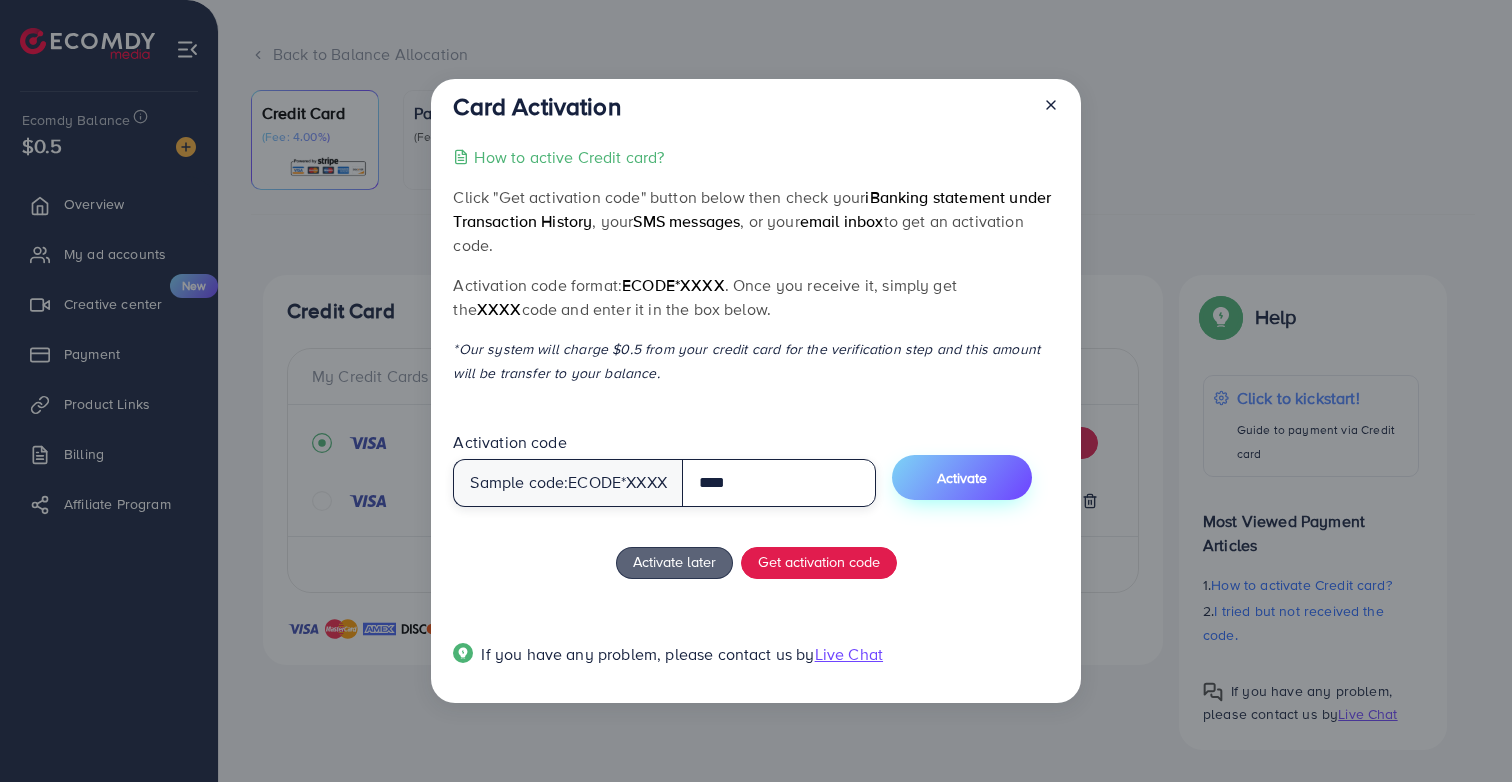 type on "****" 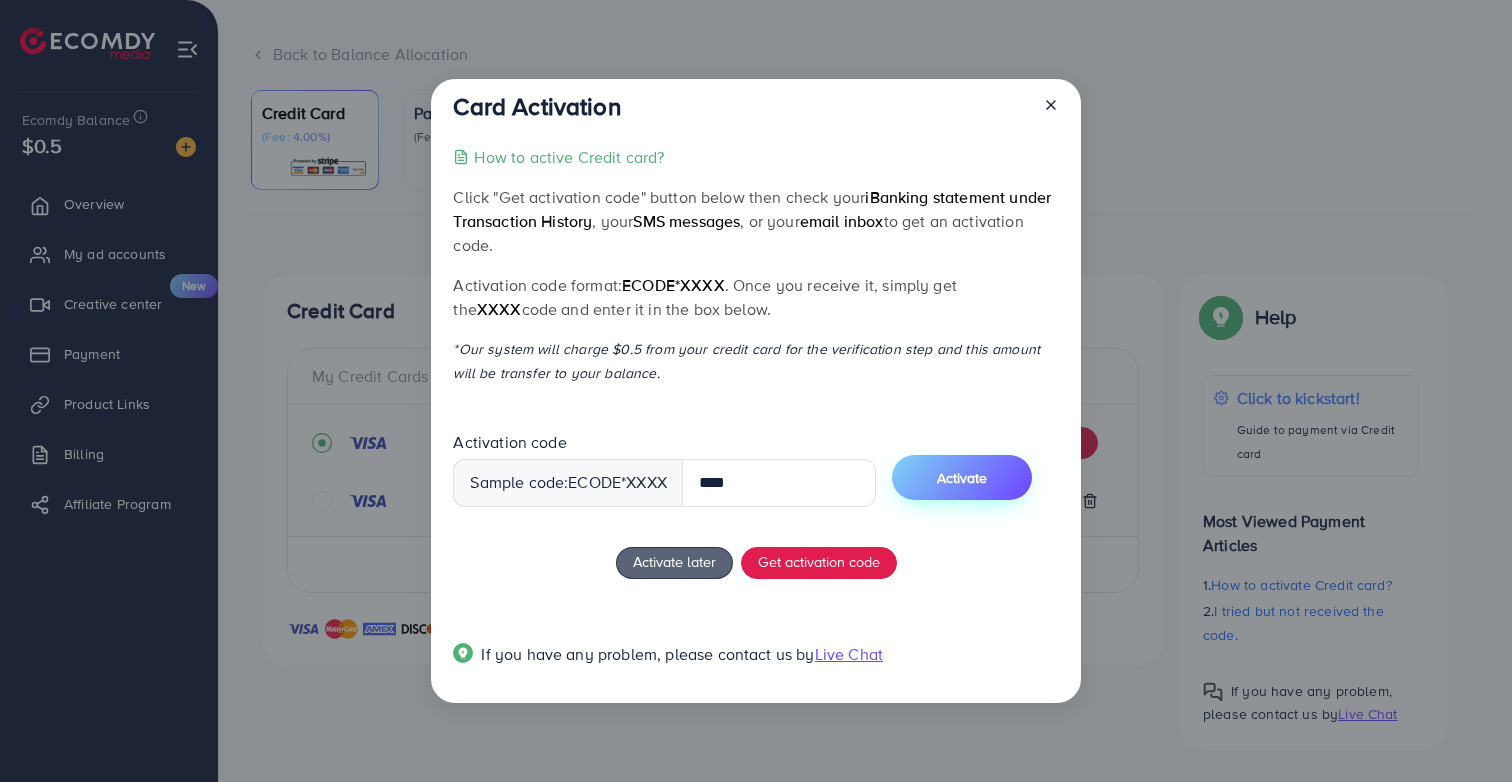 click on "Activate" at bounding box center [962, 477] 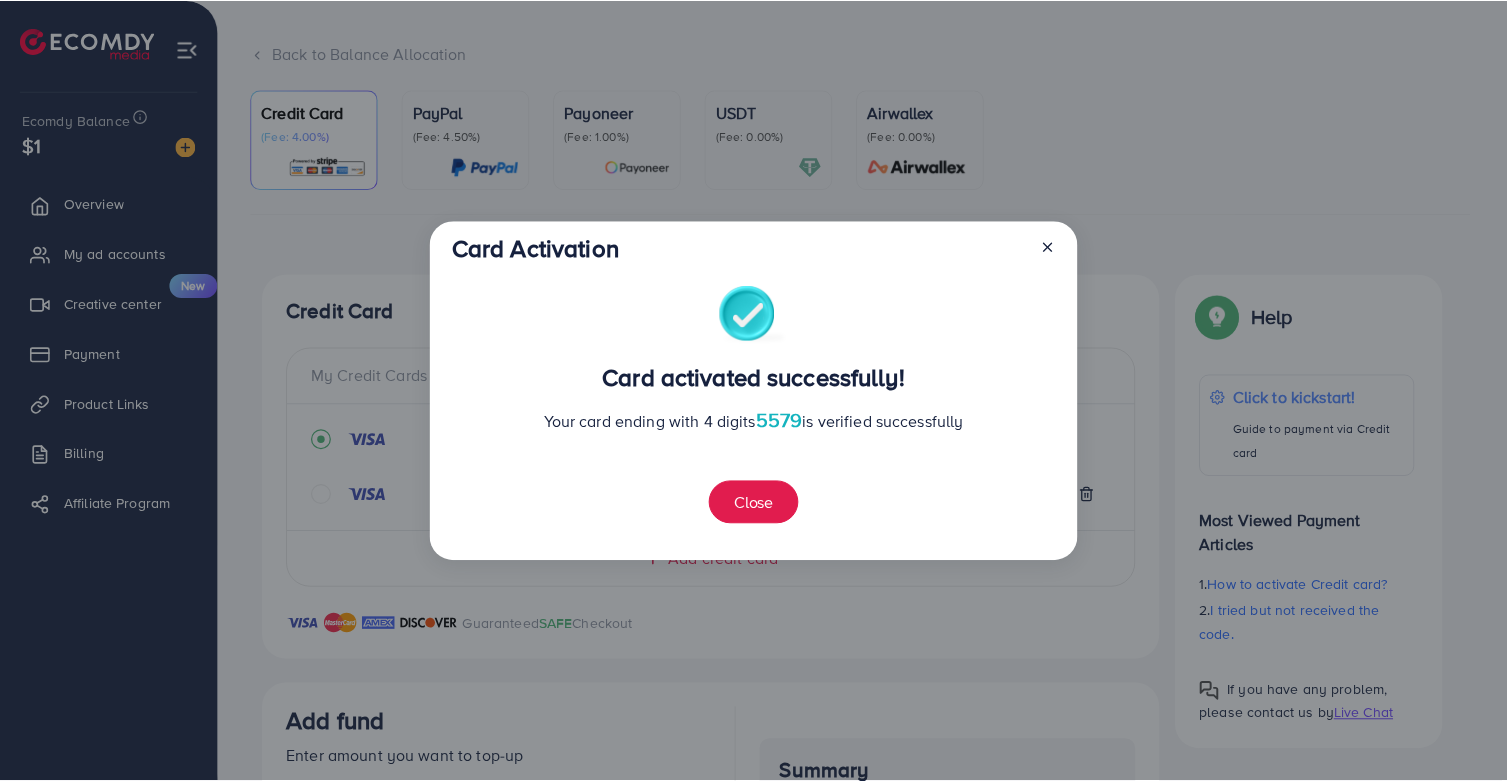 scroll, scrollTop: 517, scrollLeft: 0, axis: vertical 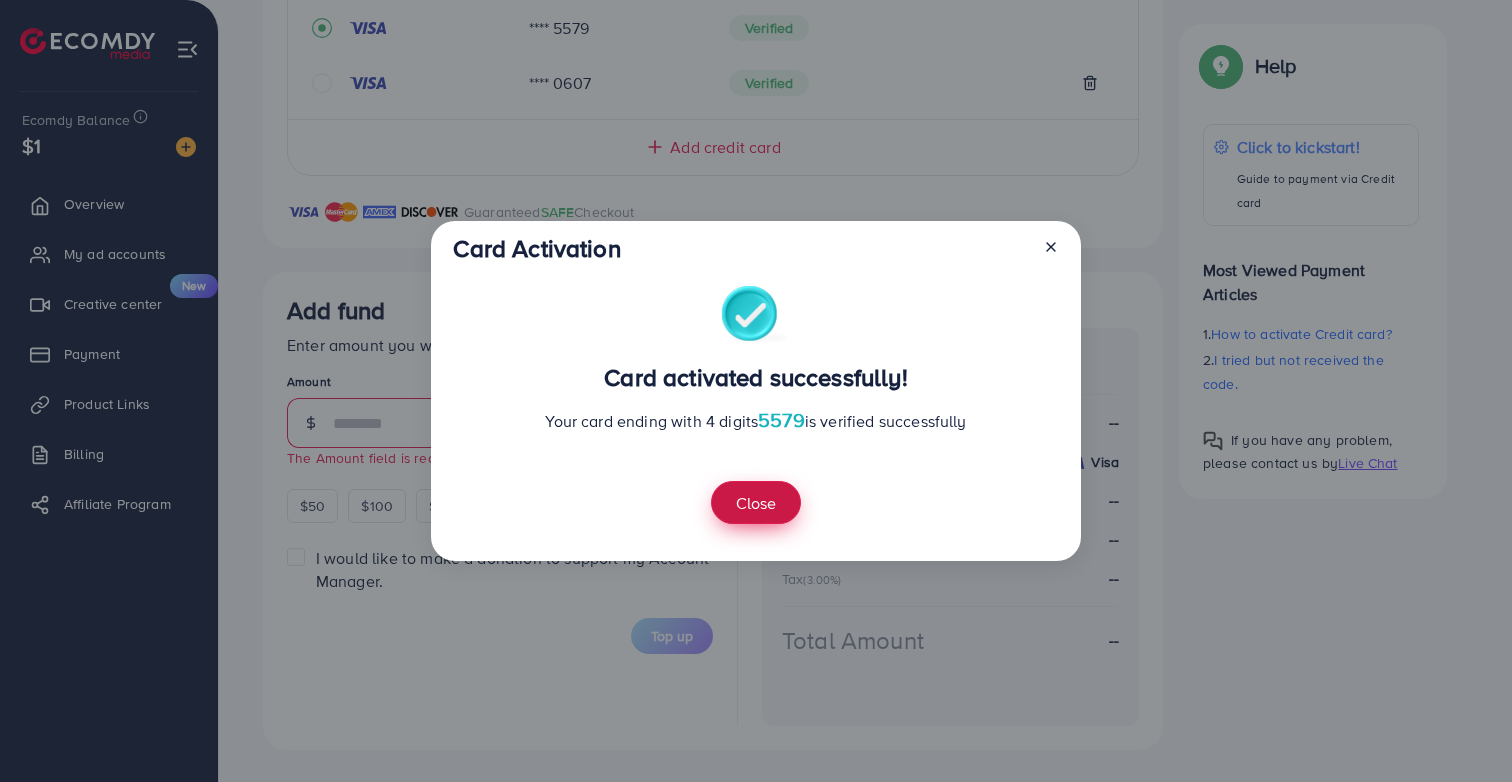 click on "Close" at bounding box center [756, 502] 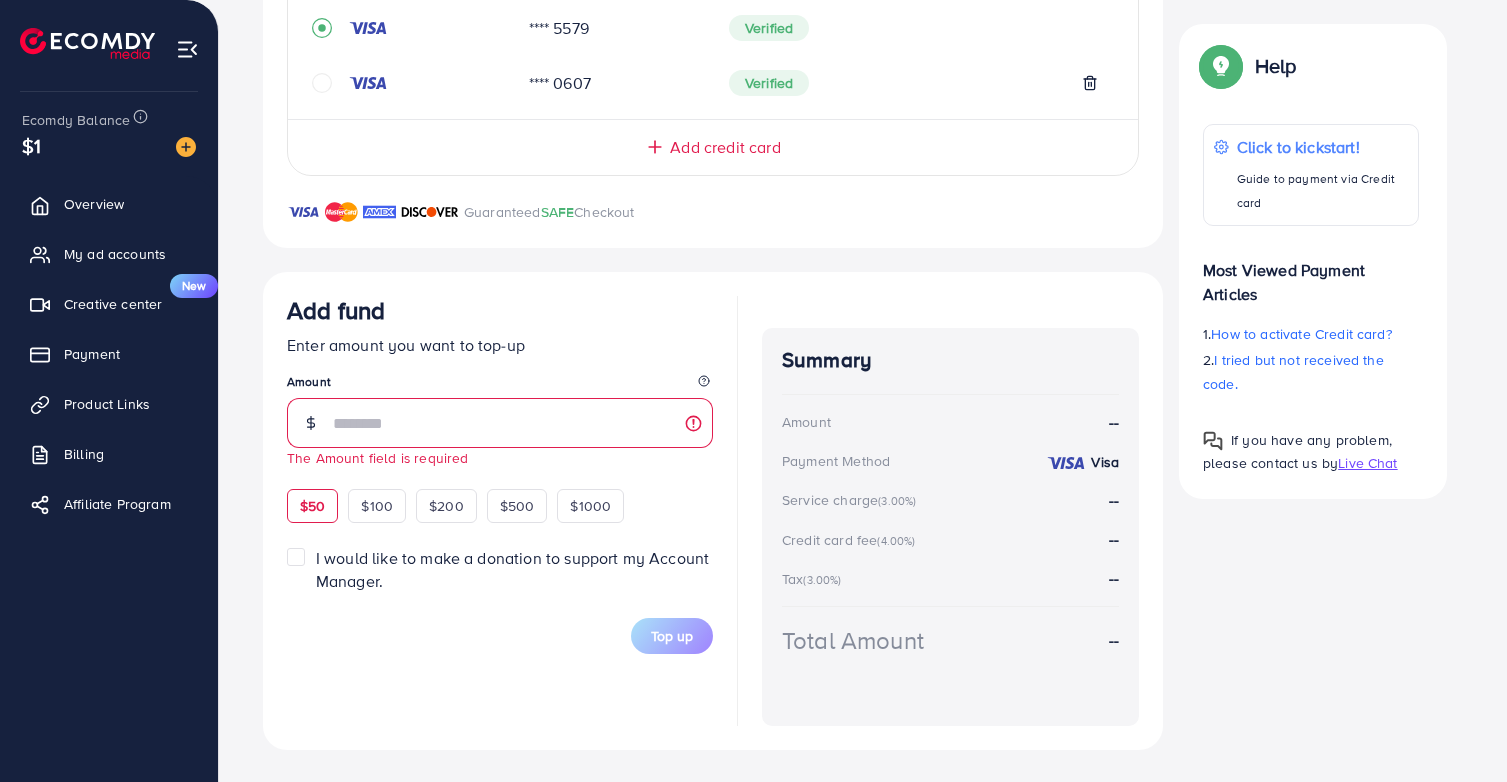 click on "$50" at bounding box center (312, 506) 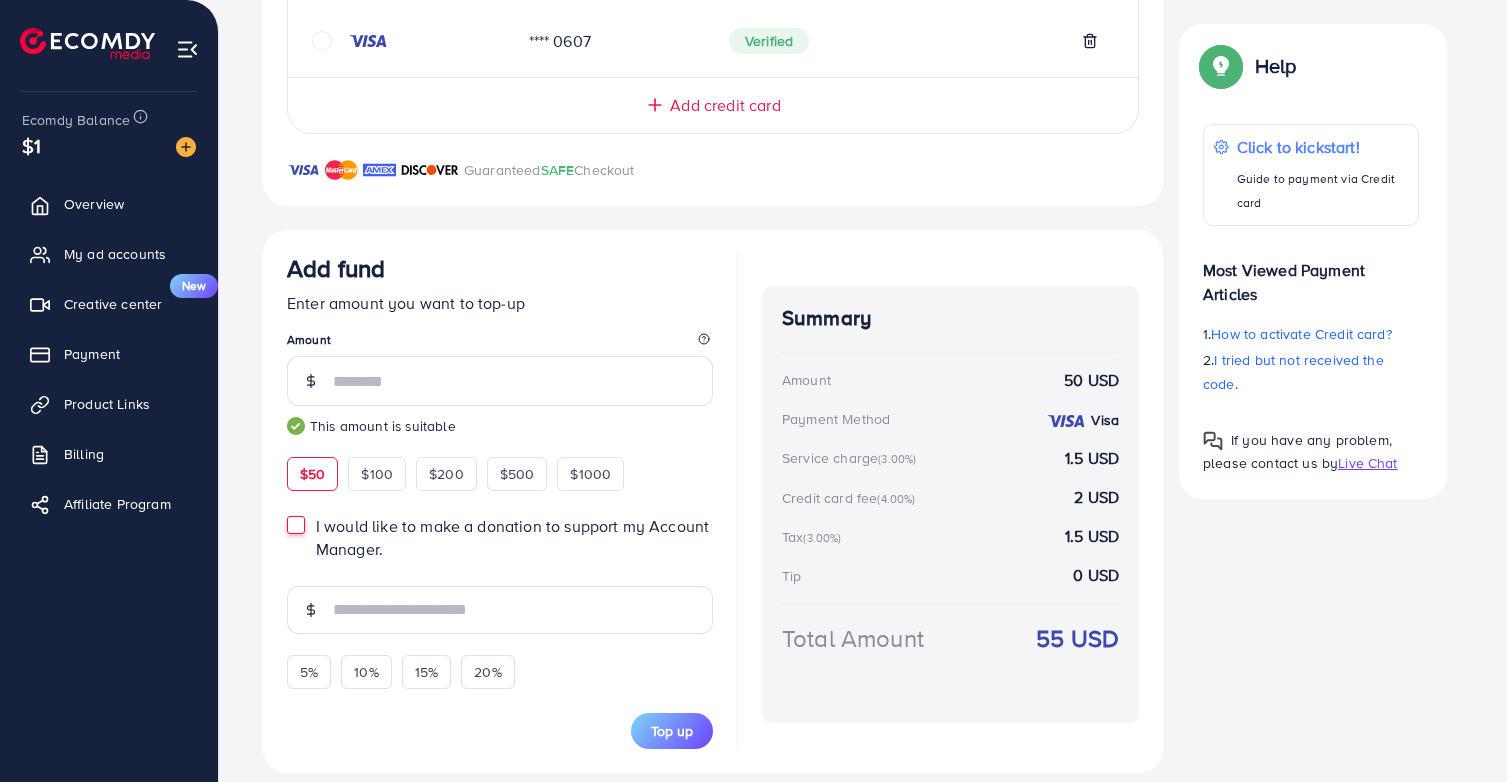 scroll, scrollTop: 582, scrollLeft: 0, axis: vertical 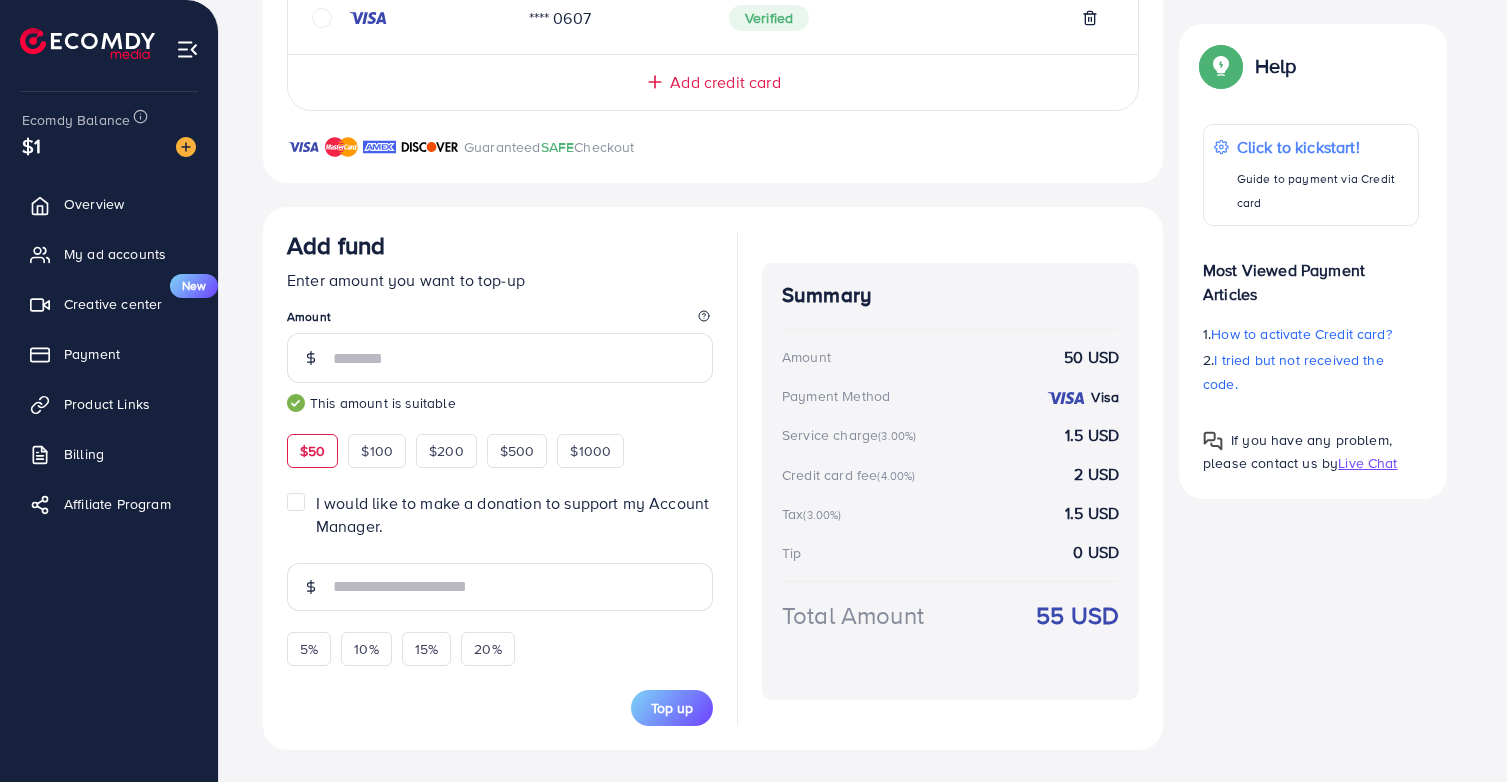 click on "I would like to make a donation to support my Account Manager." at bounding box center [514, 515] 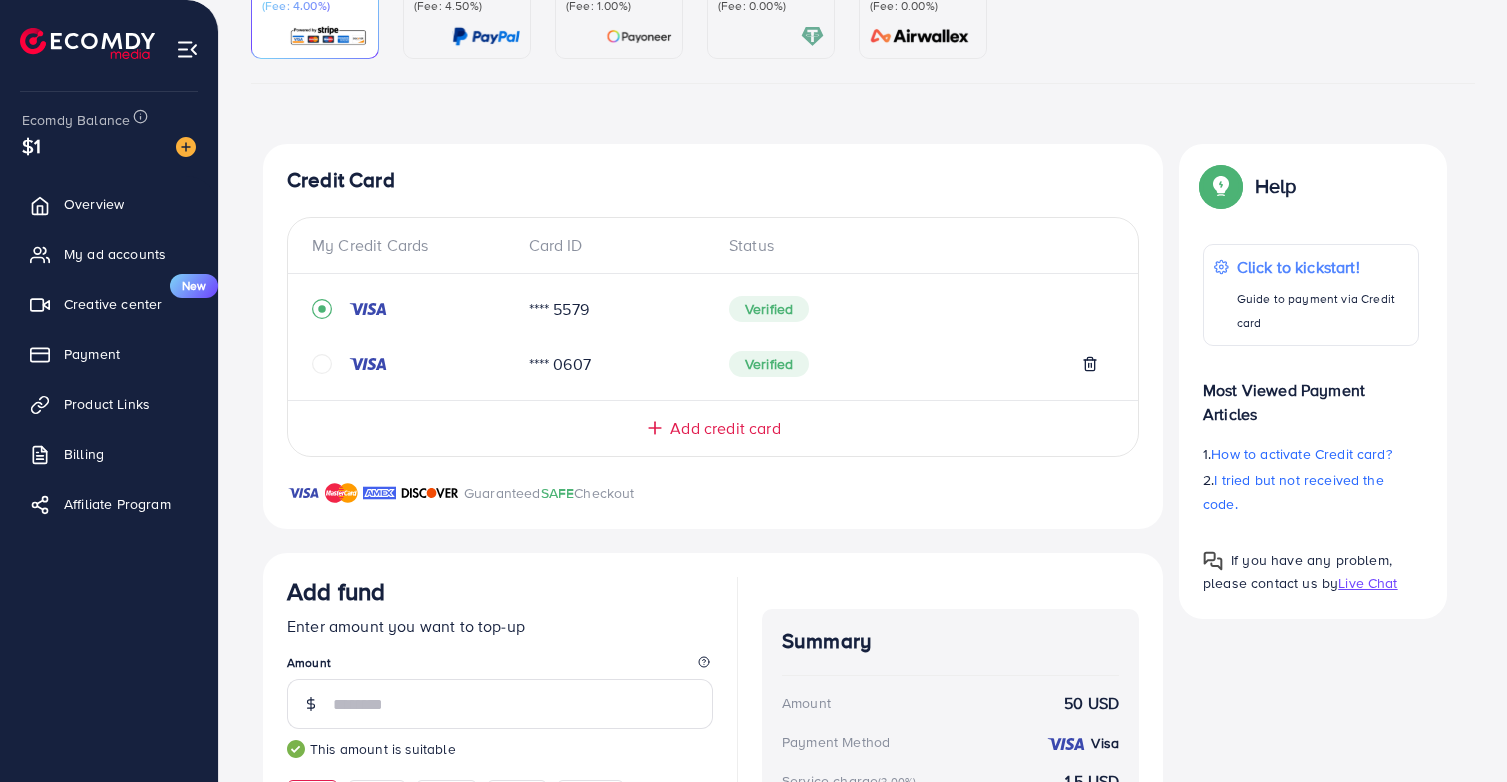 scroll, scrollTop: 517, scrollLeft: 0, axis: vertical 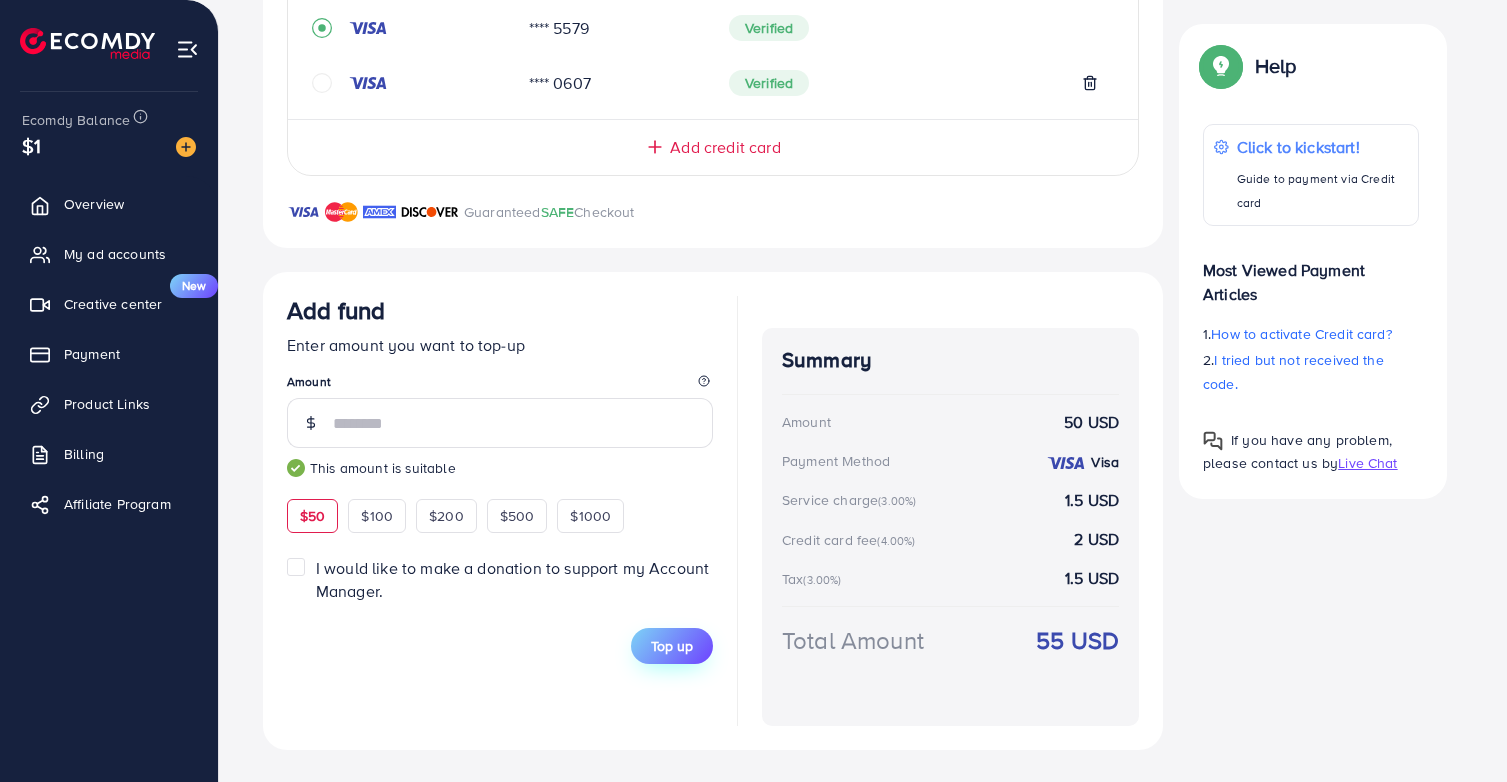 click on "Top up" at bounding box center [672, 646] 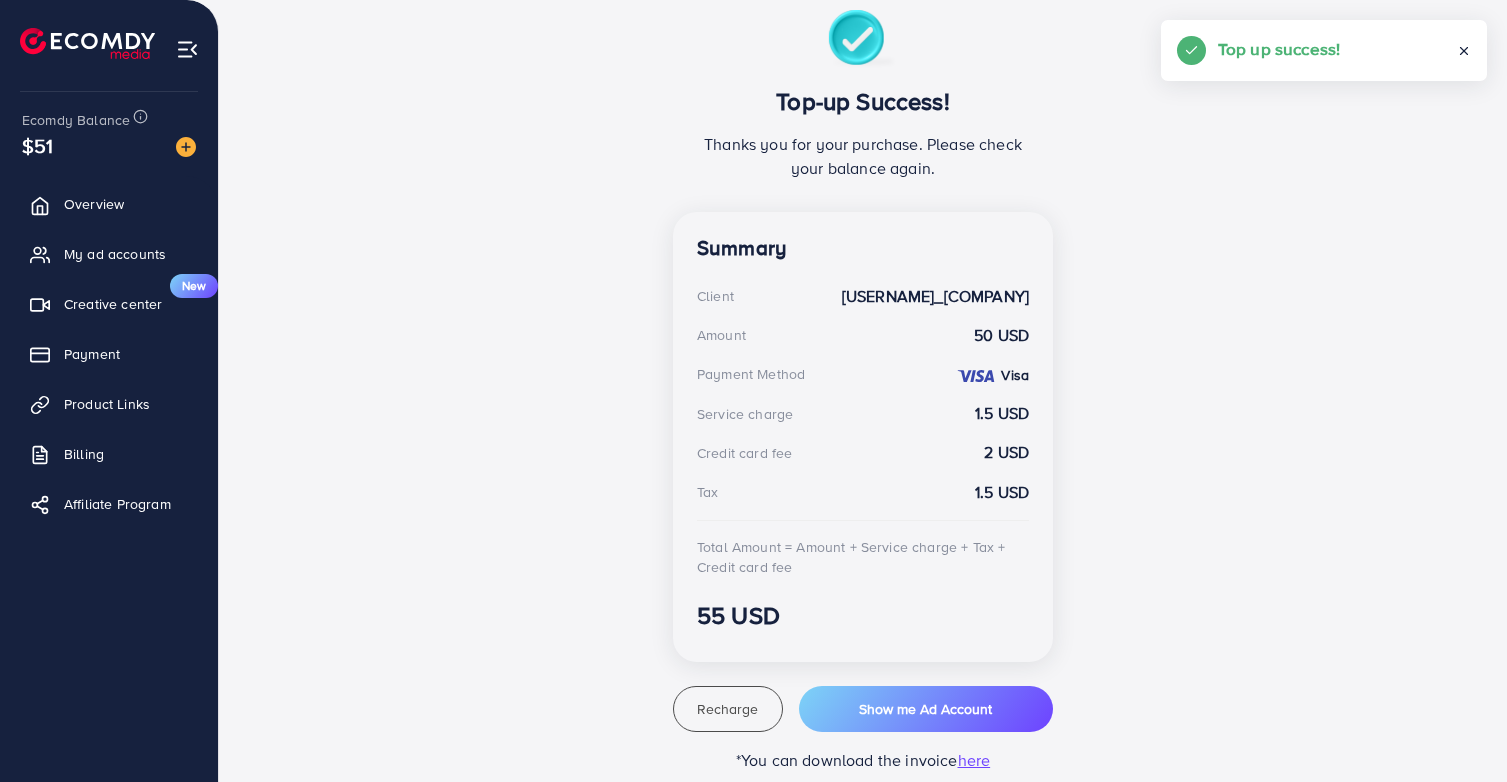 scroll, scrollTop: 408, scrollLeft: 0, axis: vertical 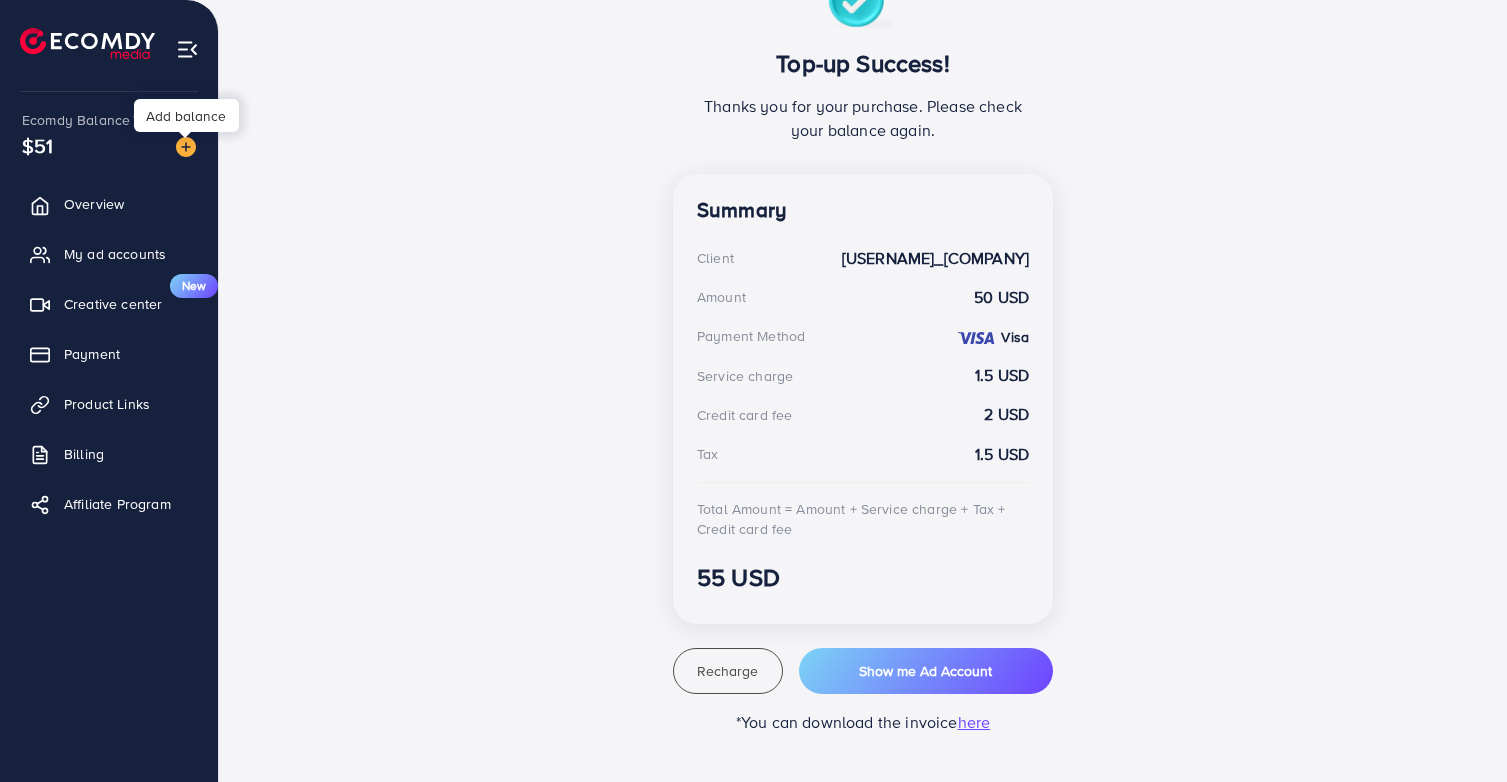 click at bounding box center [186, 147] 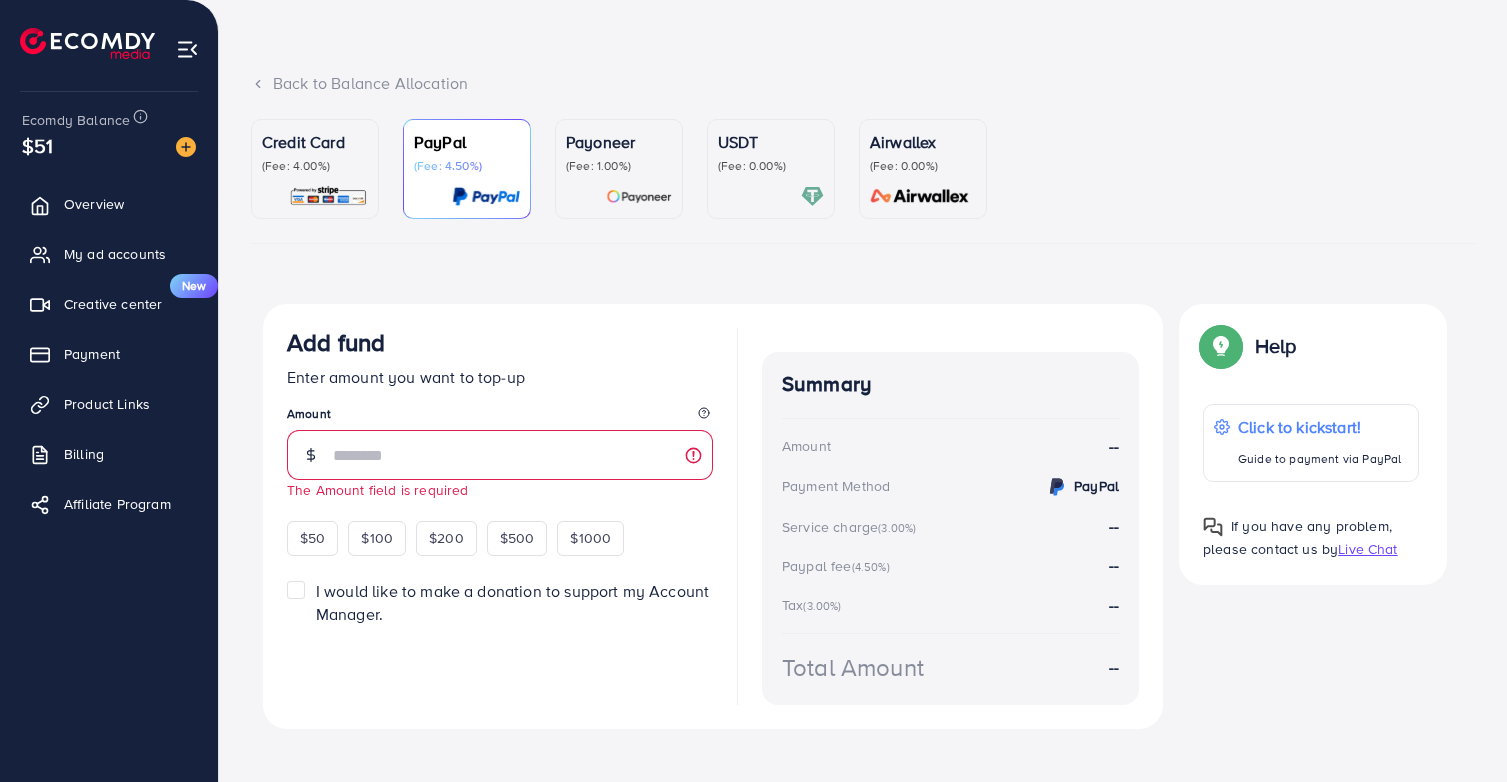 scroll, scrollTop: 81, scrollLeft: 0, axis: vertical 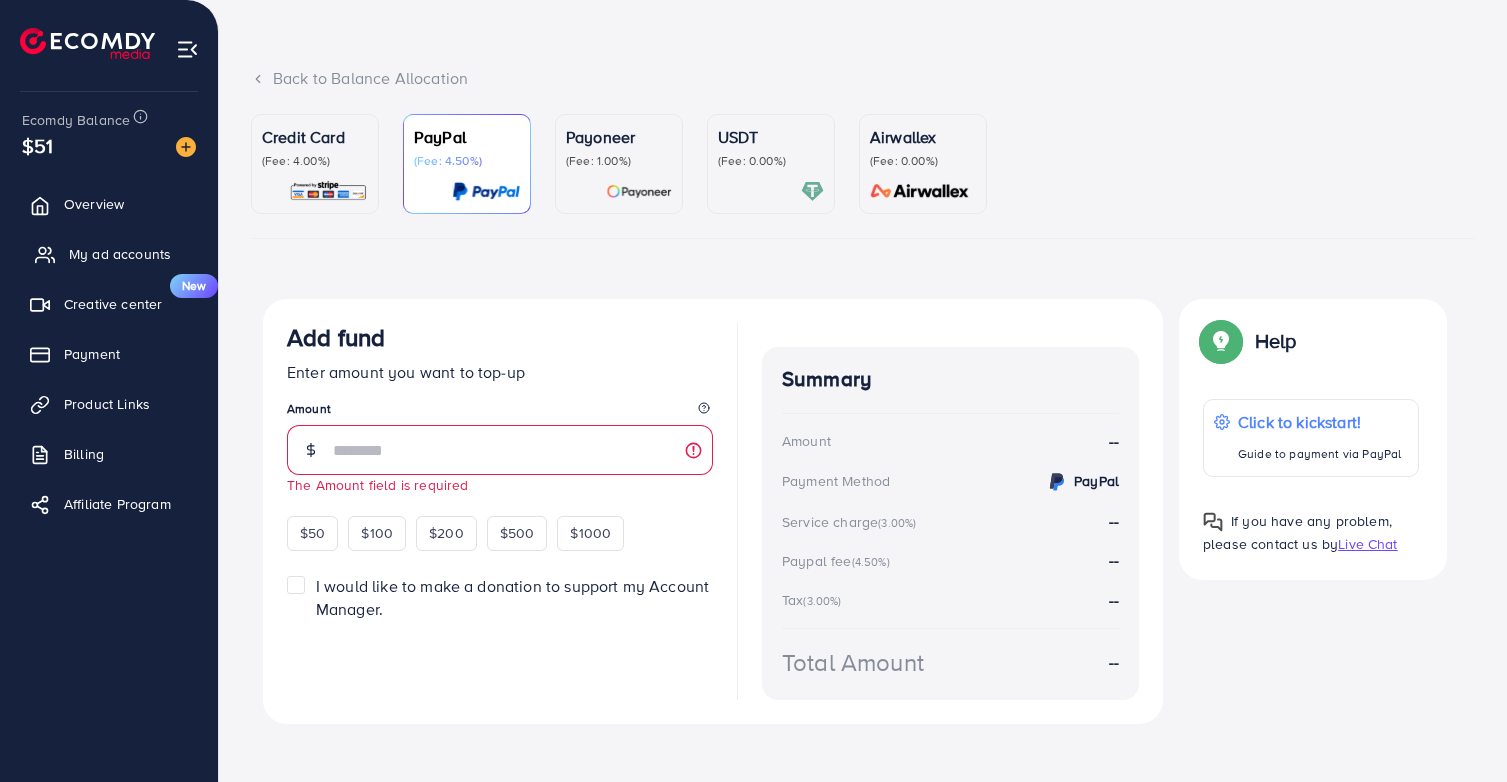 click on "My ad accounts" at bounding box center [109, 254] 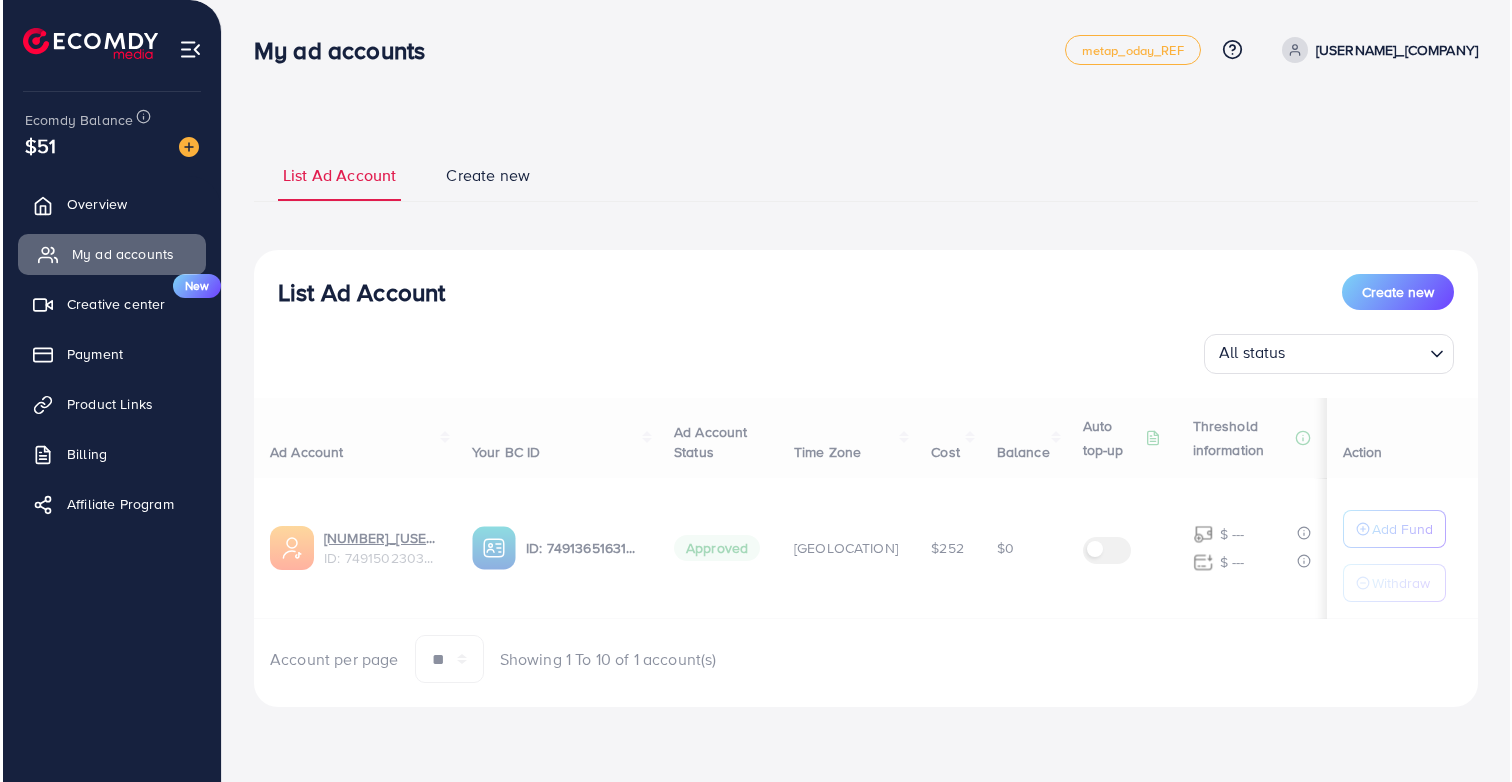 scroll, scrollTop: 0, scrollLeft: 0, axis: both 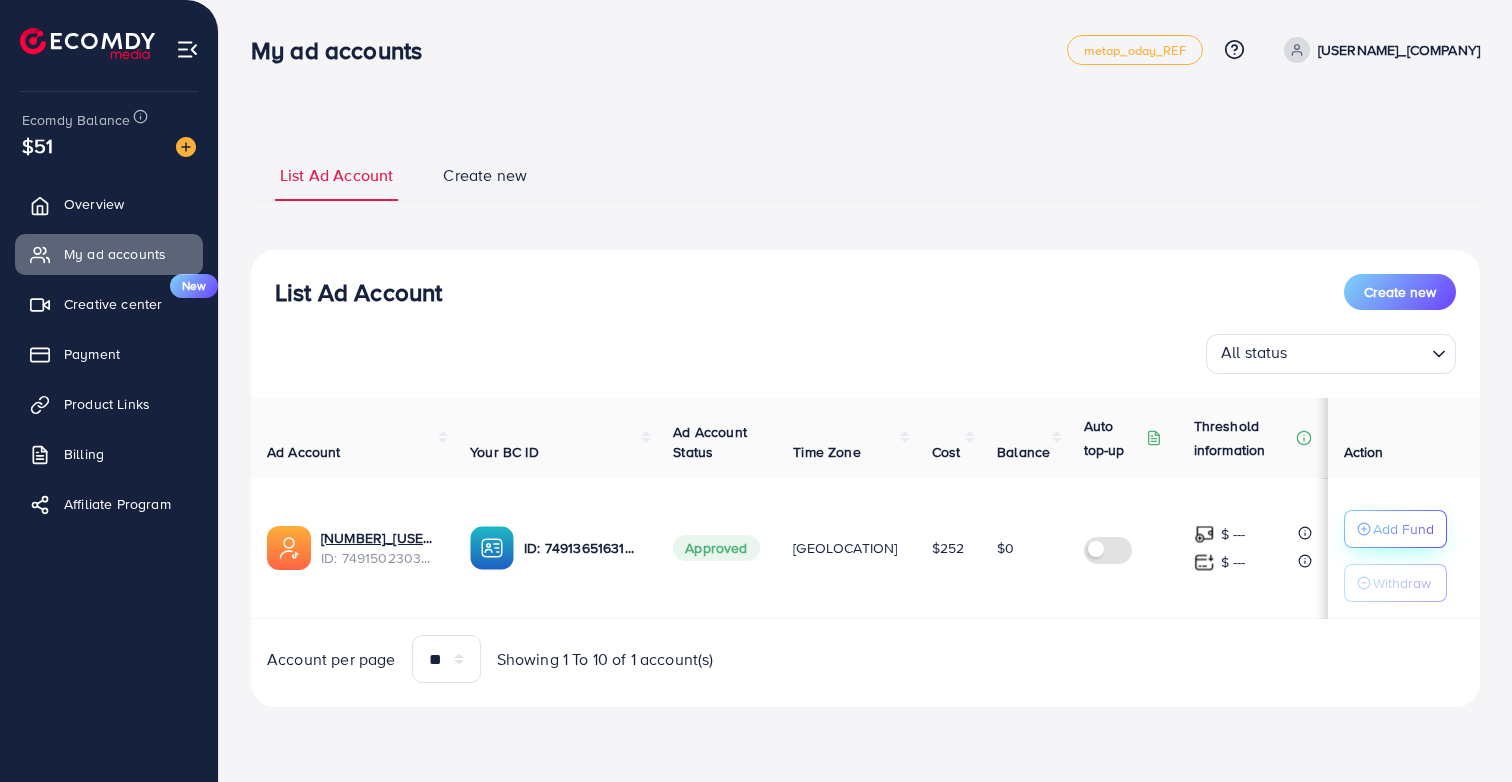 click on "Add Fund" at bounding box center (1403, 529) 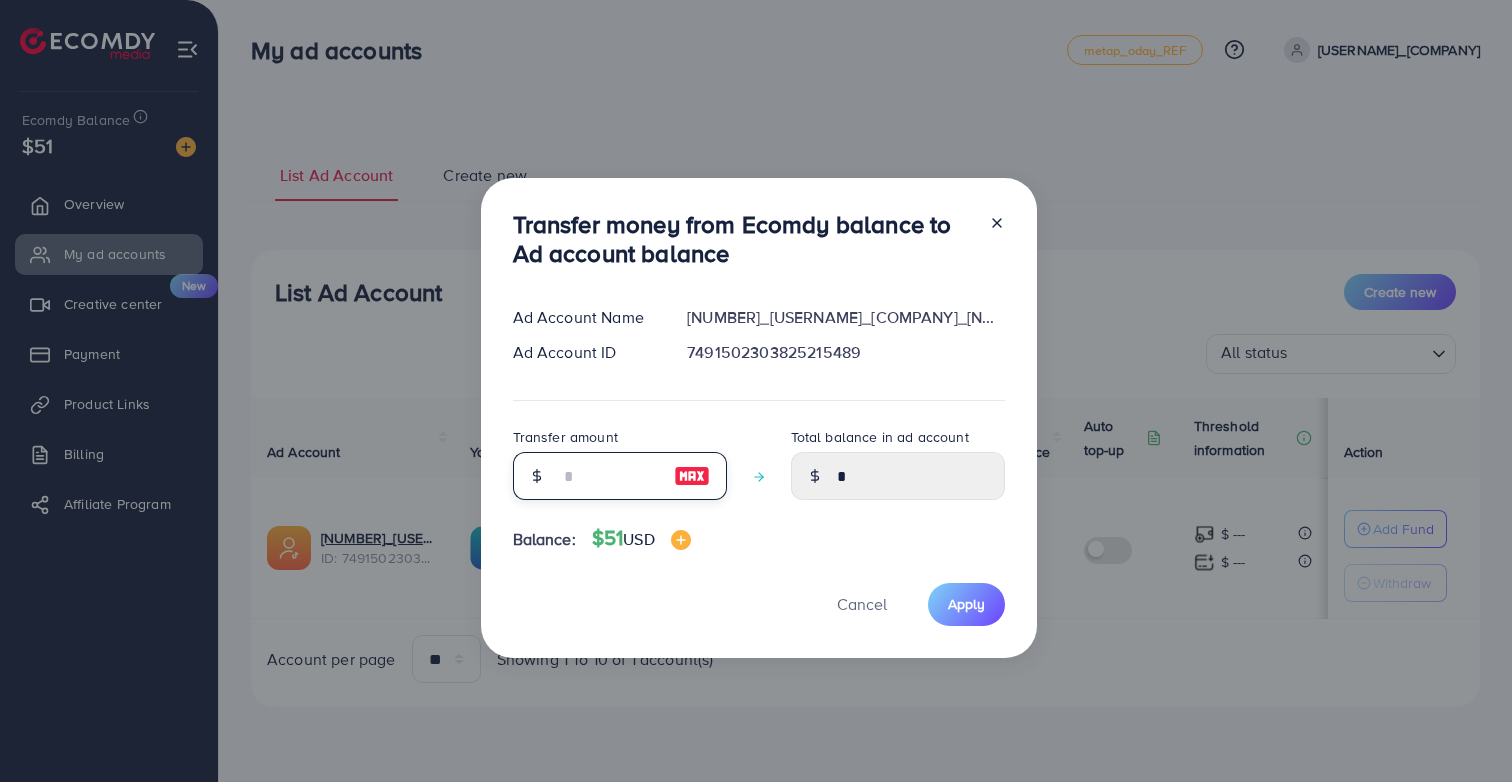 click at bounding box center (609, 476) 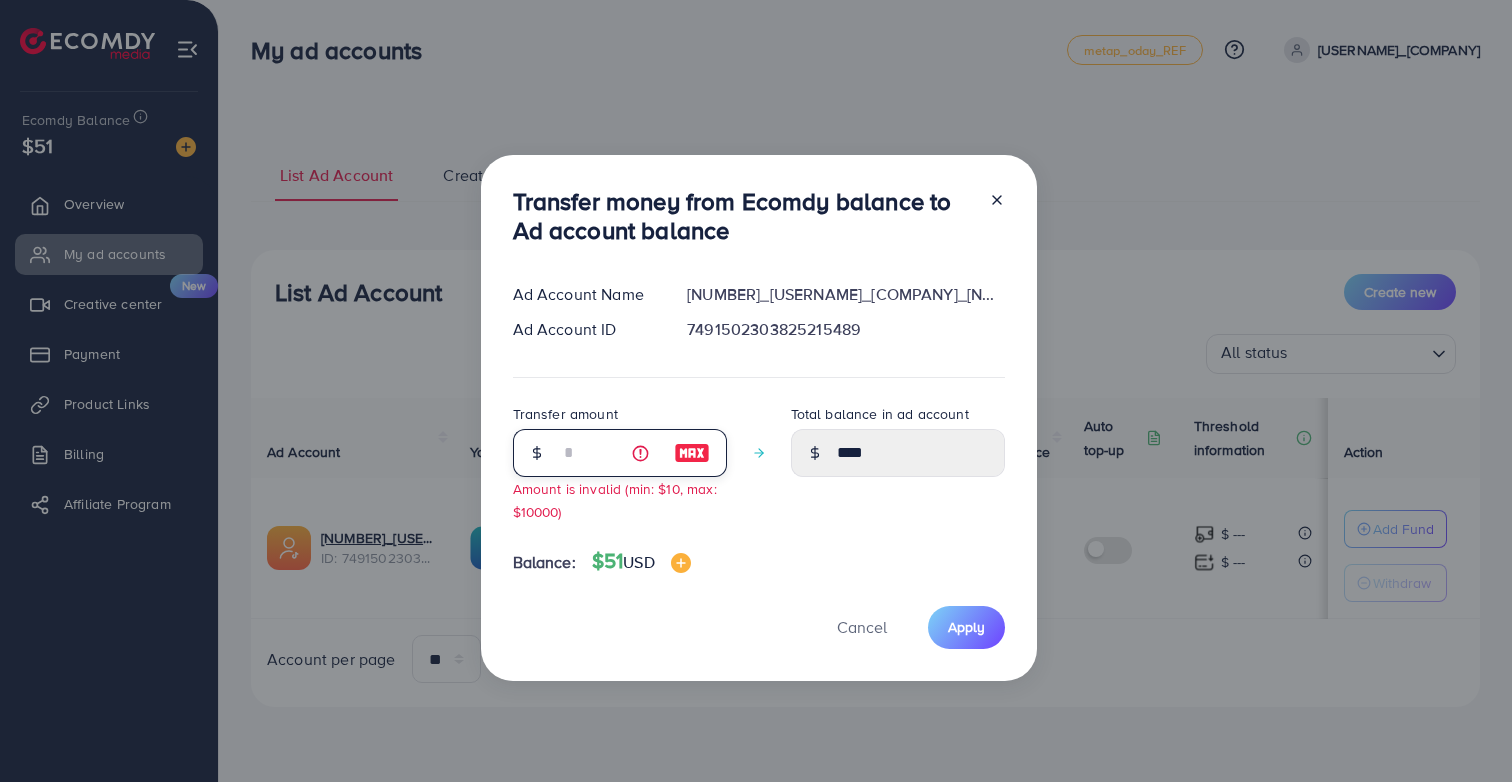 type on "**" 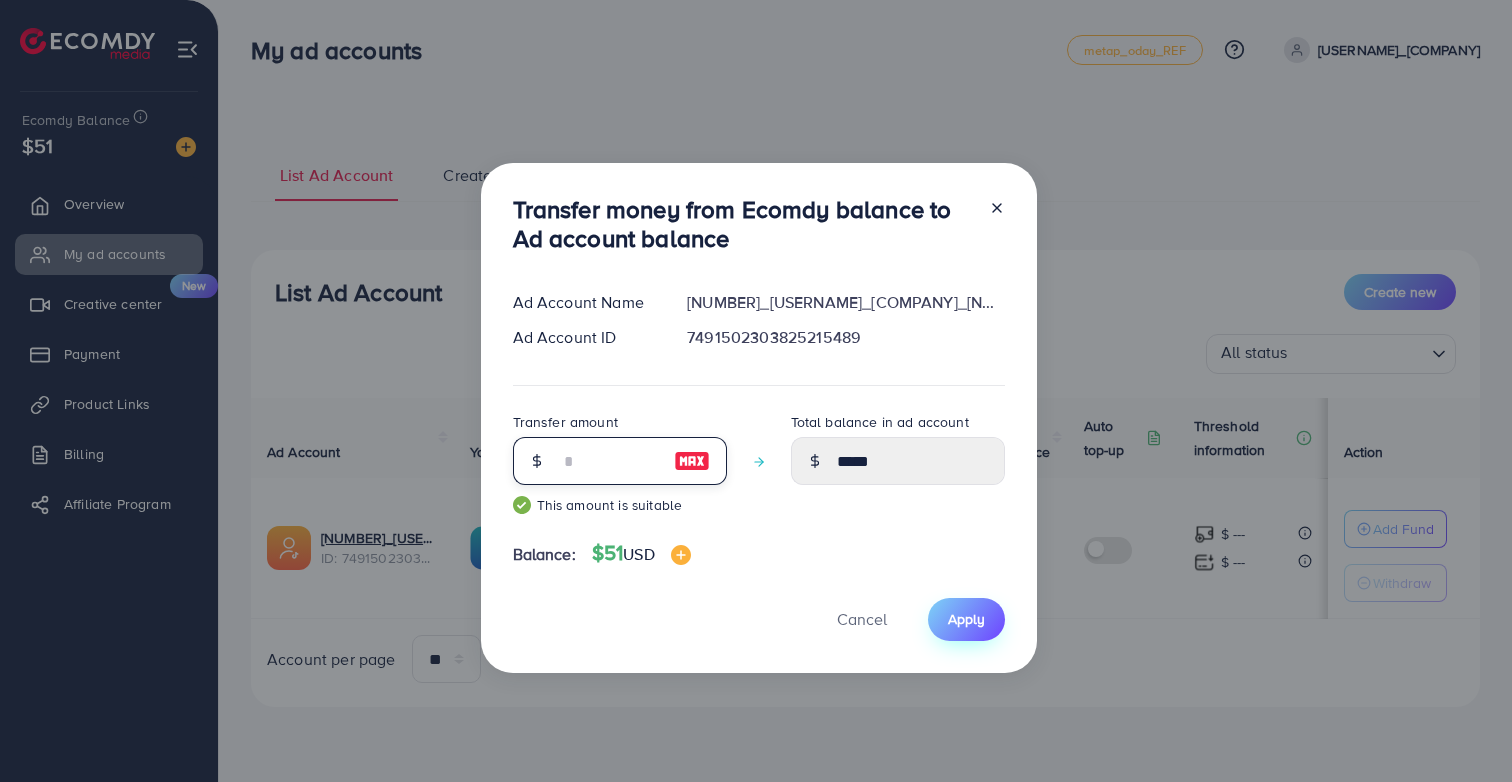 type on "**" 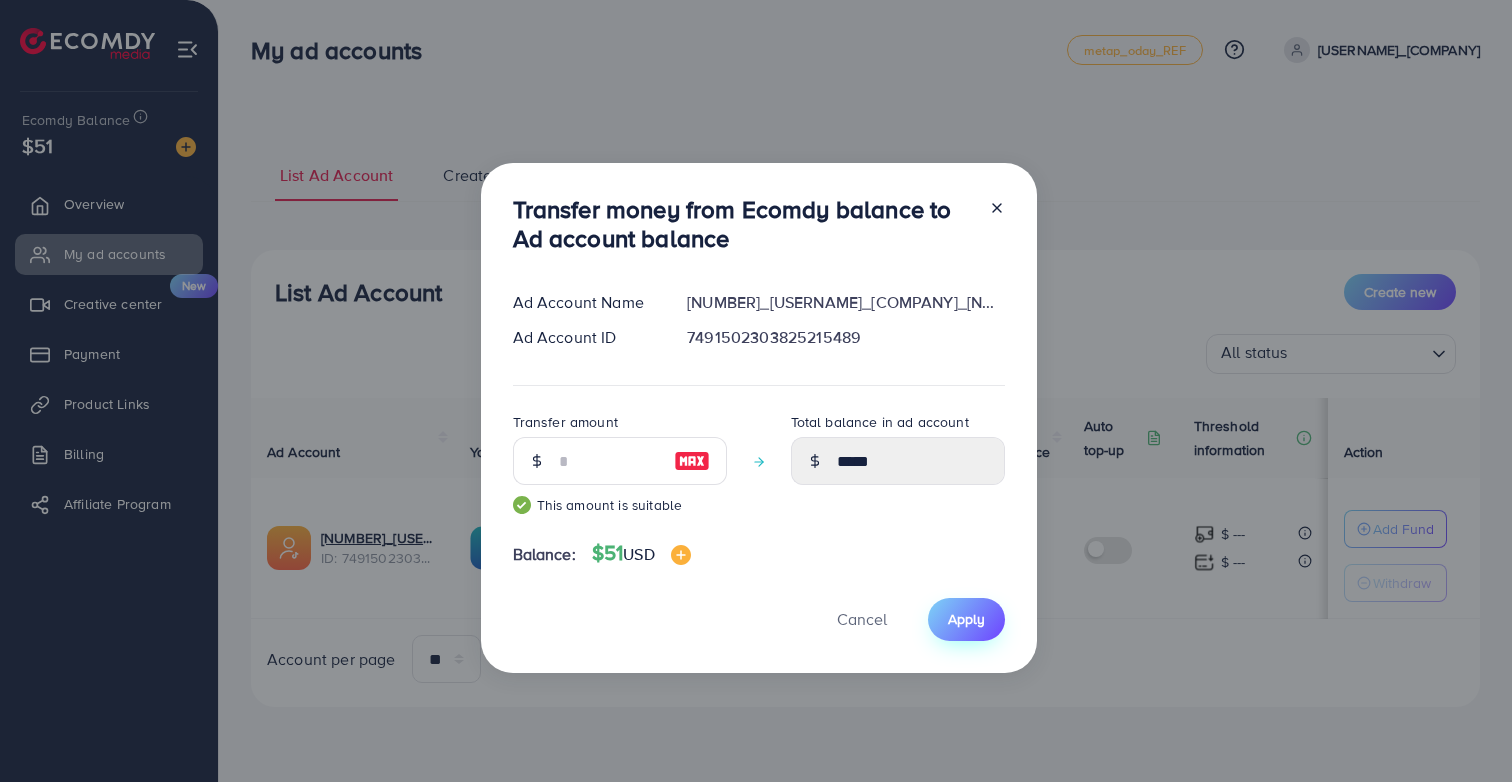 click on "Apply" at bounding box center [966, 619] 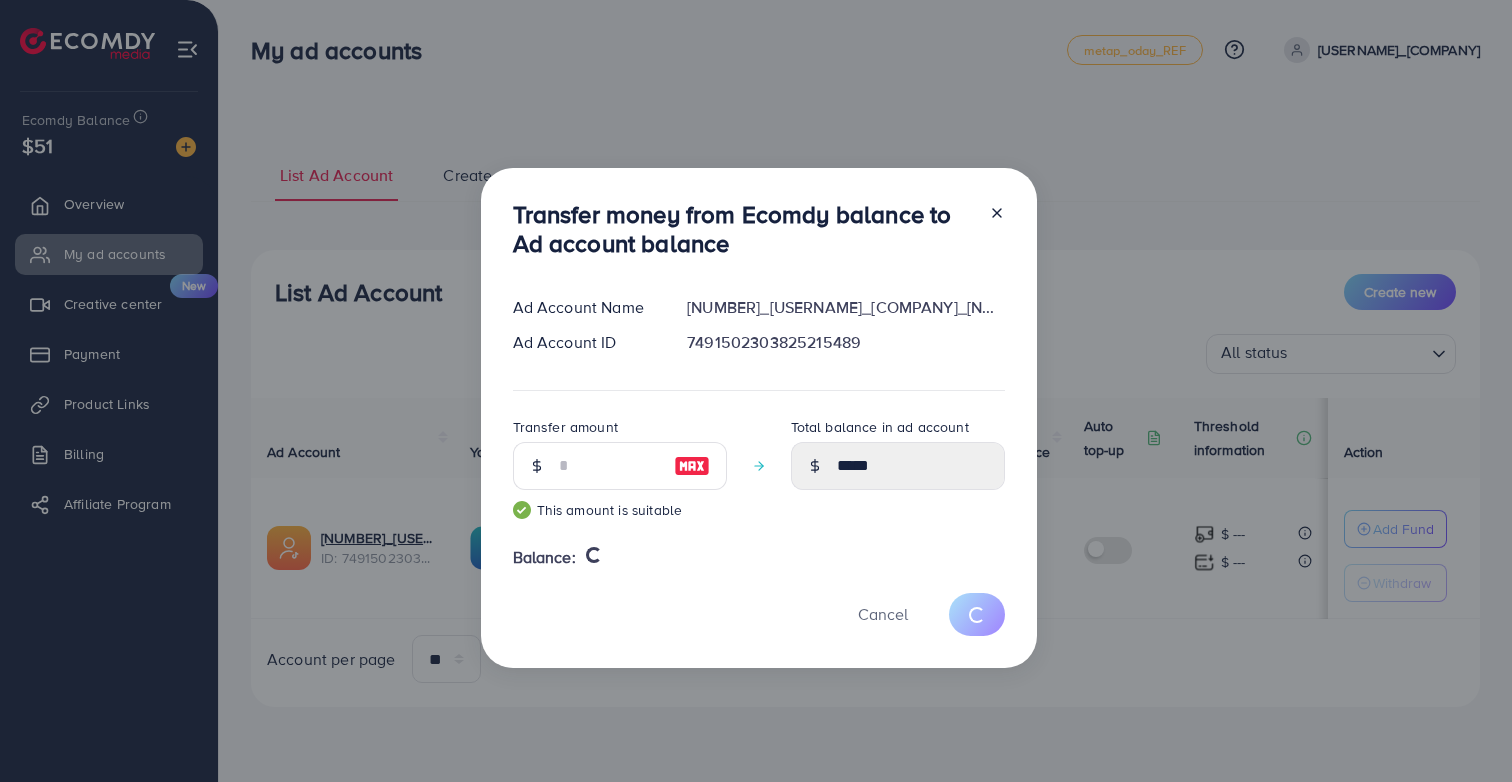 type 